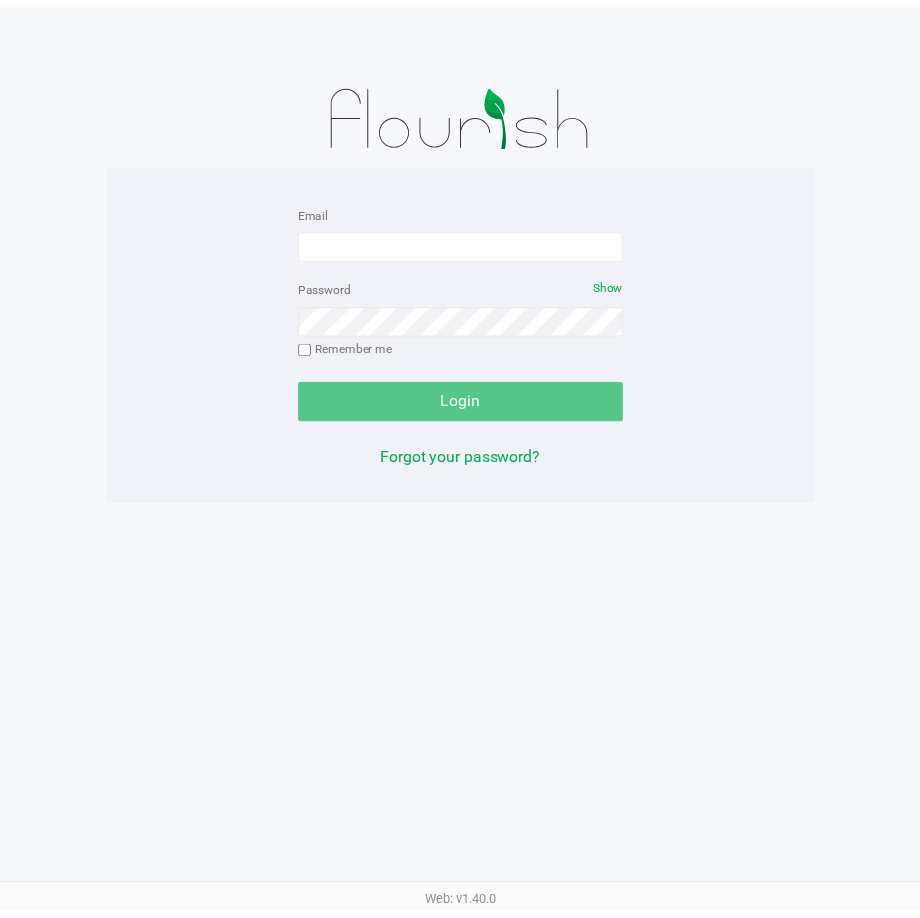 scroll, scrollTop: 0, scrollLeft: 0, axis: both 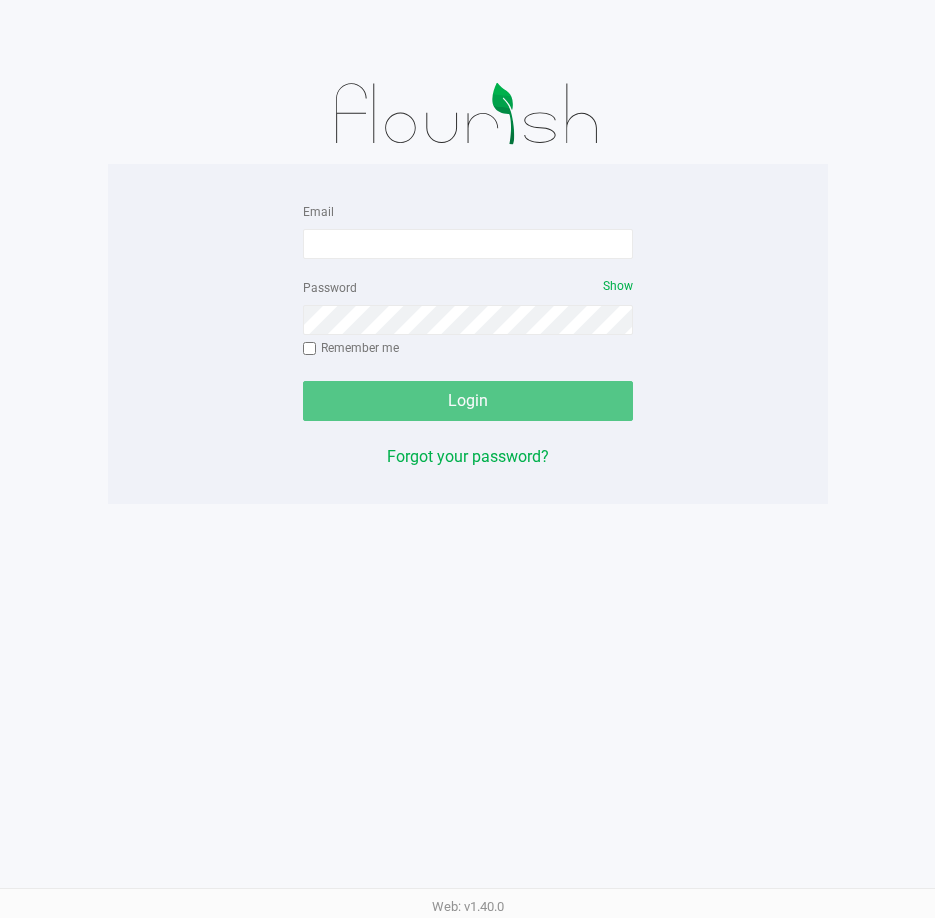 click on "Email   Password   Show  Remember me   Login   Forgot your password?" 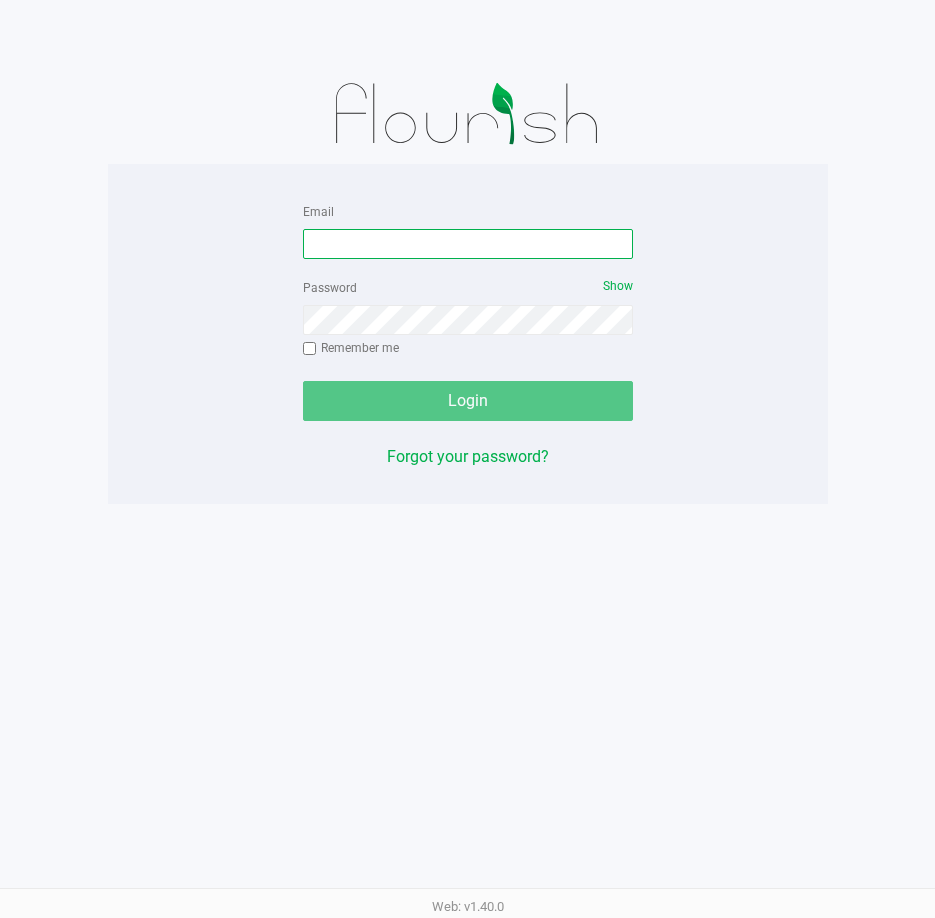 click on "Email" at bounding box center [468, 244] 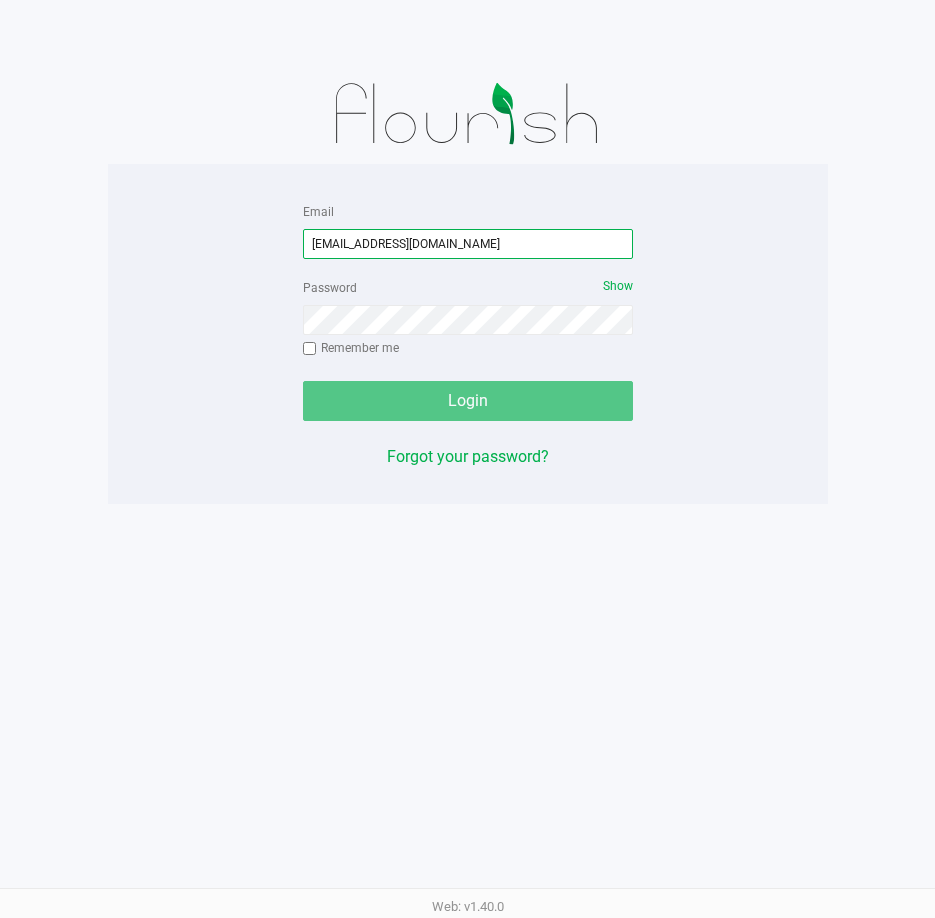 type on "Bemmons@liveparallel.com" 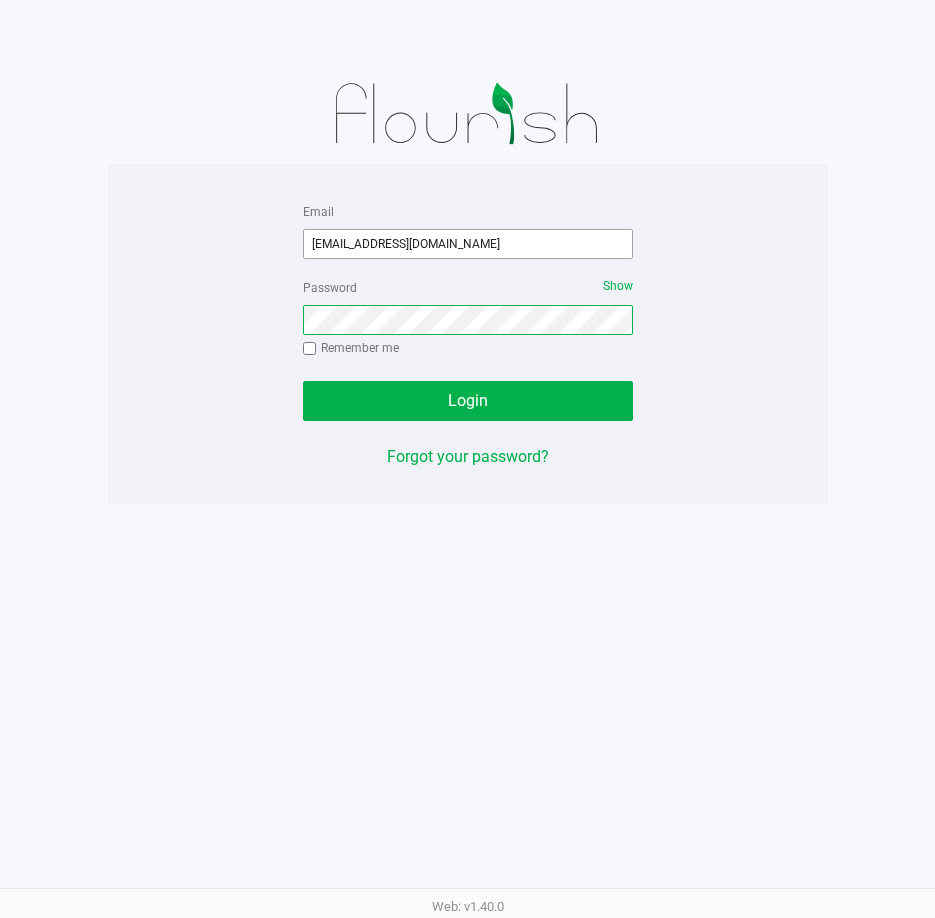 click on "Login" 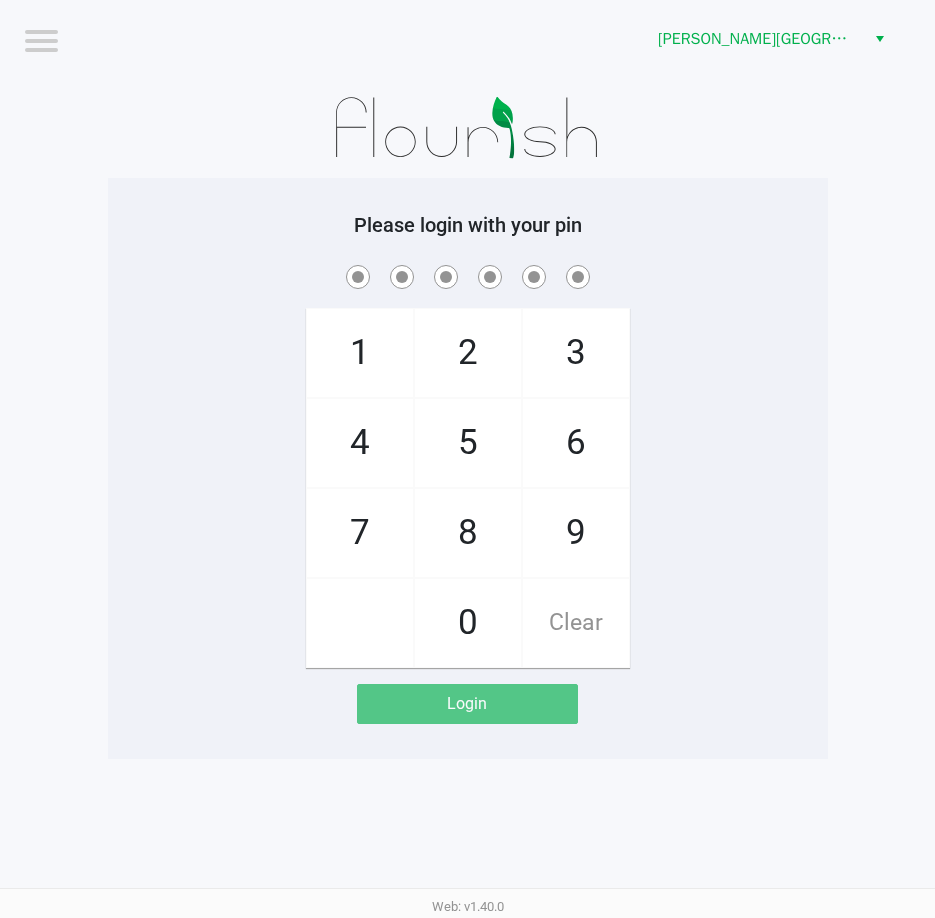 click on "Please login with your pin  1   4   7       2   5   8   0   3   6   9   Clear   Login" 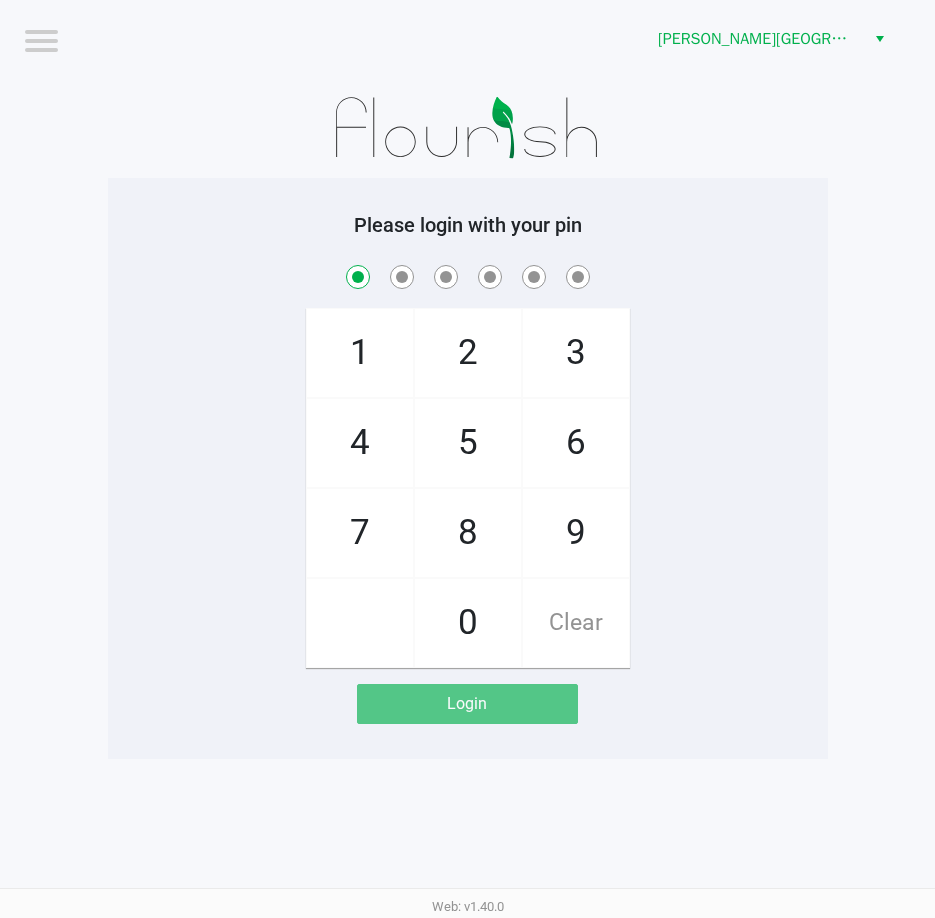 checkbox on "true" 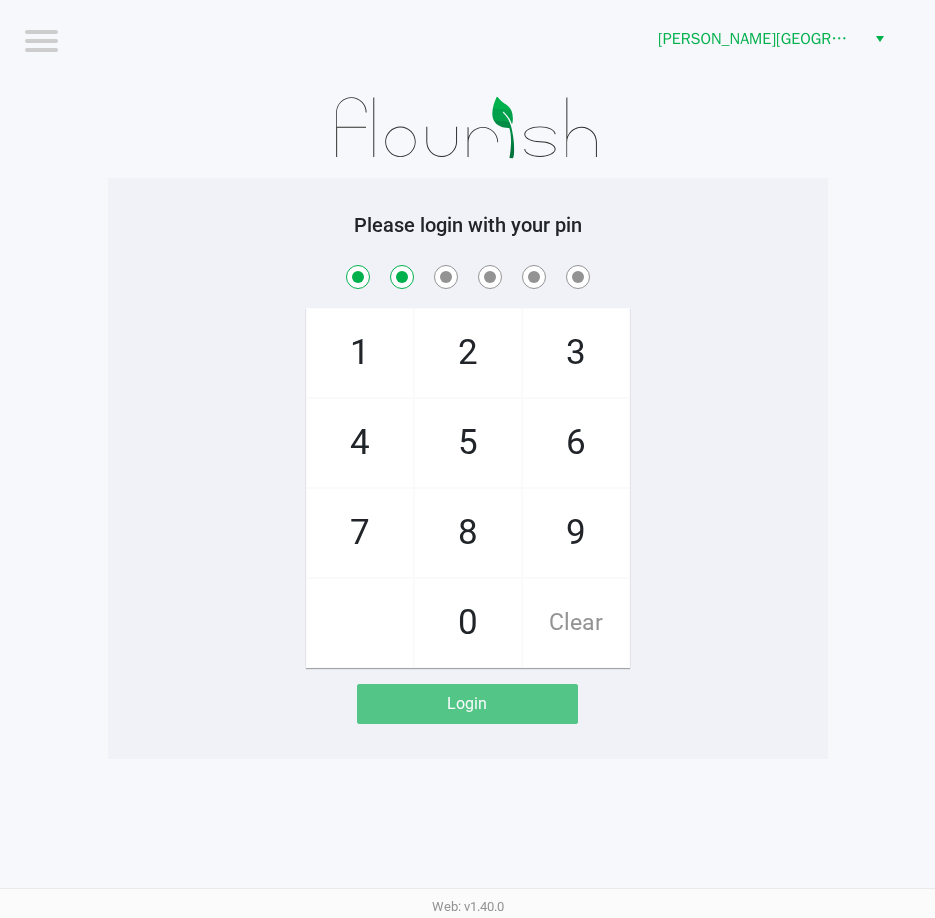 checkbox on "true" 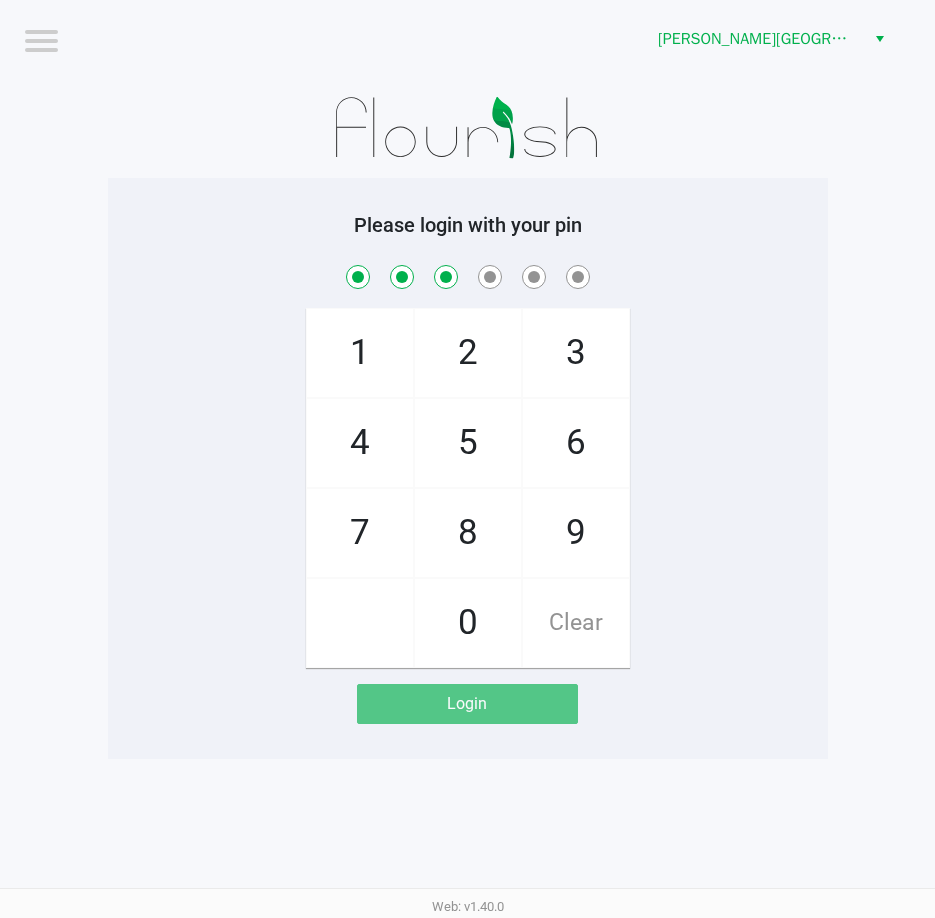 checkbox on "true" 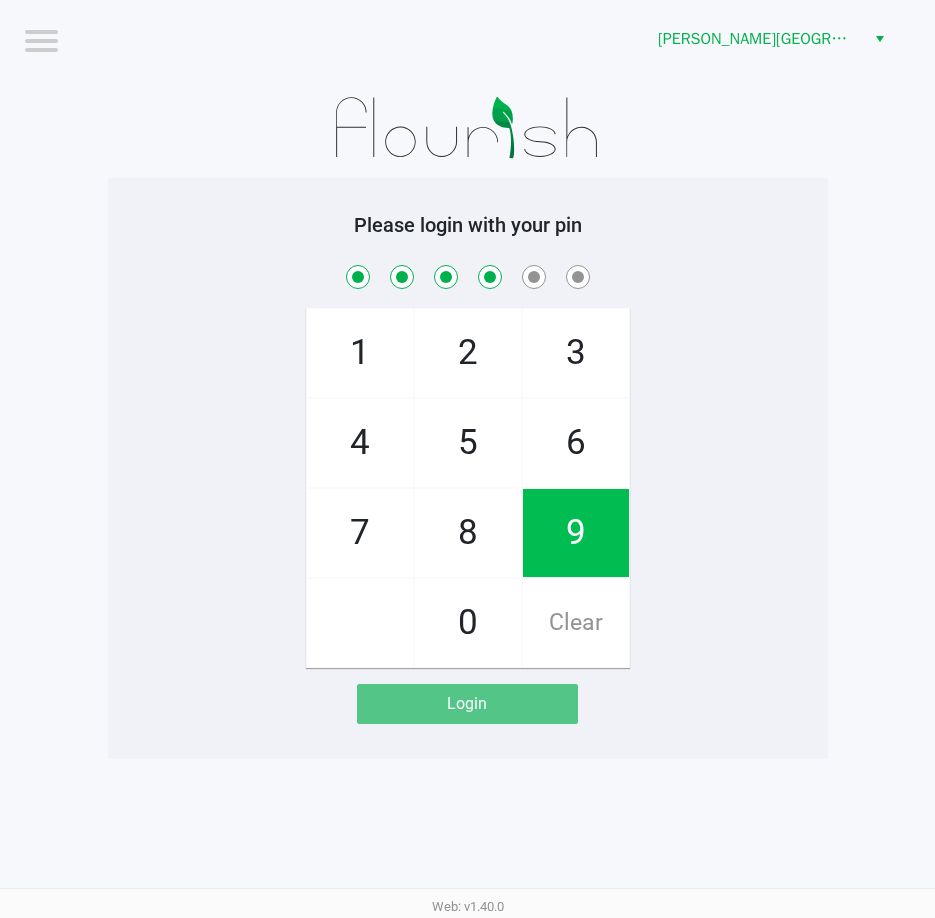checkbox on "true" 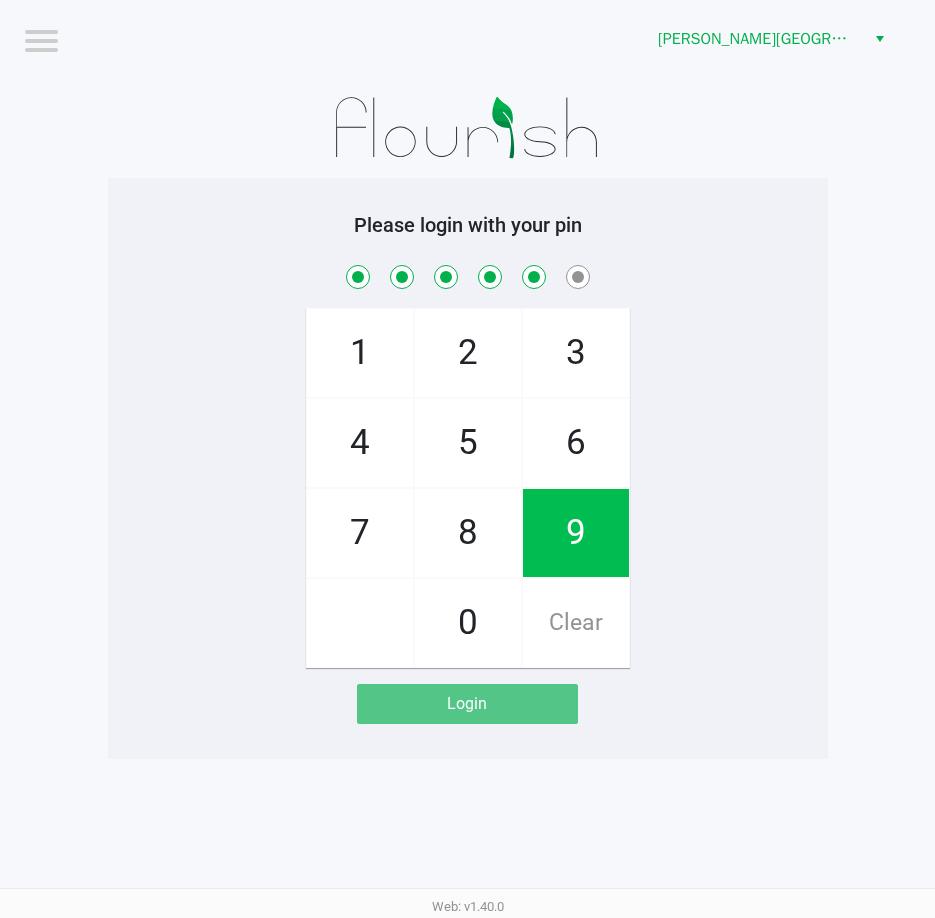 checkbox on "true" 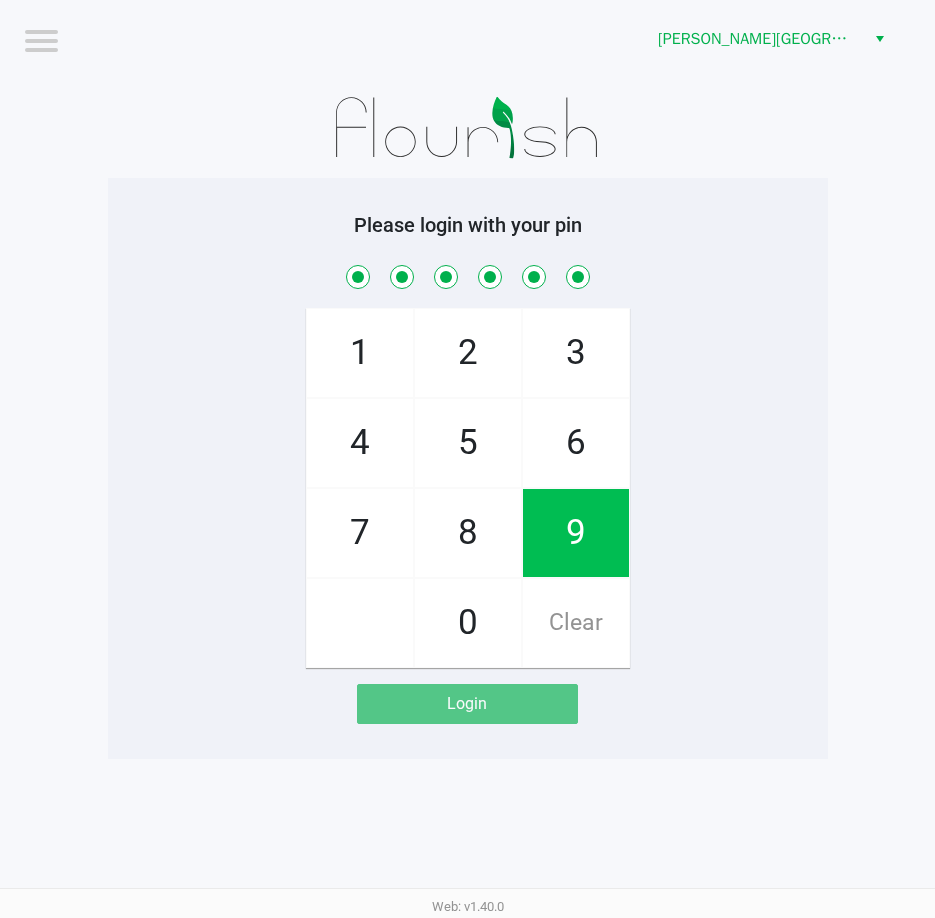 checkbox on "true" 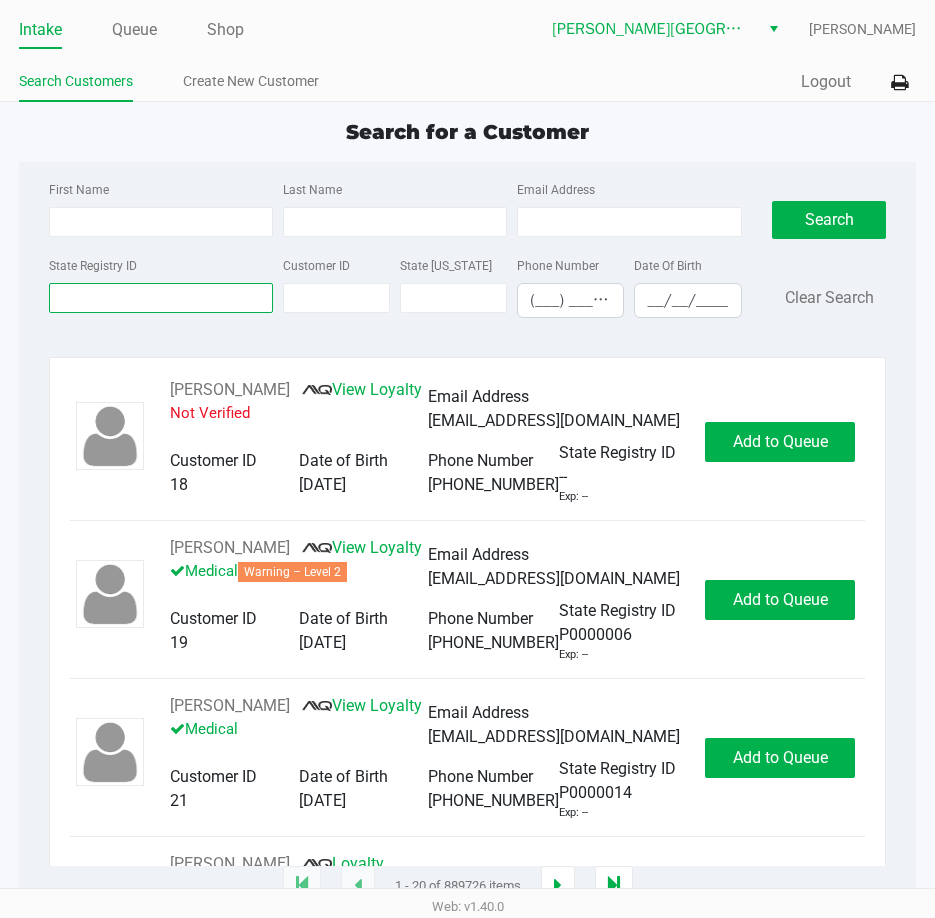 click on "State Registry ID" at bounding box center (161, 298) 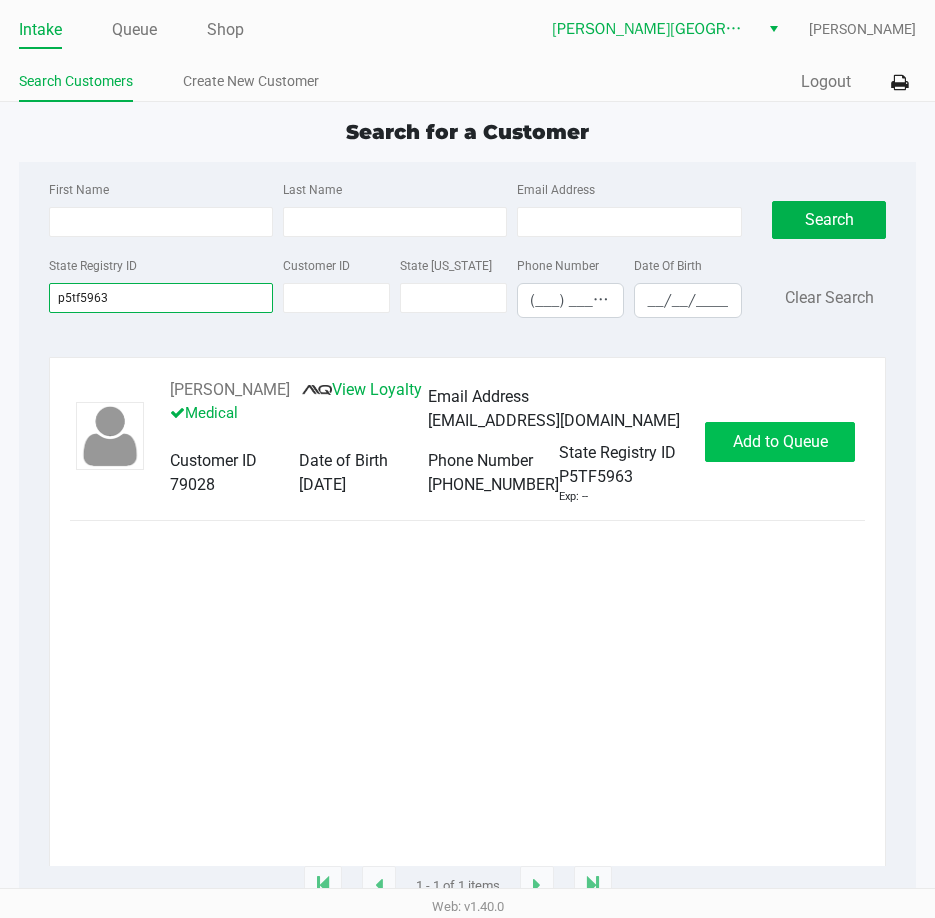 type on "p5tf5963" 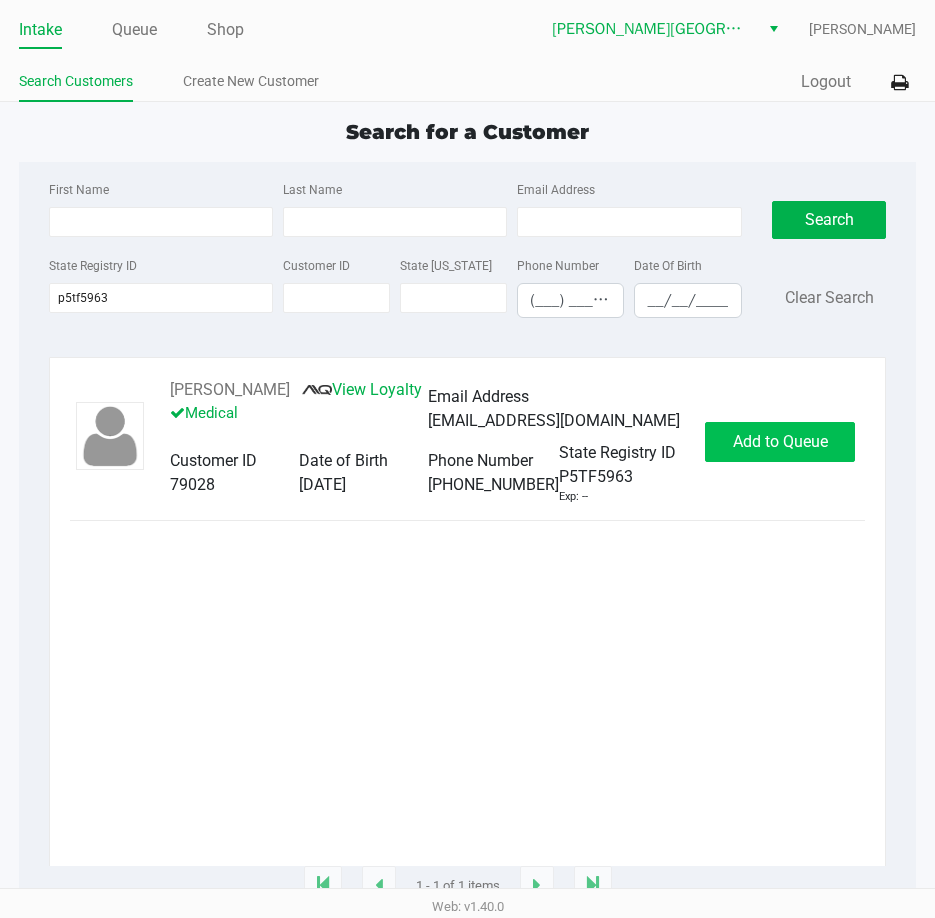 click on "Add to Queue" 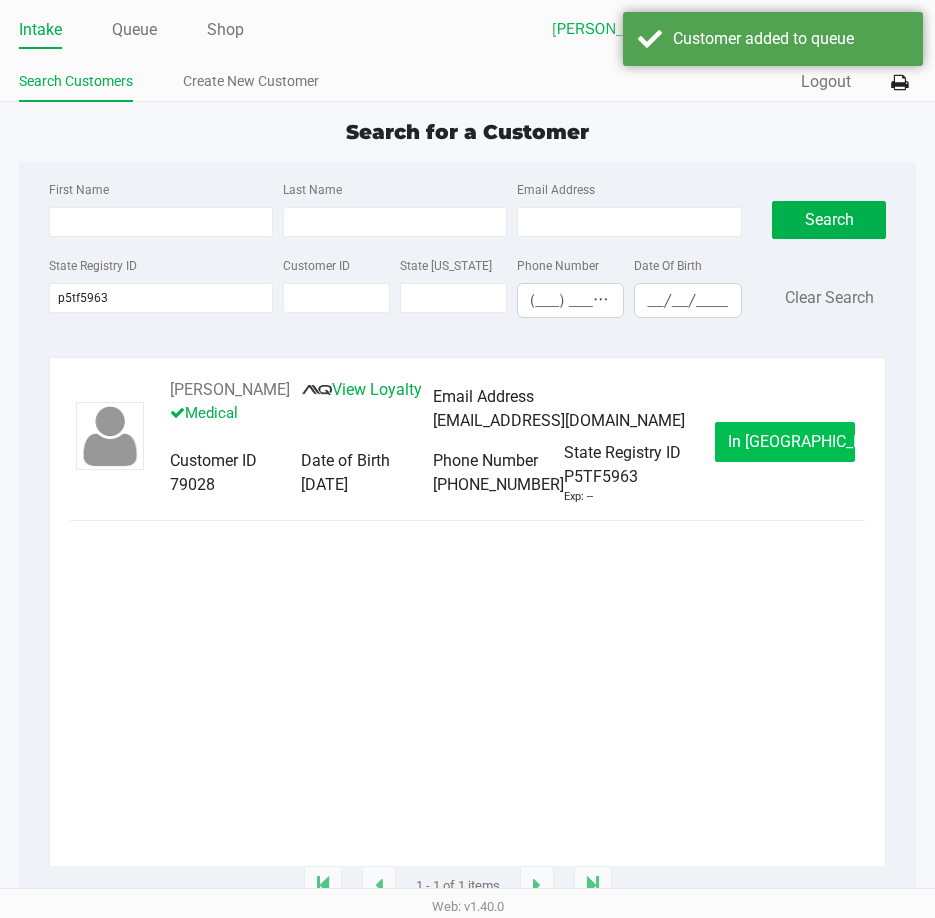 click on "In Queue" 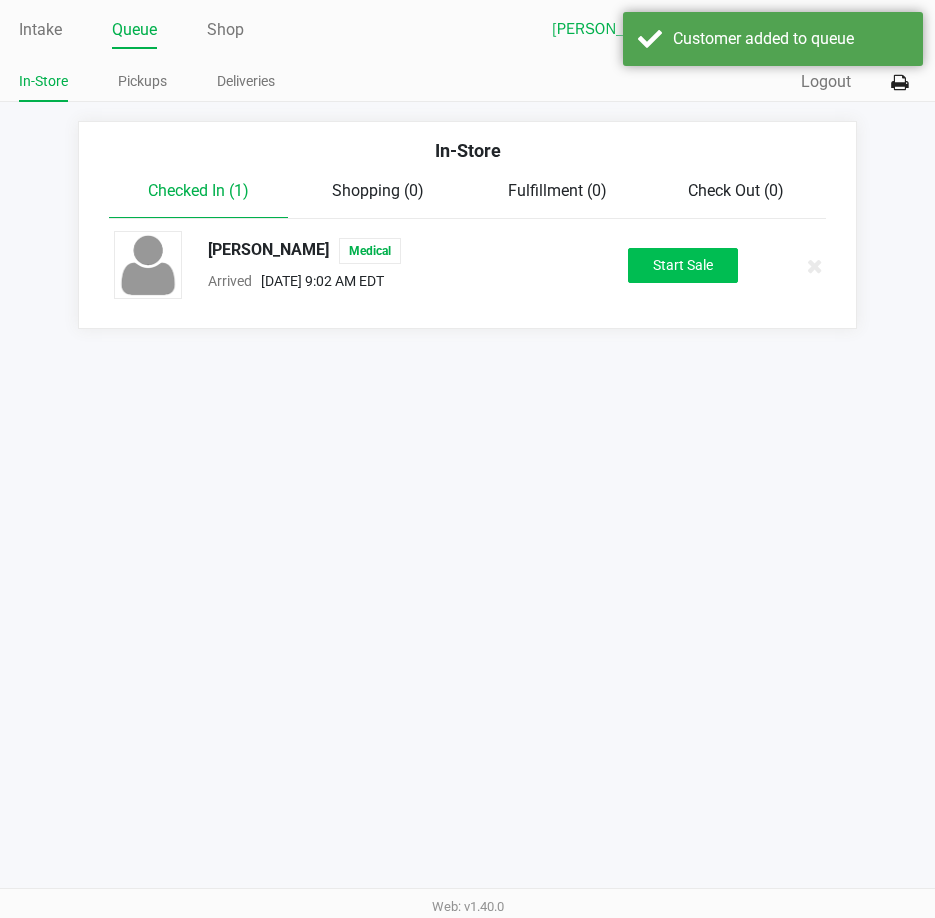 click on "Start Sale" 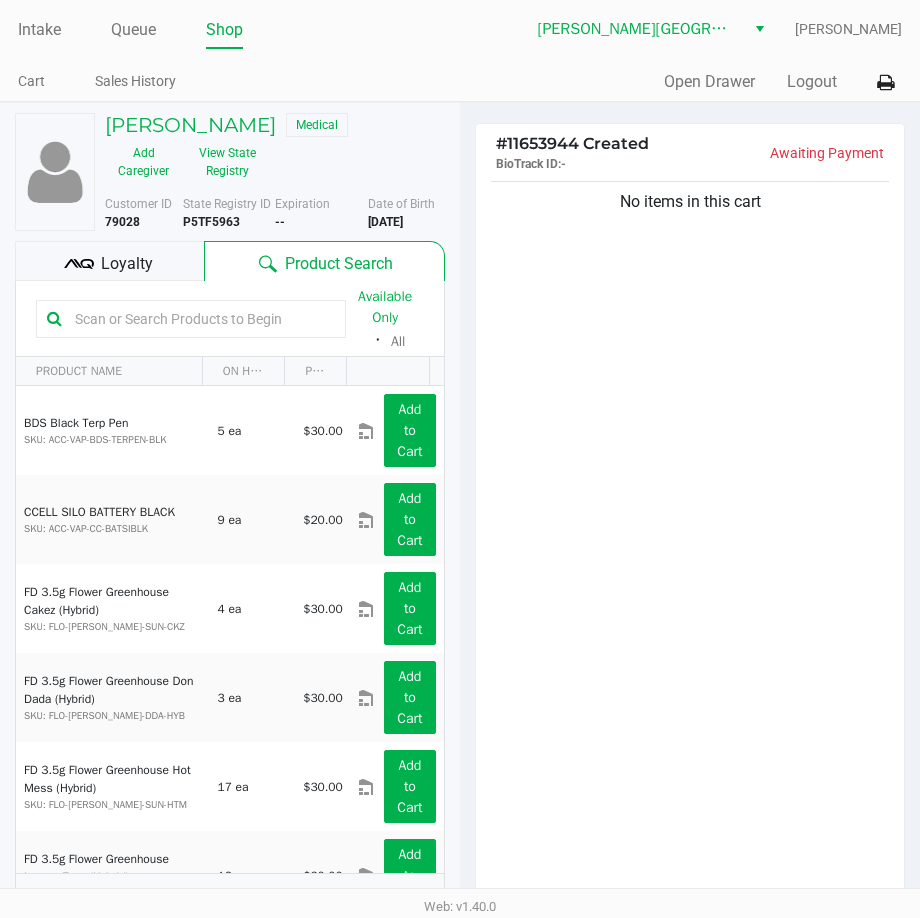 click on "View State Registry" 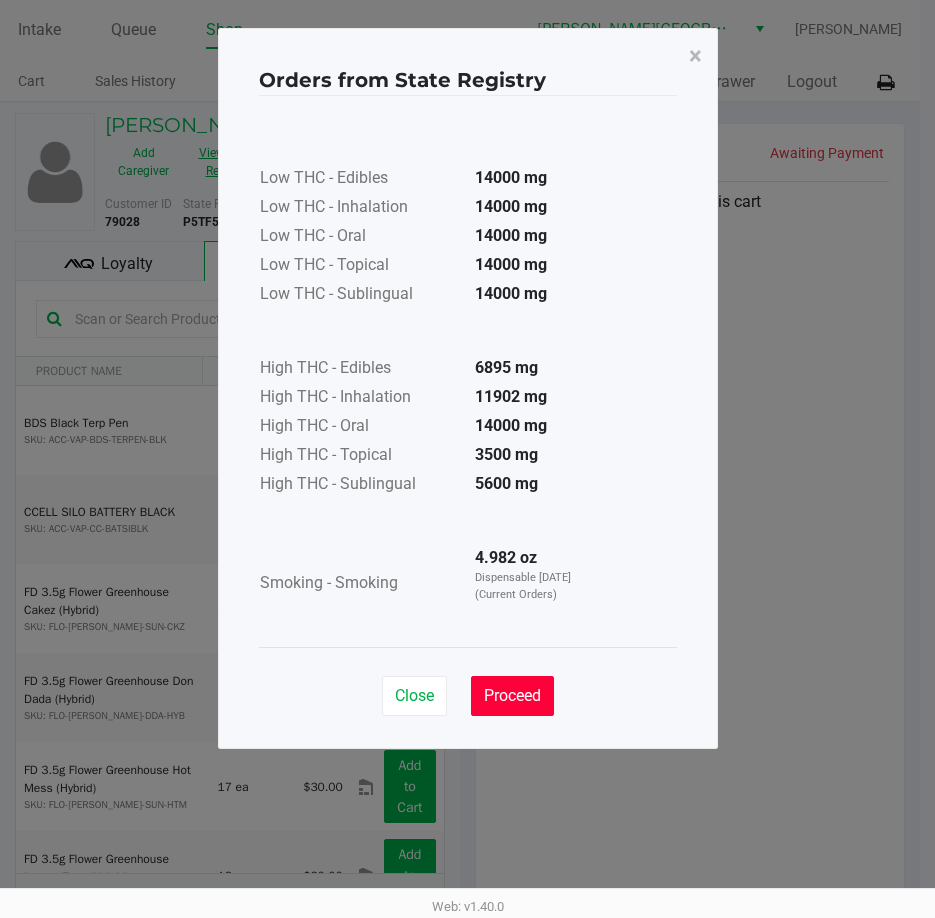 click on "Proceed" 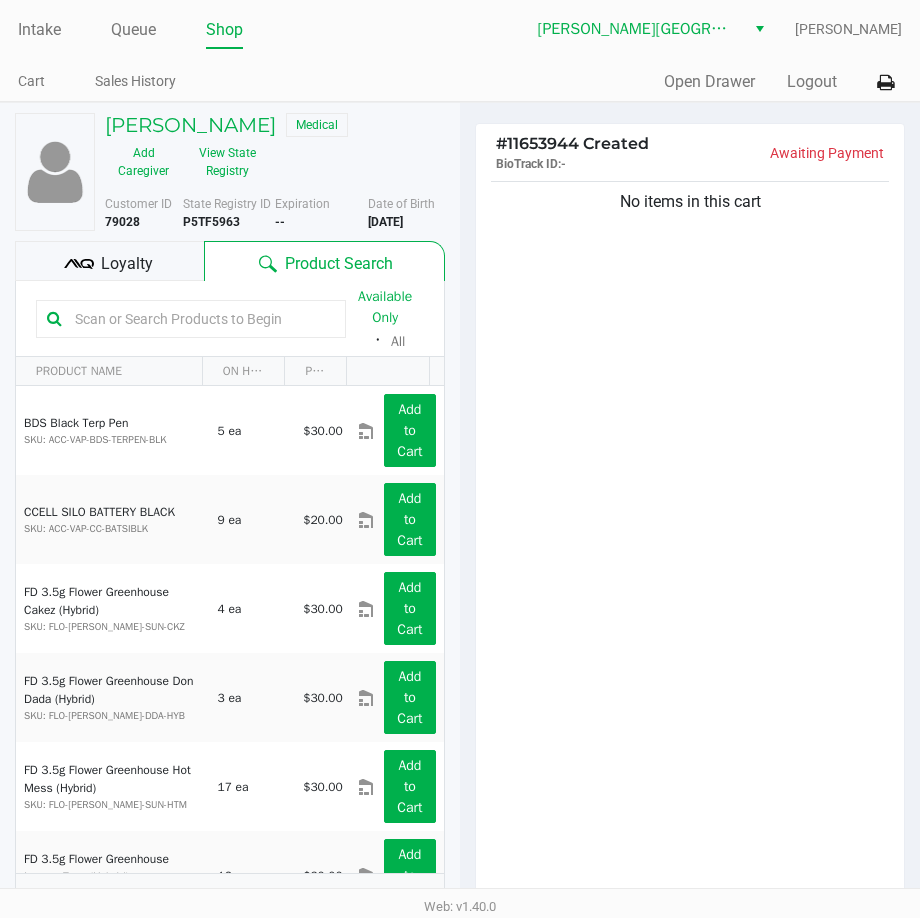 click on "No items in this cart" 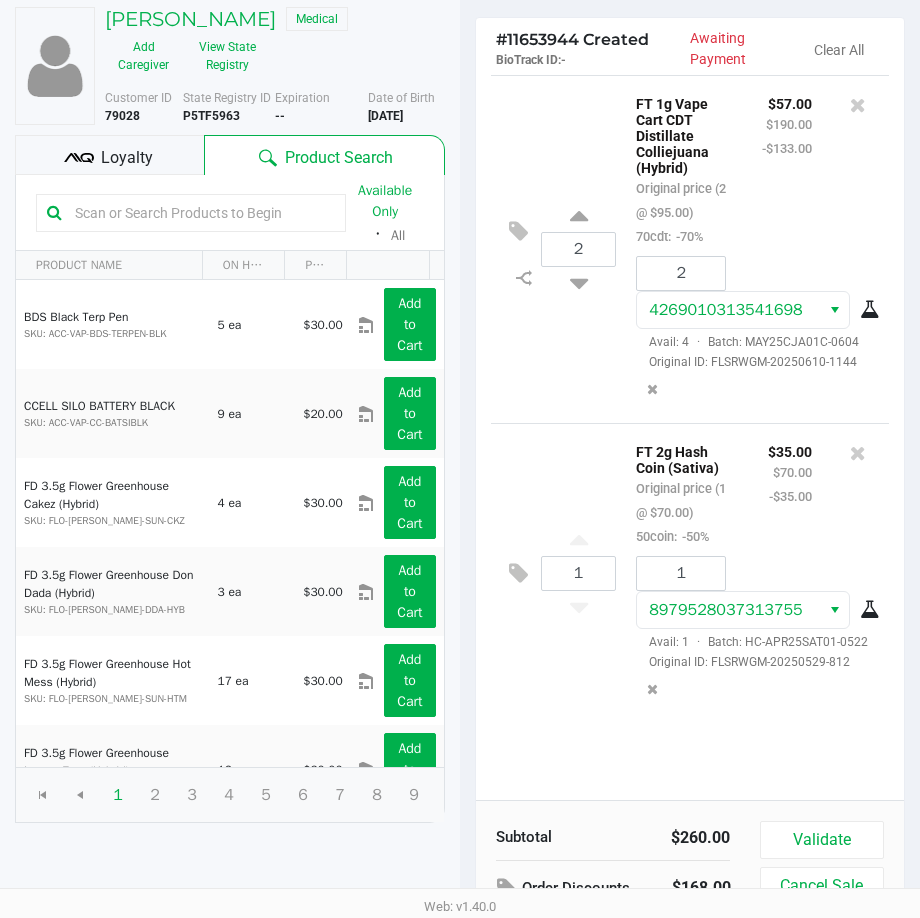 scroll, scrollTop: 209, scrollLeft: 0, axis: vertical 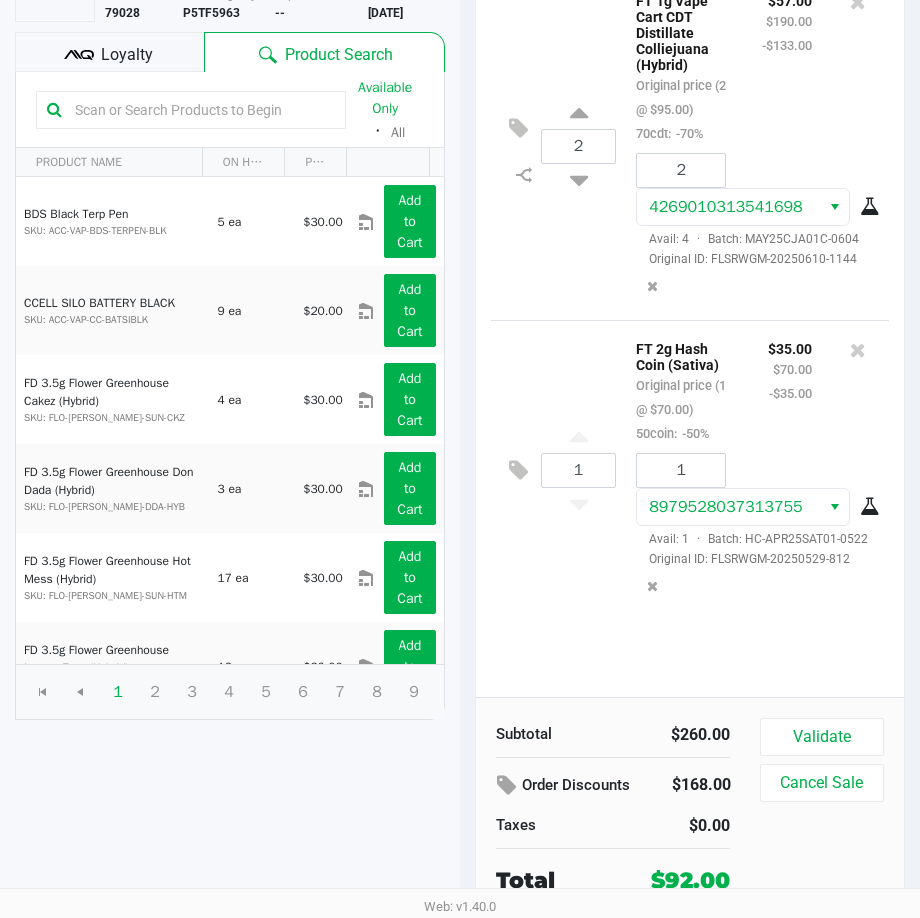 click on "Loyalty" 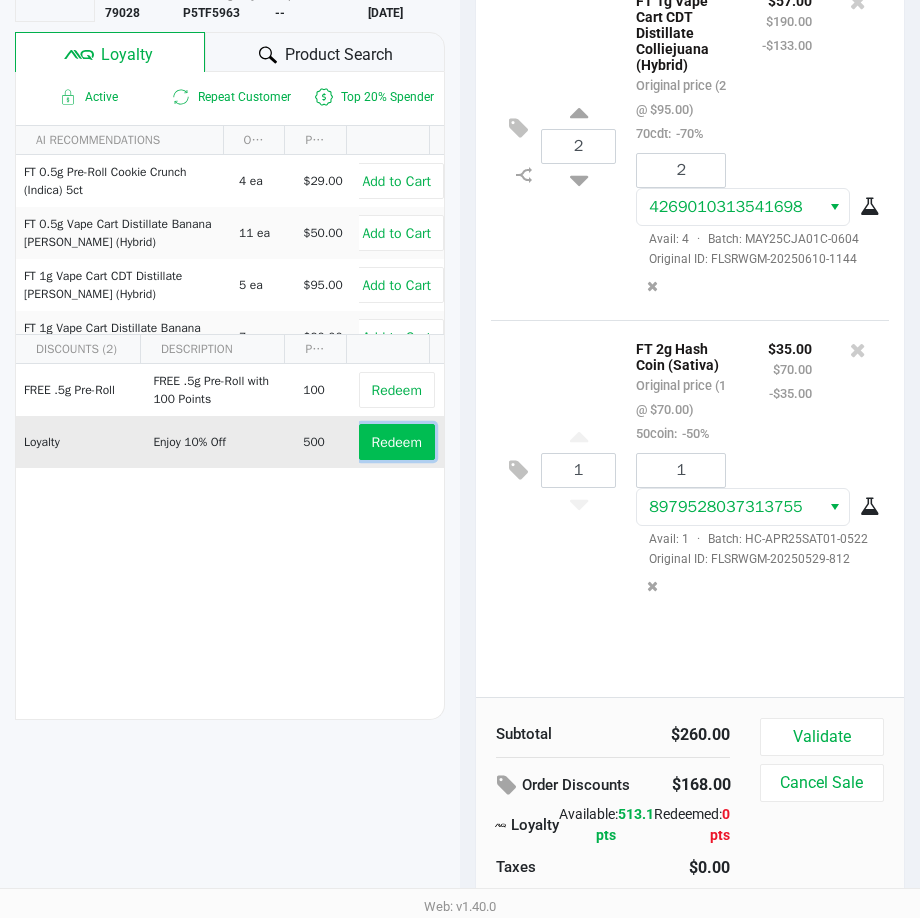 click on "Redeem" 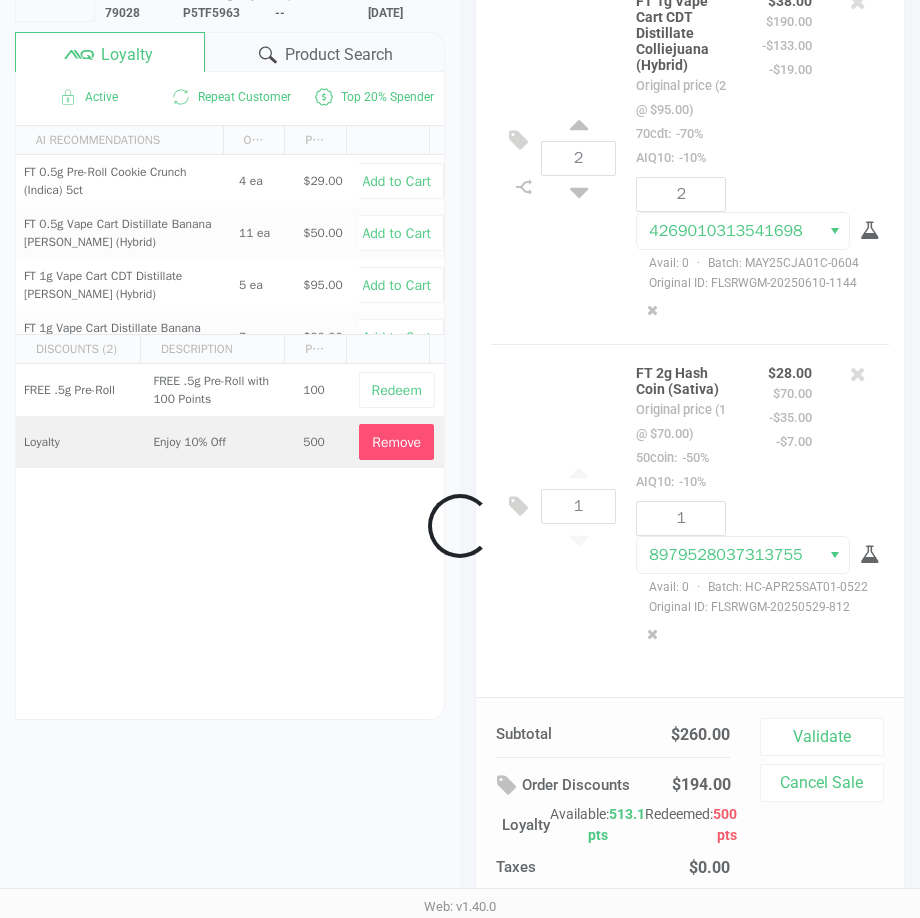 click 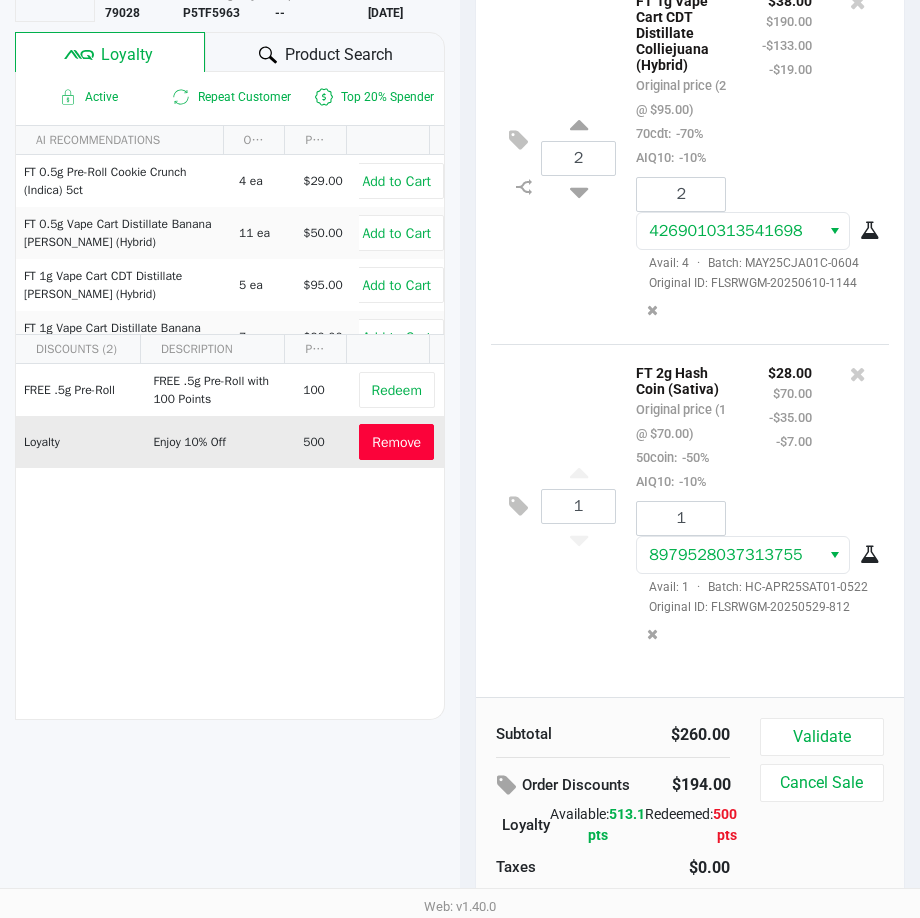 scroll, scrollTop: 251, scrollLeft: 0, axis: vertical 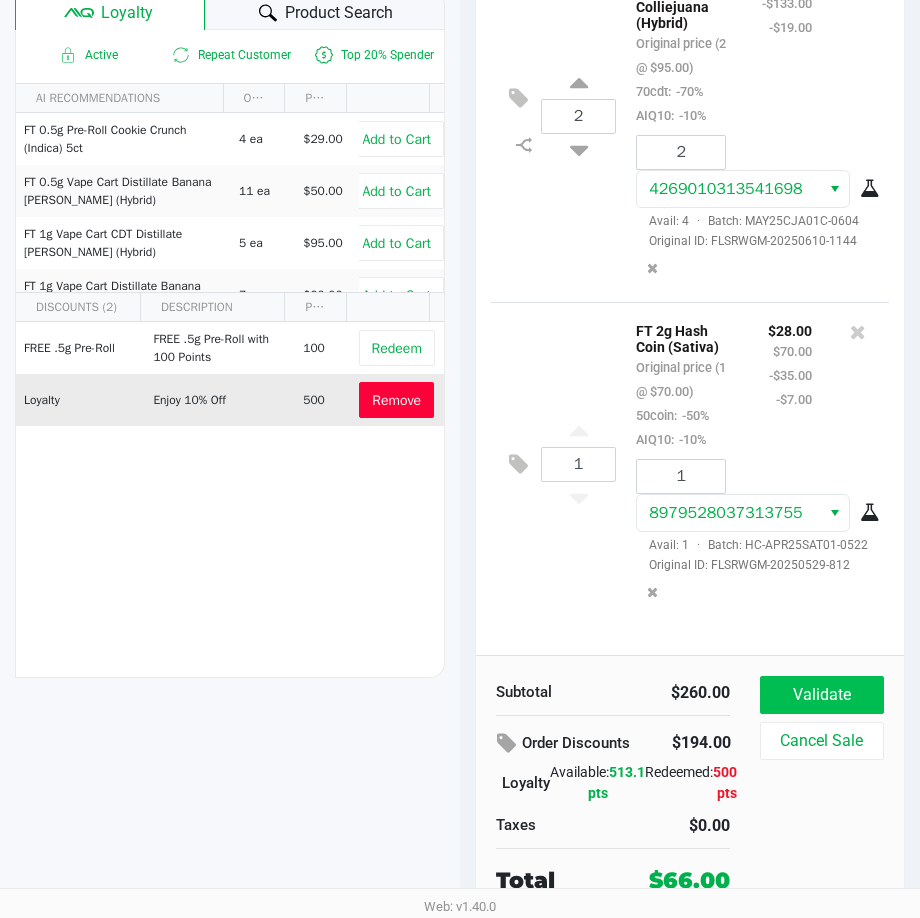 click on "Validate" 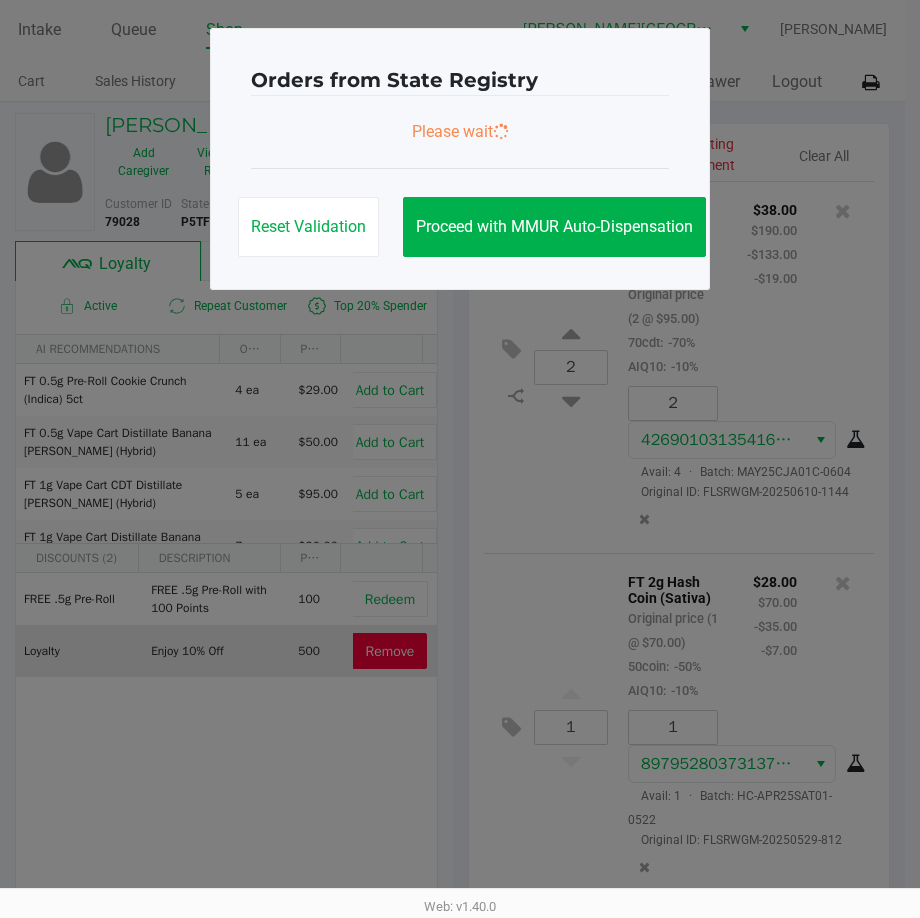 scroll, scrollTop: 0, scrollLeft: 0, axis: both 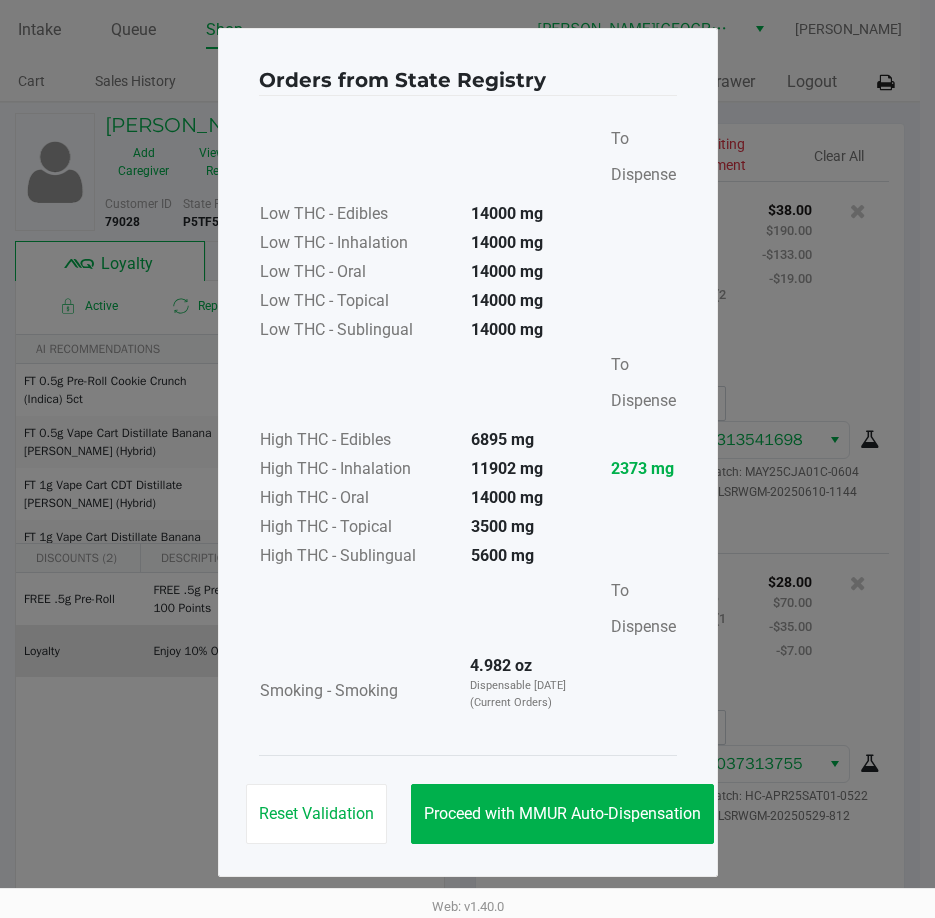 click on "Proceed with MMUR Auto-Dispensation" 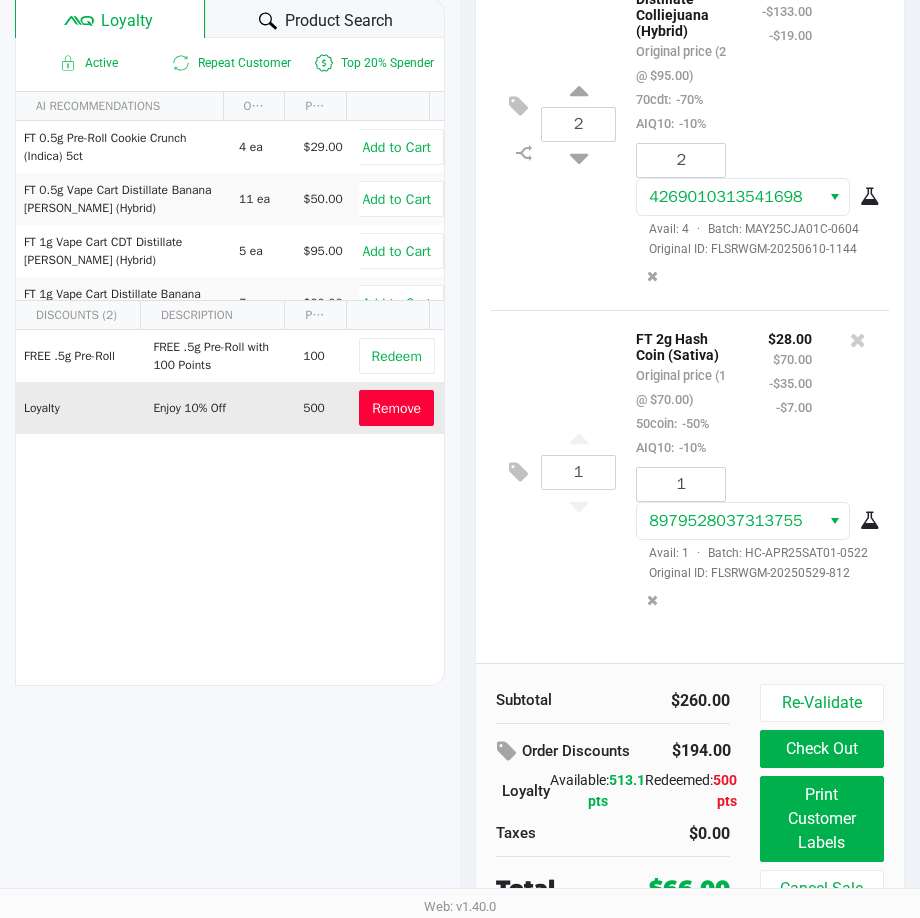 scroll, scrollTop: 254, scrollLeft: 0, axis: vertical 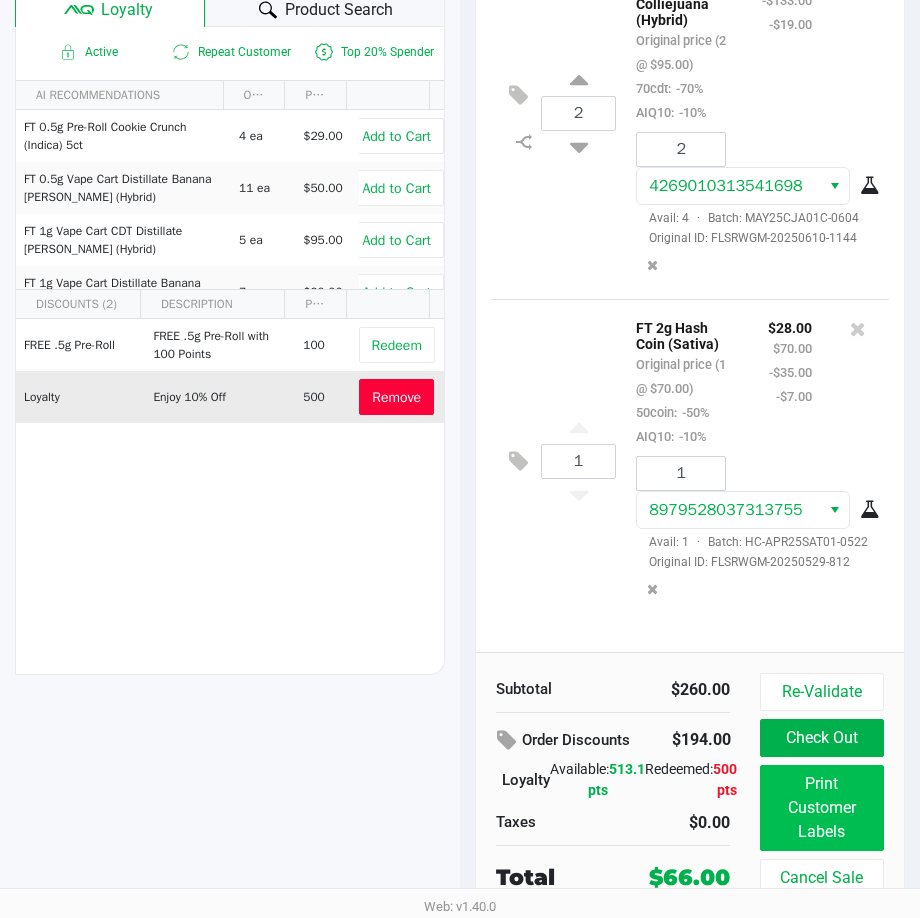 click on "Print Customer Labels" 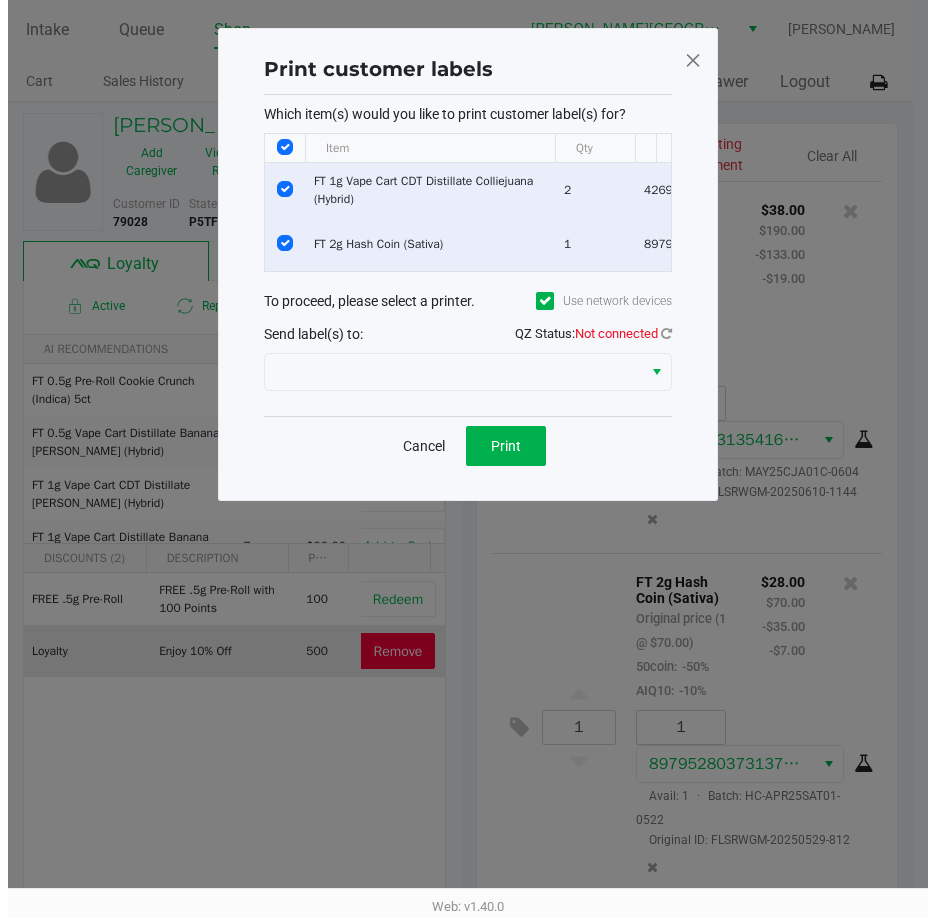 scroll, scrollTop: 0, scrollLeft: 0, axis: both 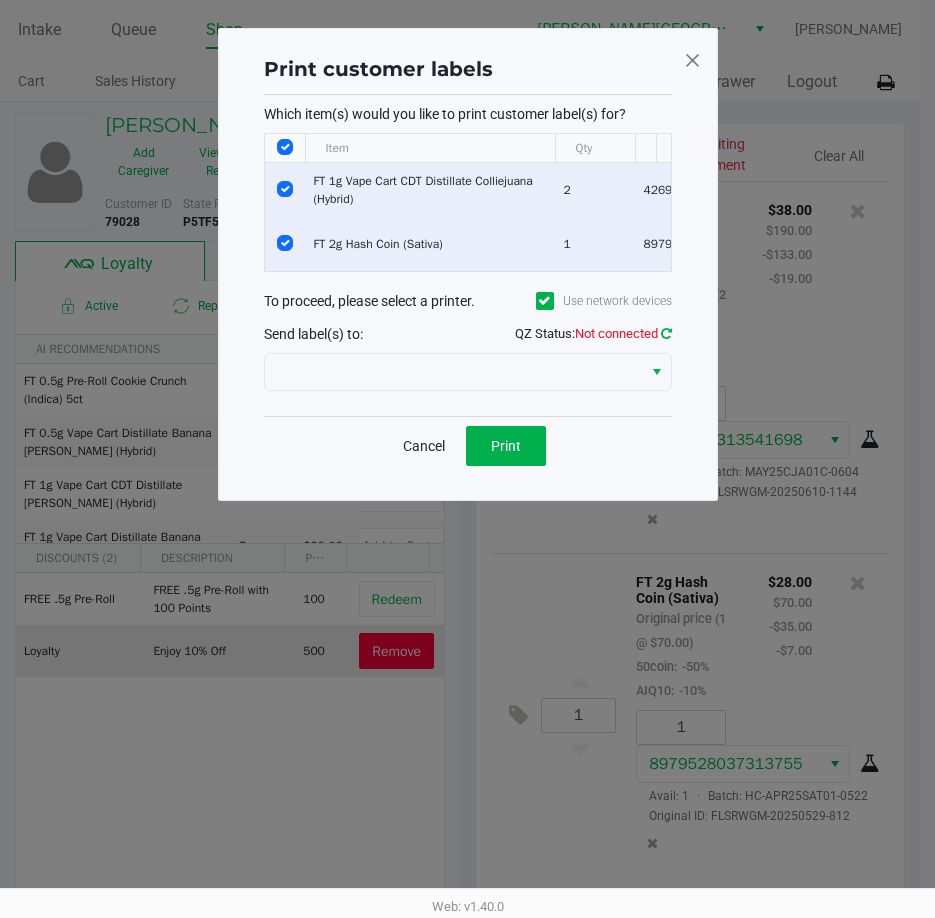 click 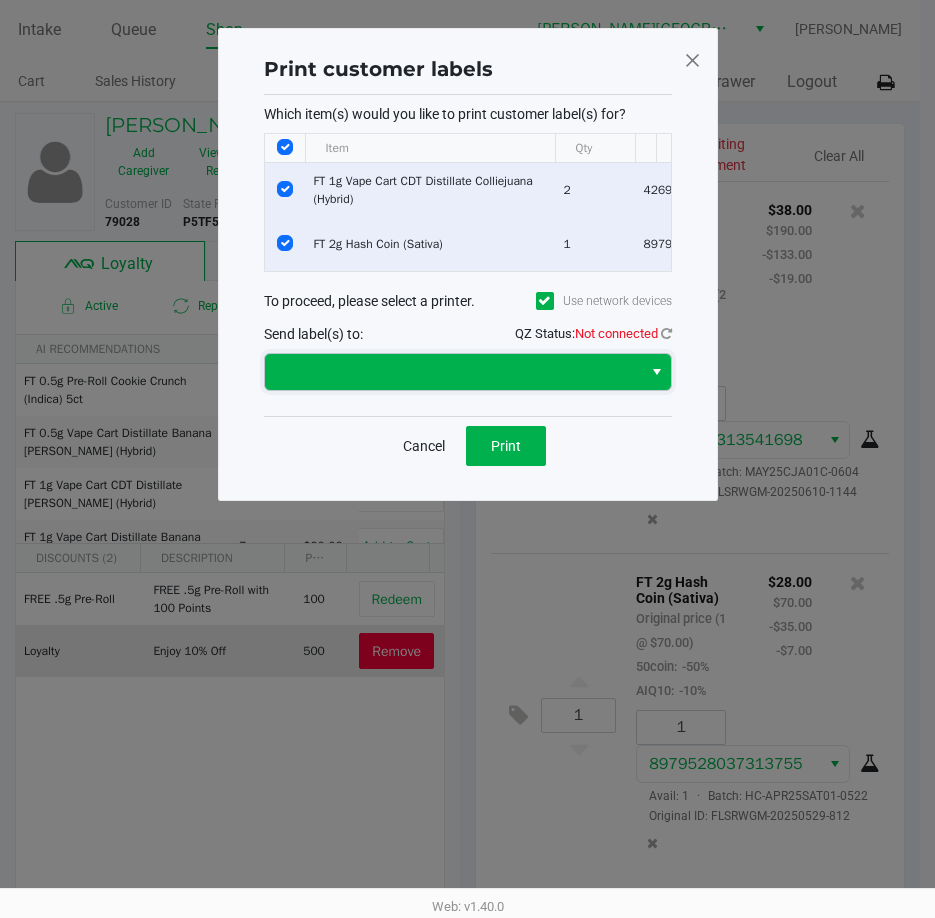 click at bounding box center [453, 372] 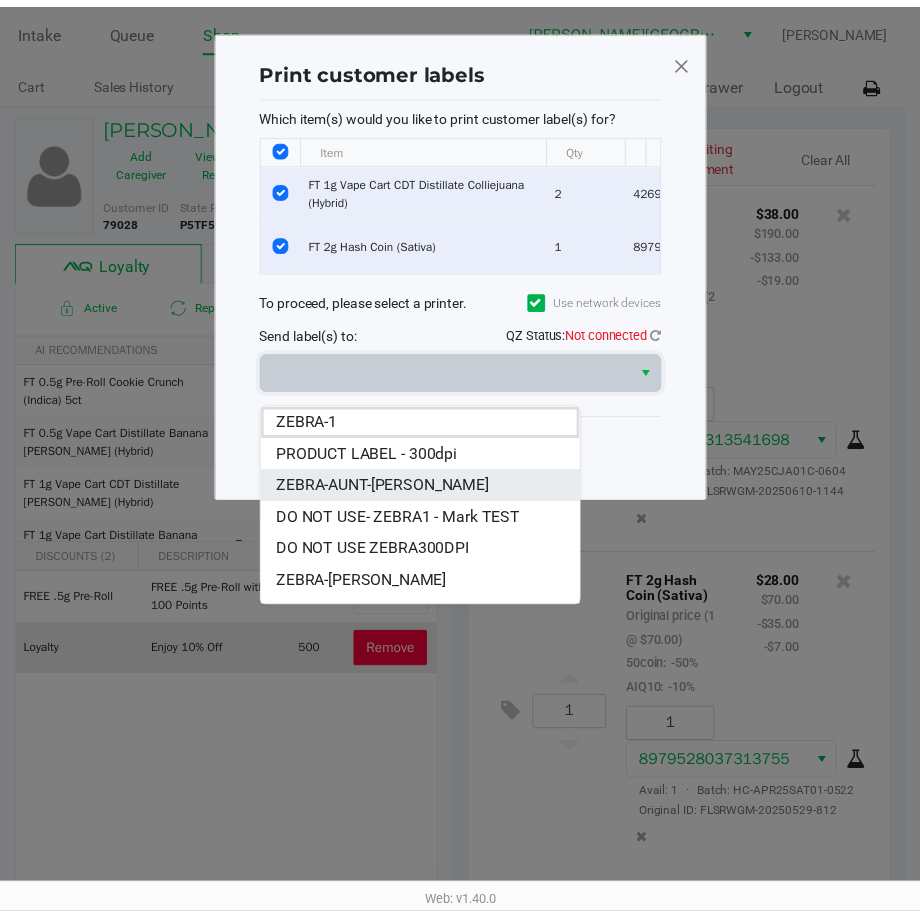 scroll, scrollTop: 24, scrollLeft: 0, axis: vertical 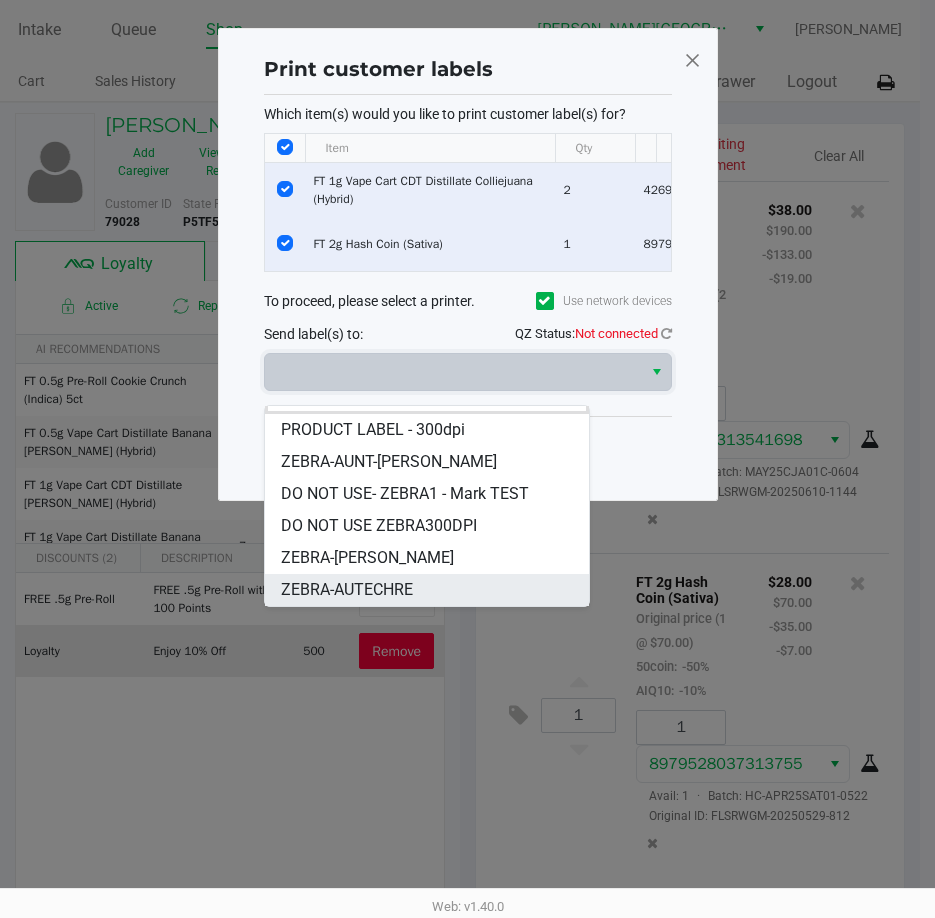 click on "ZEBRA-AUTECHRE" at bounding box center [347, 590] 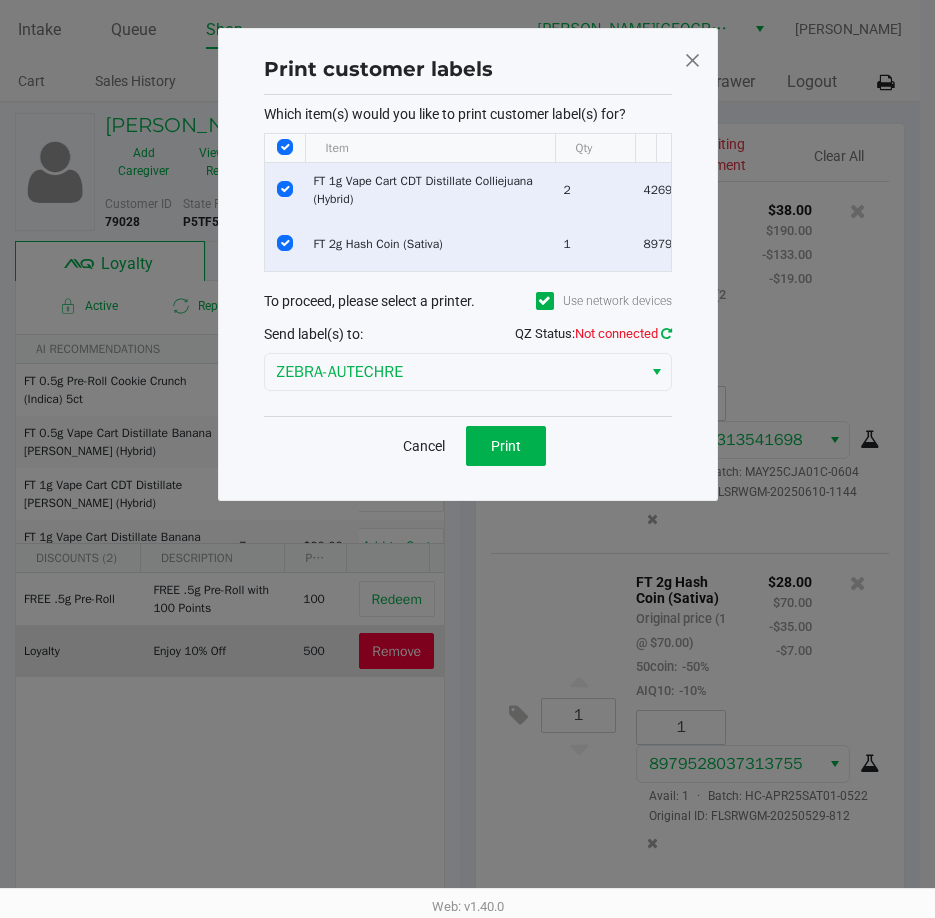 click 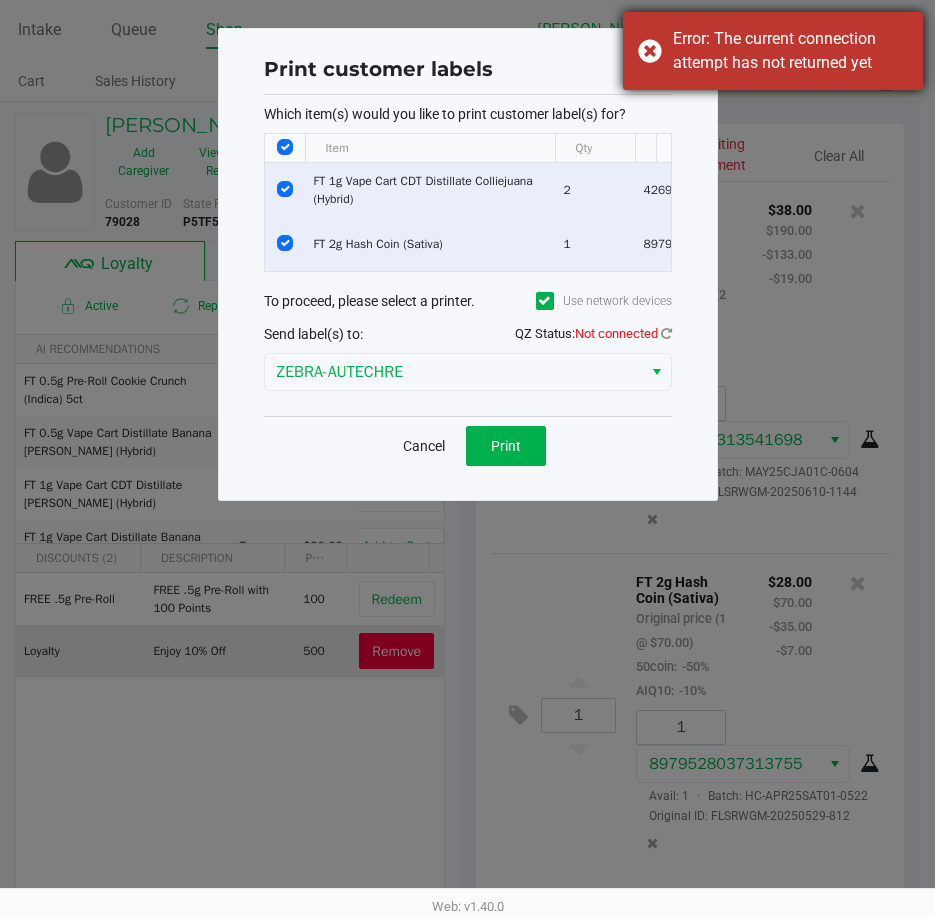 click on "Error: The current connection attempt has not returned yet" at bounding box center (773, 51) 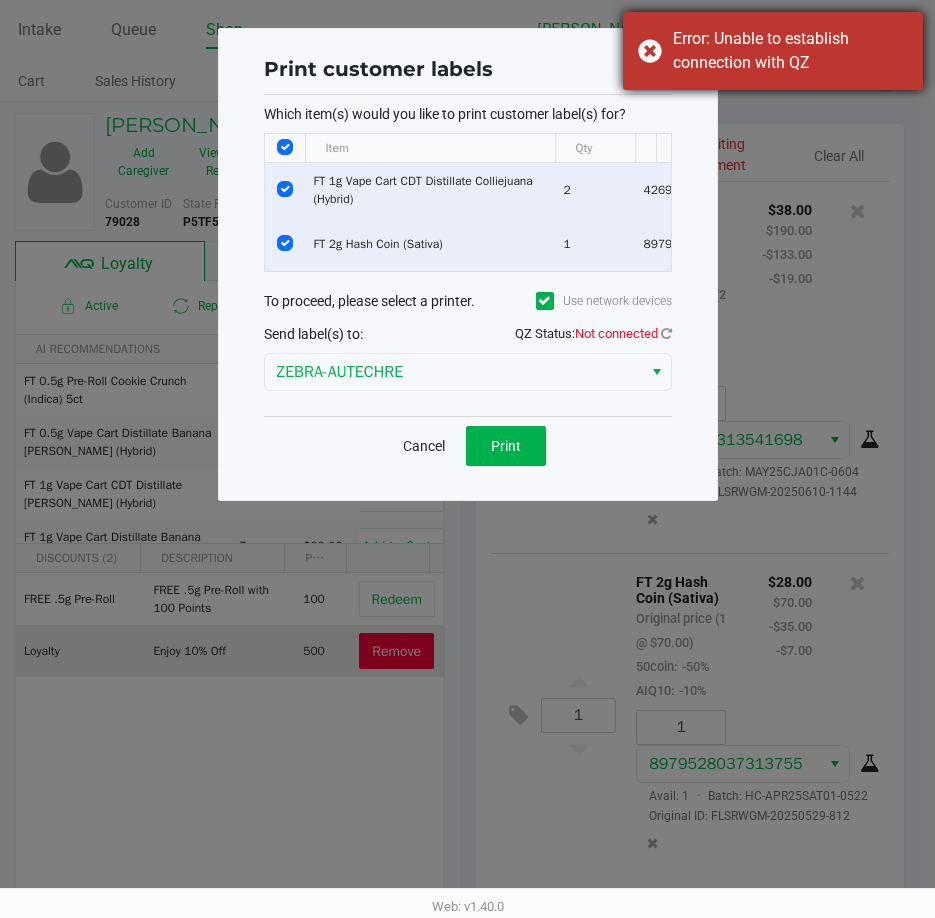 click on "Error: Unable to establish connection with QZ" at bounding box center [773, 51] 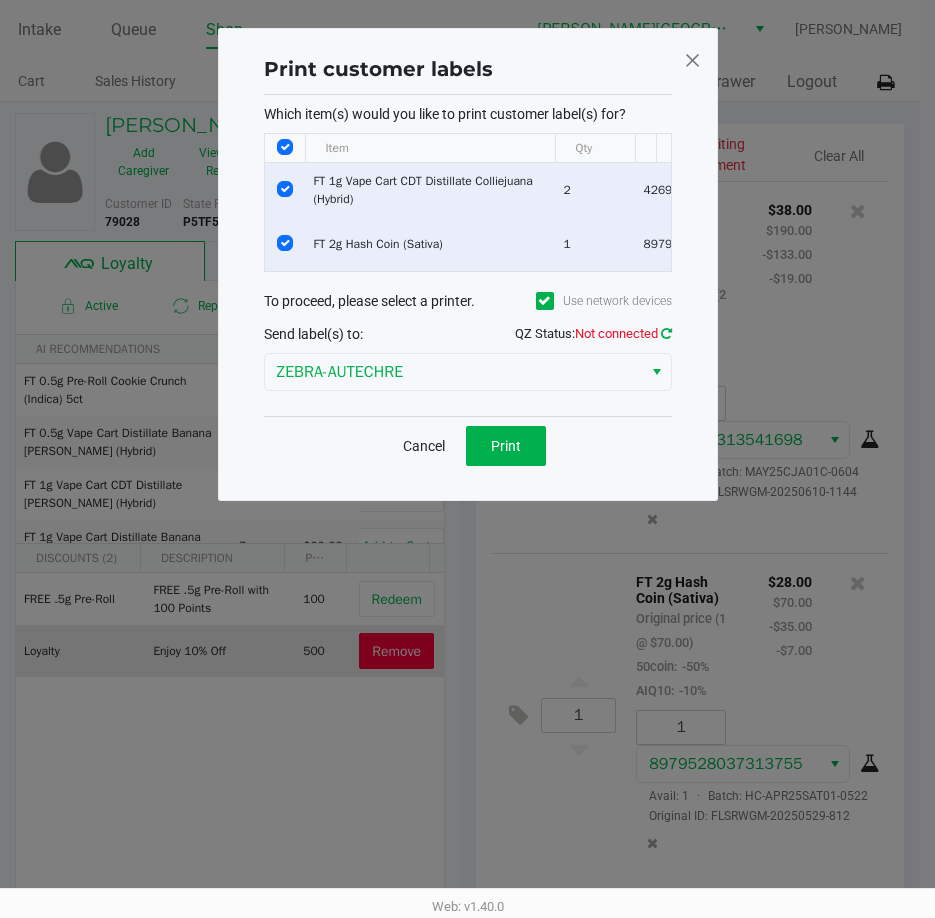 click 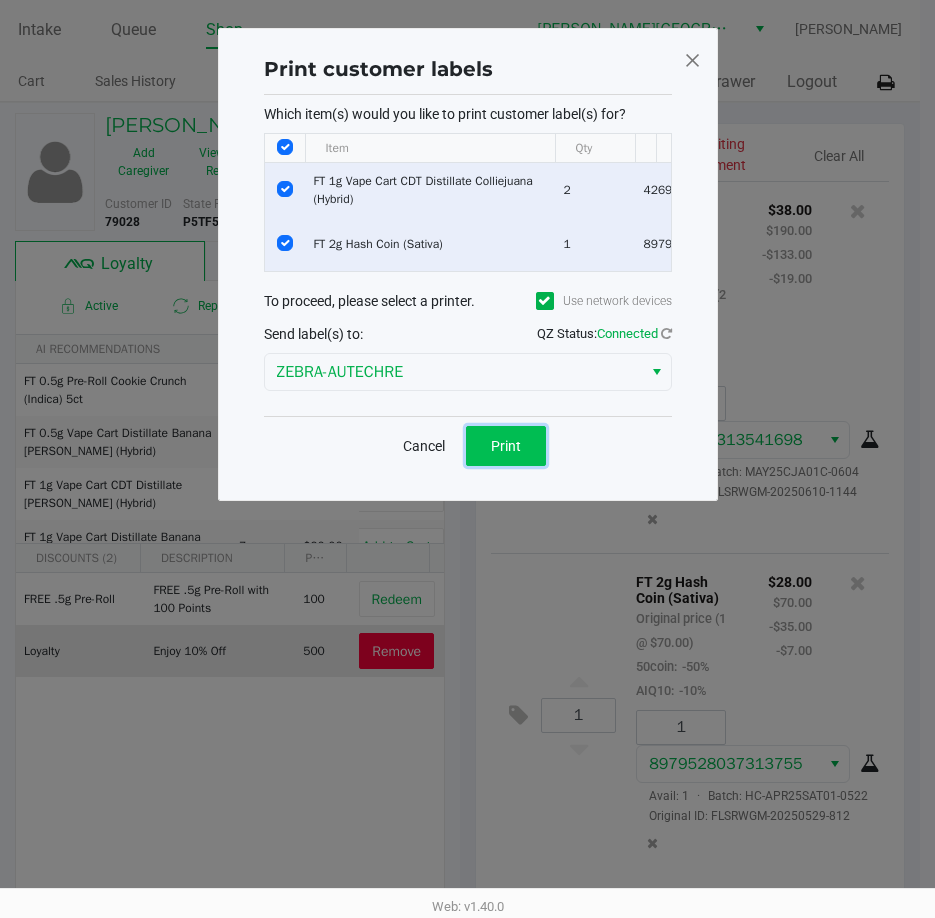 click on "Print" 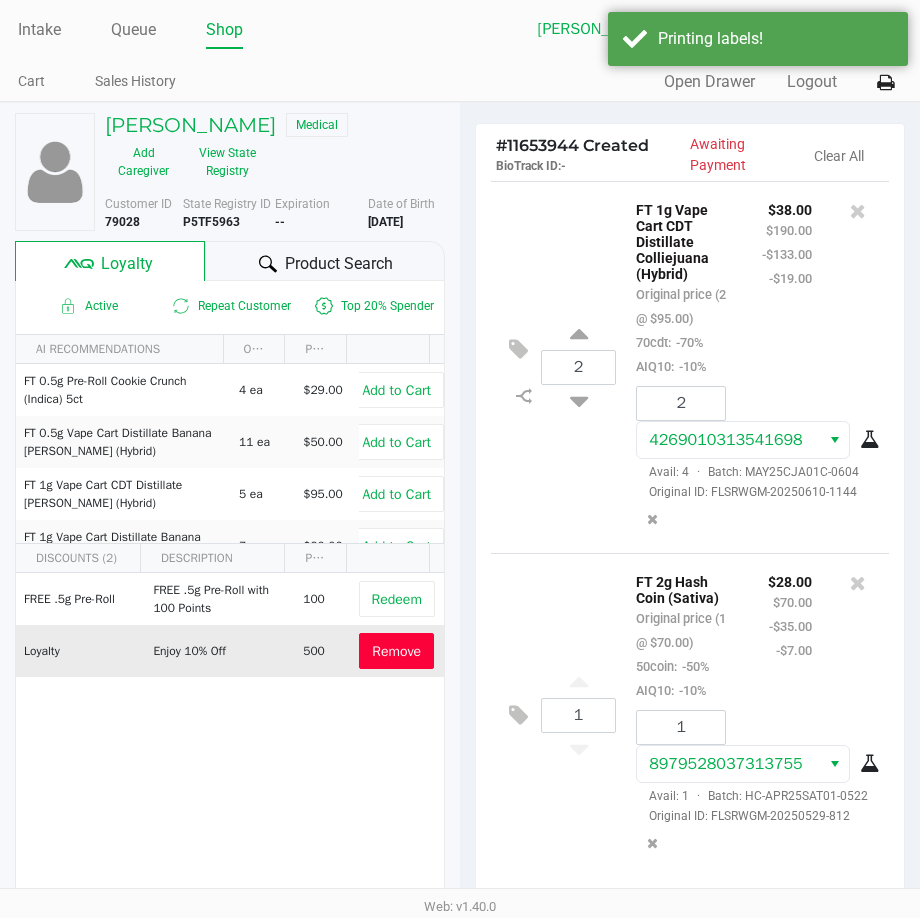 scroll, scrollTop: 26, scrollLeft: 0, axis: vertical 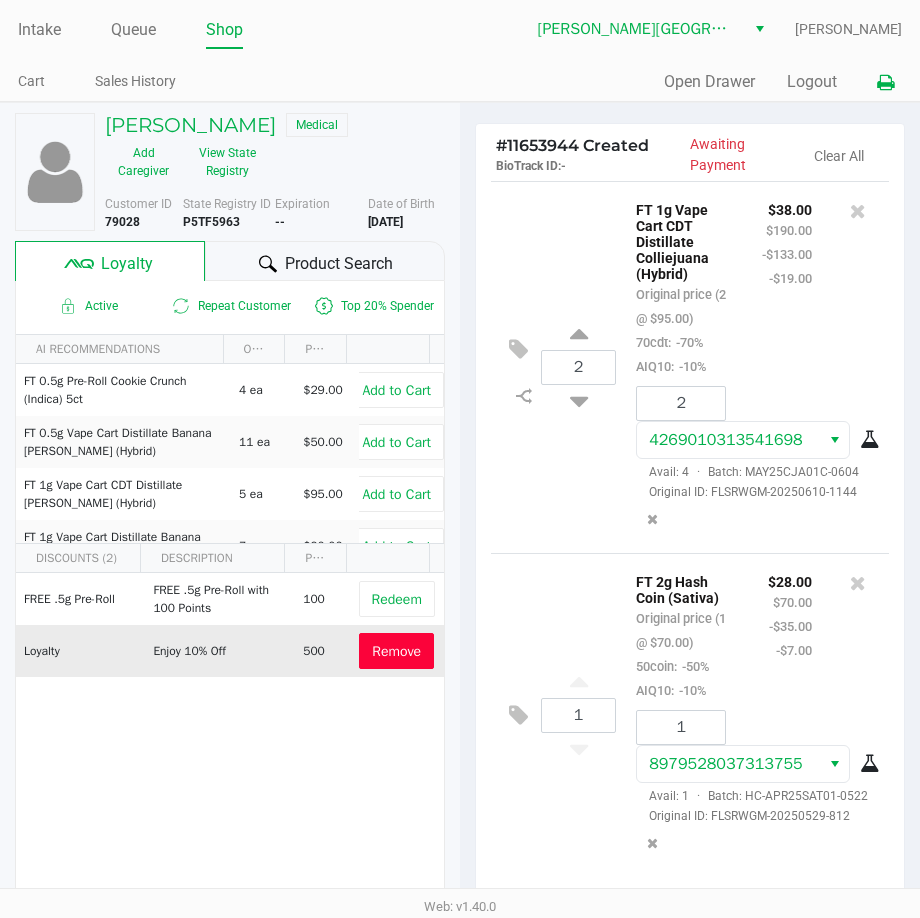 click 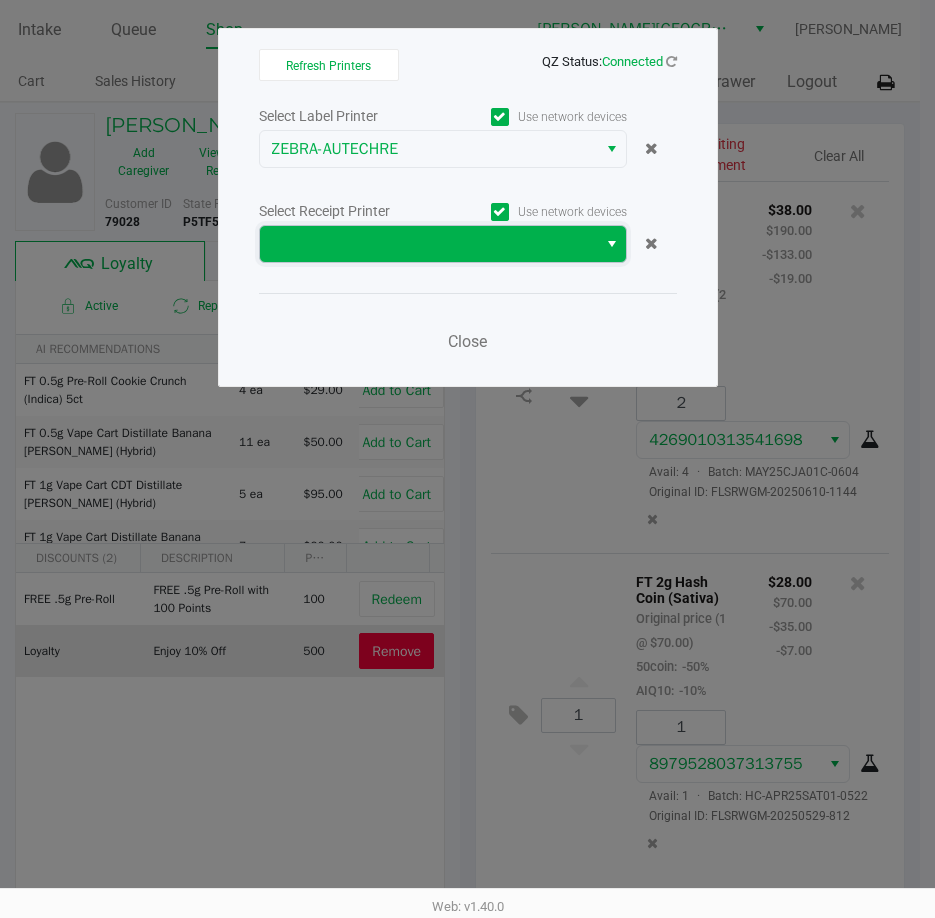 click at bounding box center (428, 244) 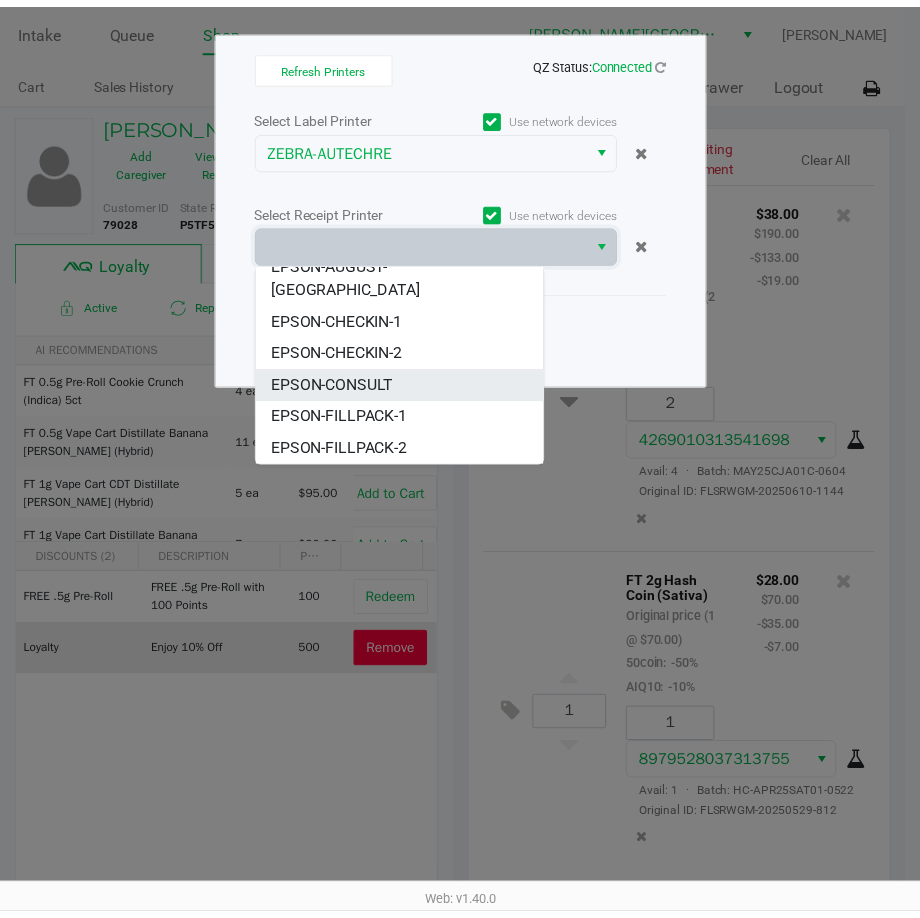 scroll, scrollTop: 184, scrollLeft: 0, axis: vertical 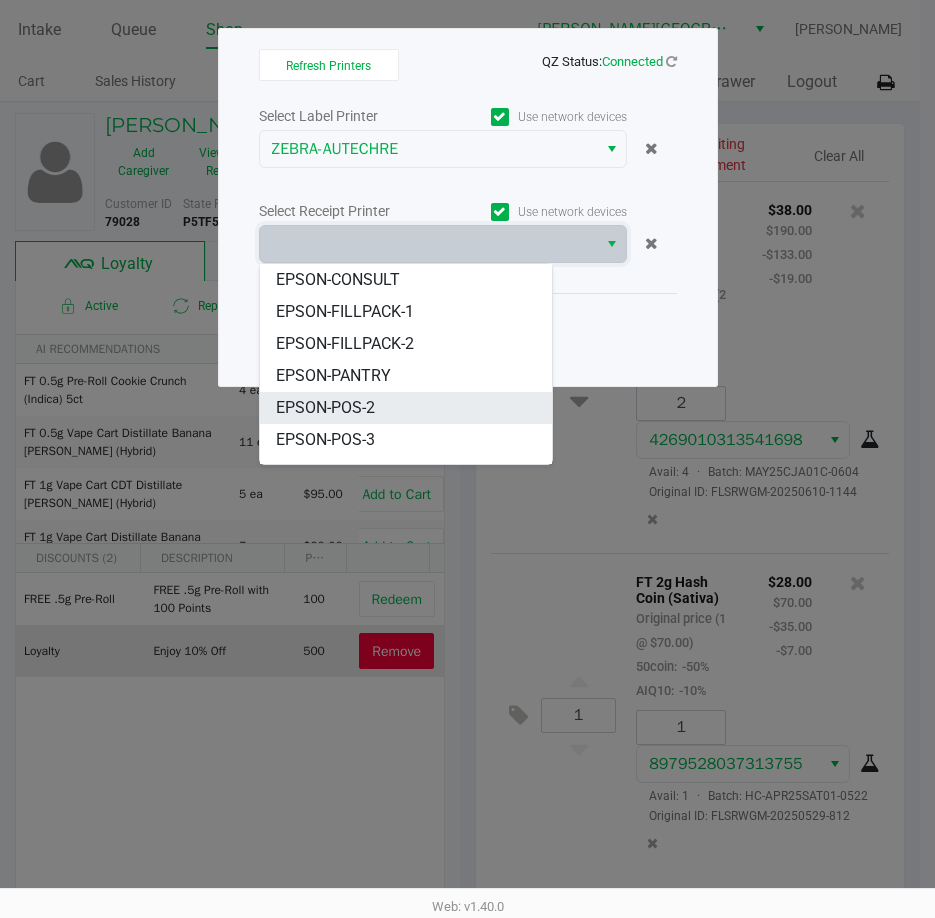 click on "EPSON-POS-2" at bounding box center (325, 408) 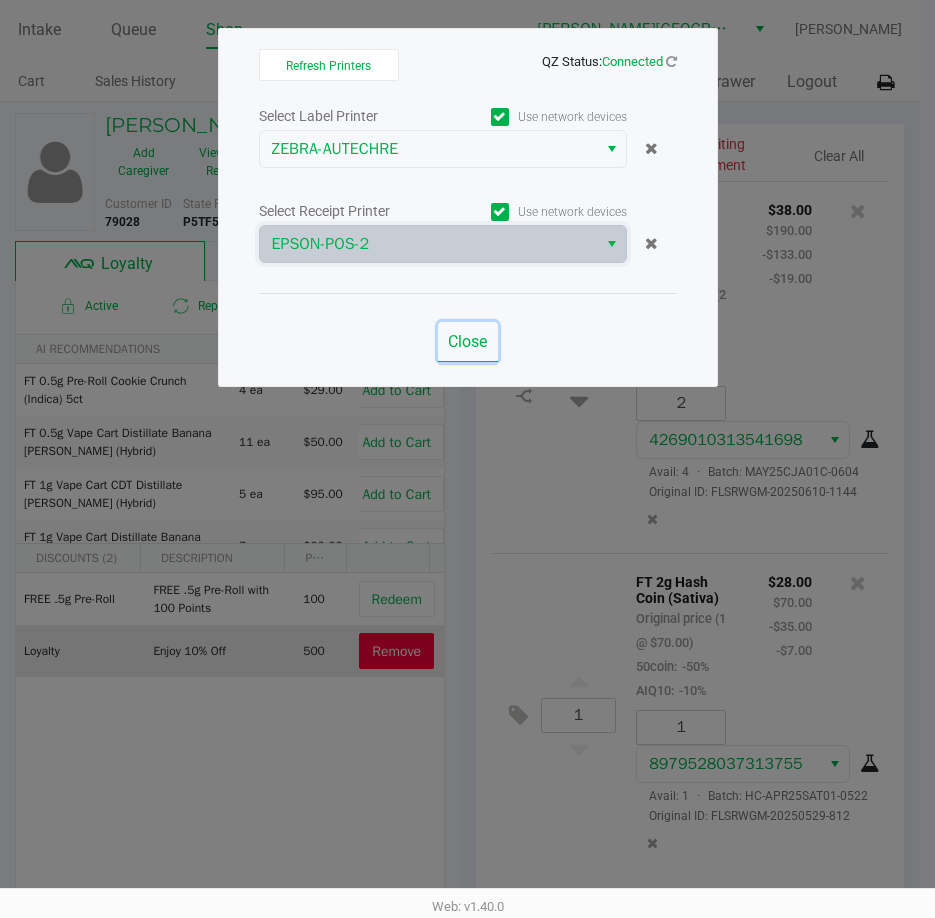 click on "Close" 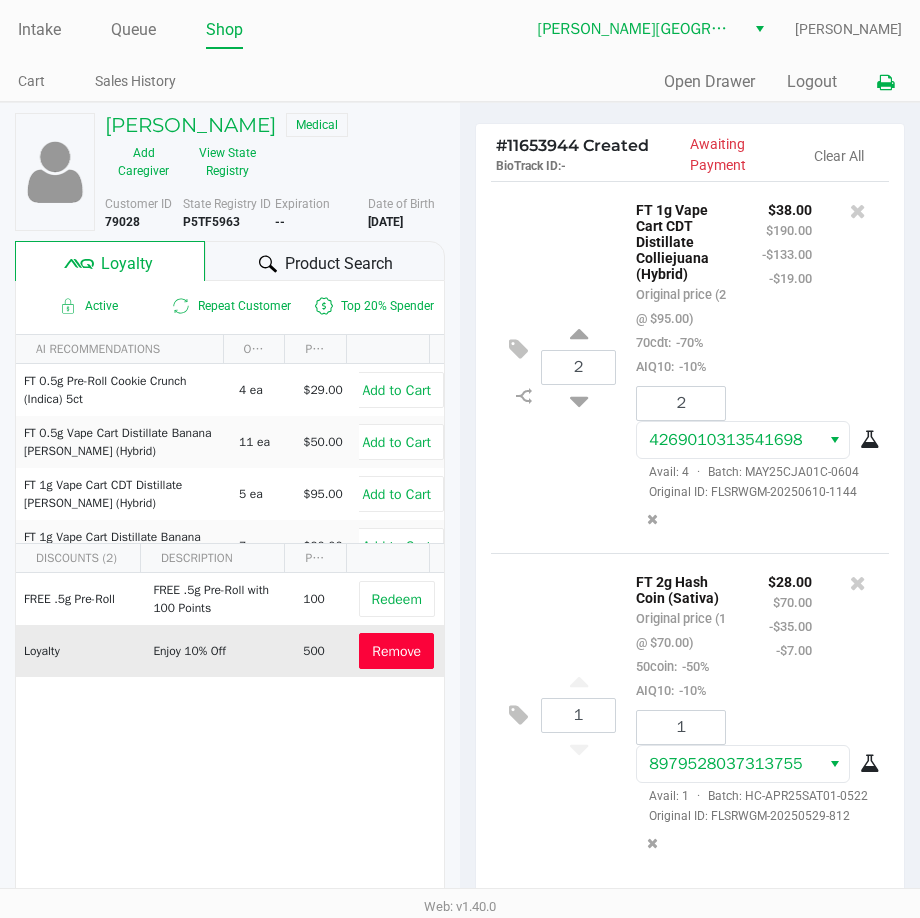 scroll, scrollTop: 26, scrollLeft: 0, axis: vertical 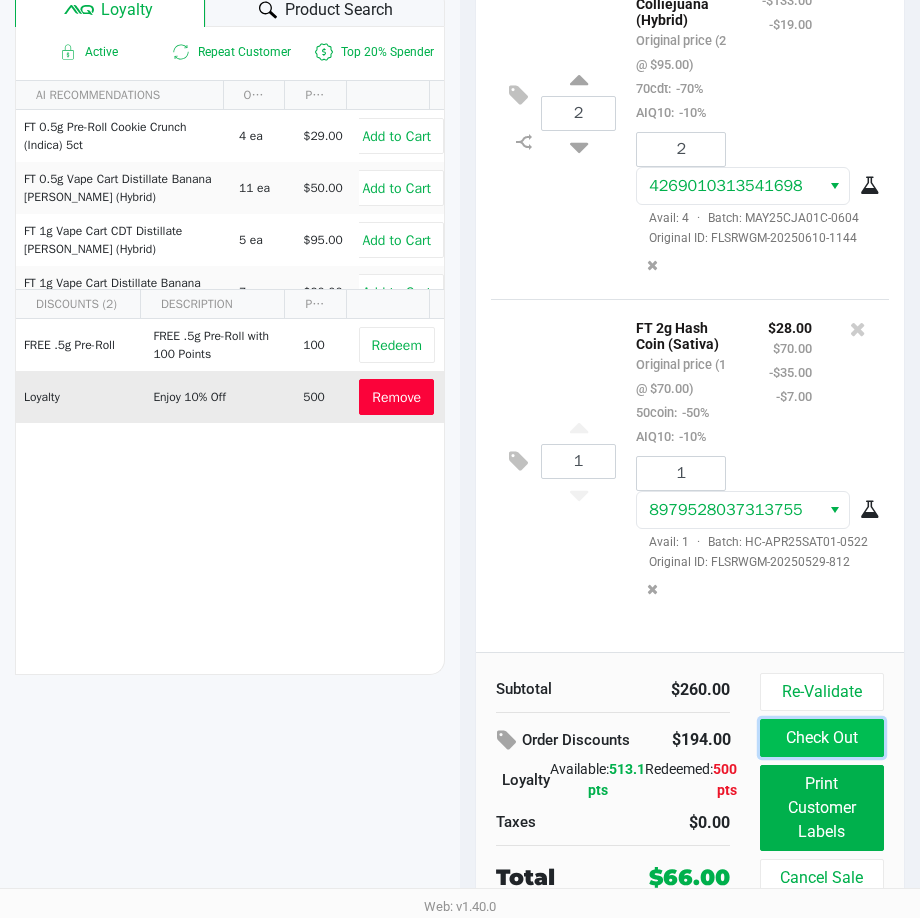 click on "Check Out" 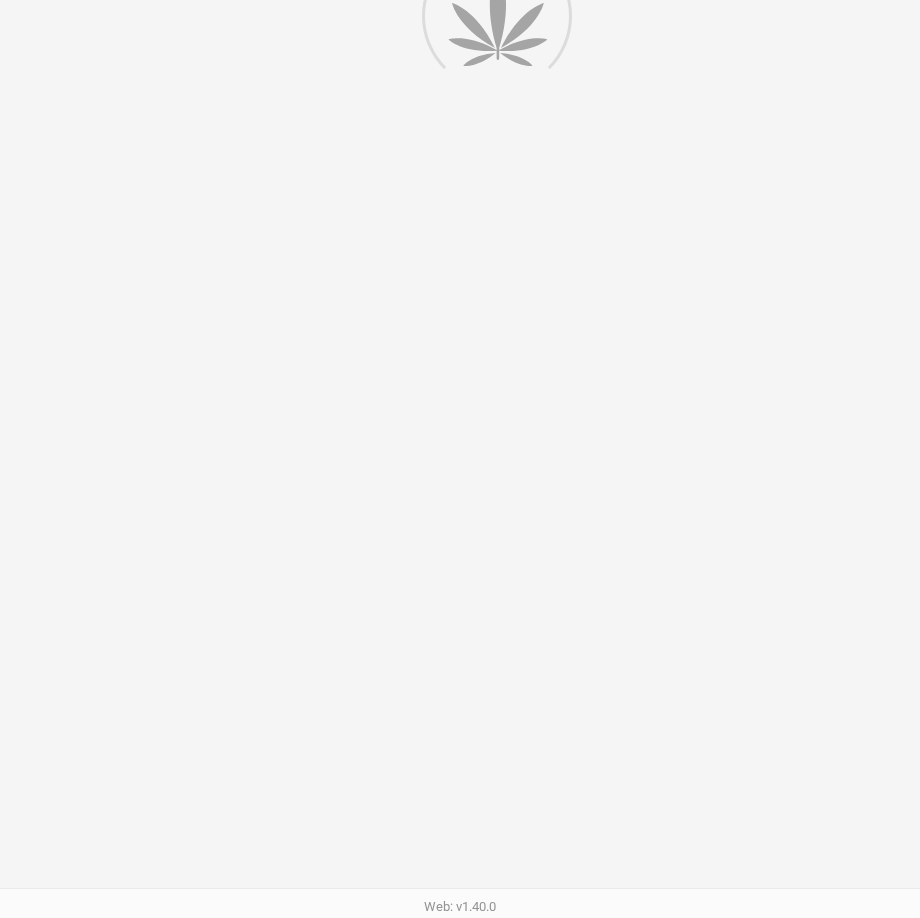 scroll, scrollTop: 0, scrollLeft: 0, axis: both 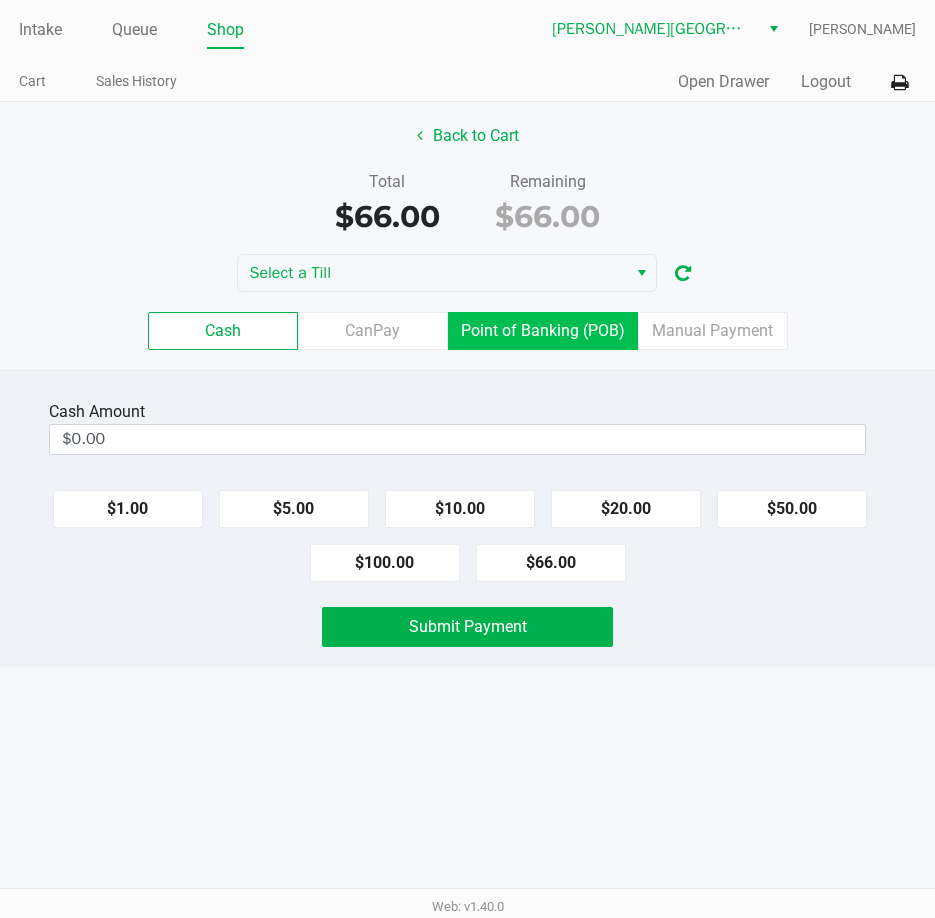 click on "Point of Banking (POB)" 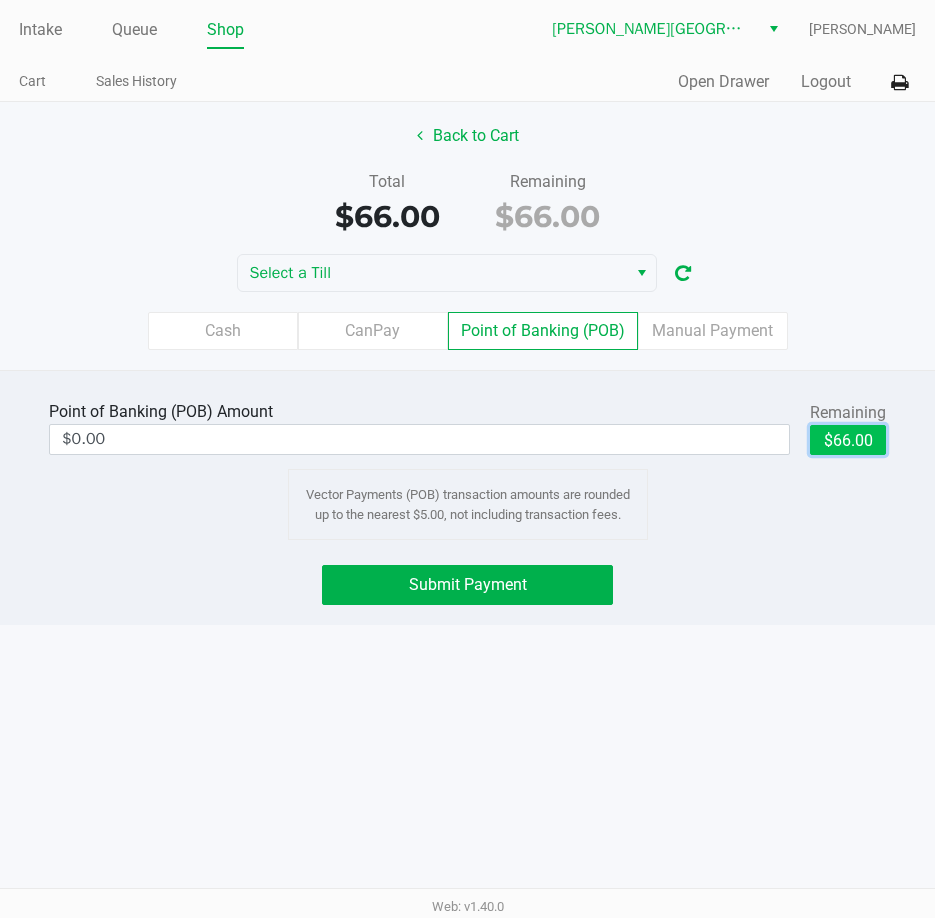 click on "$66.00" 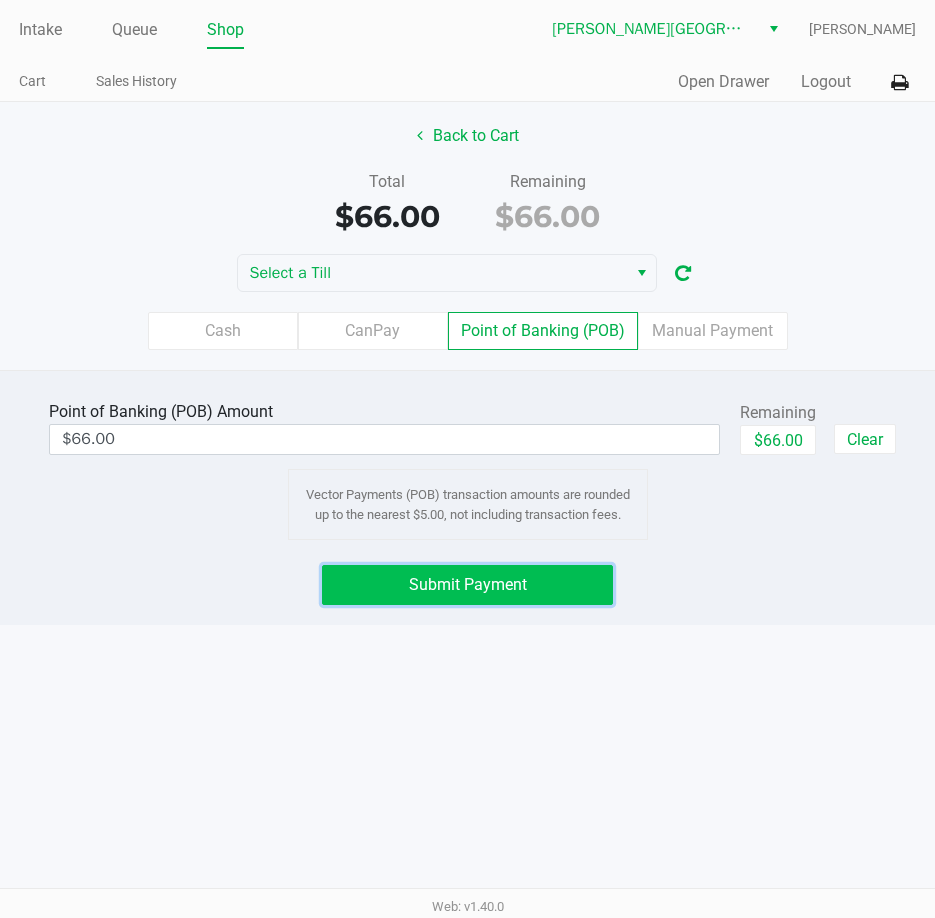 click on "Submit Payment" 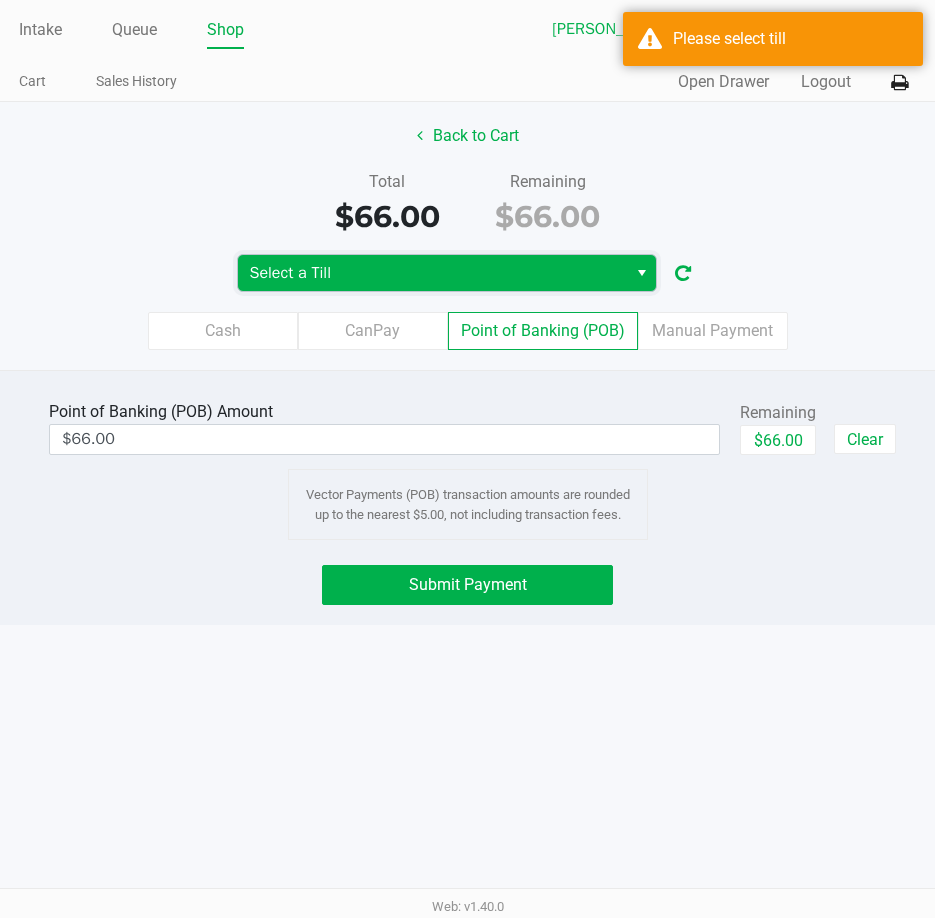 click on "Select a Till" at bounding box center (432, 273) 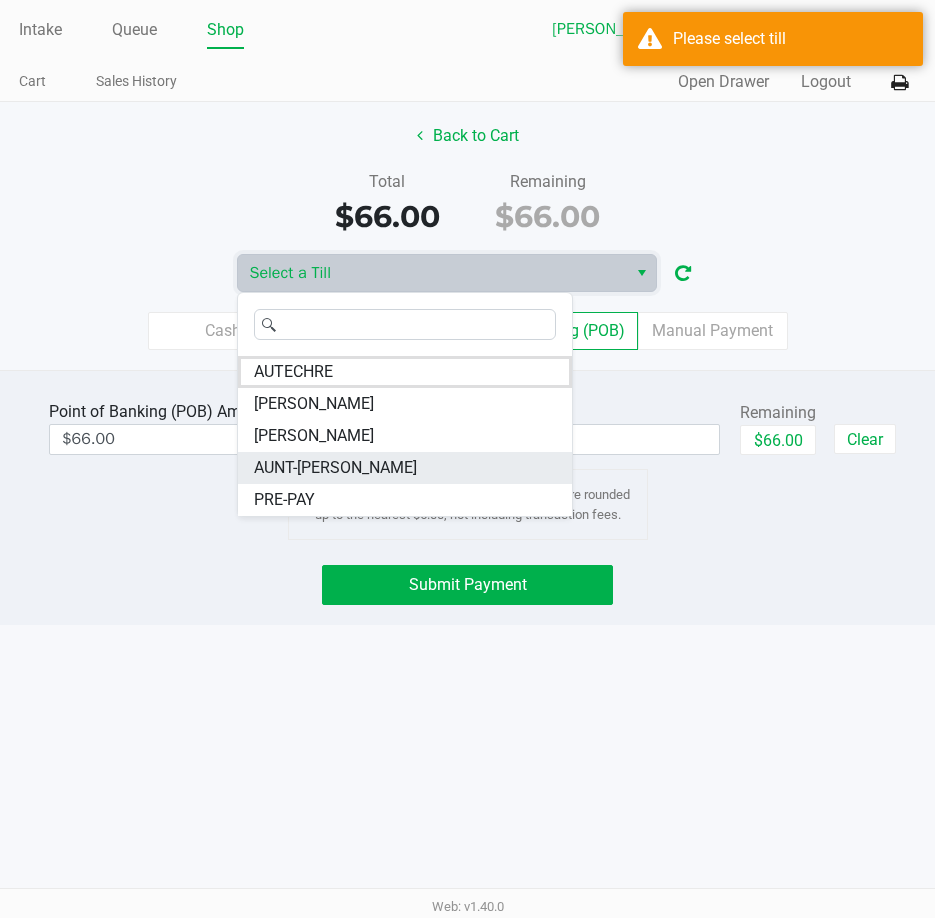 click on "AUNT-SARAH" at bounding box center (405, 468) 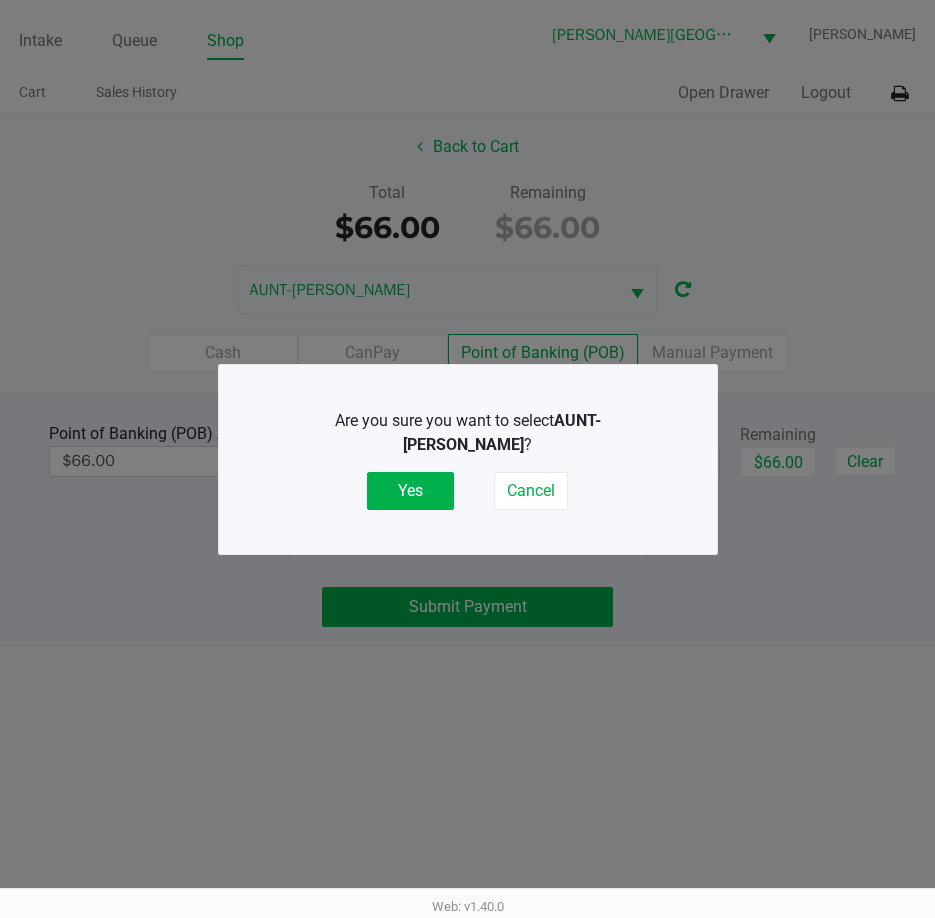 click on "Yes" 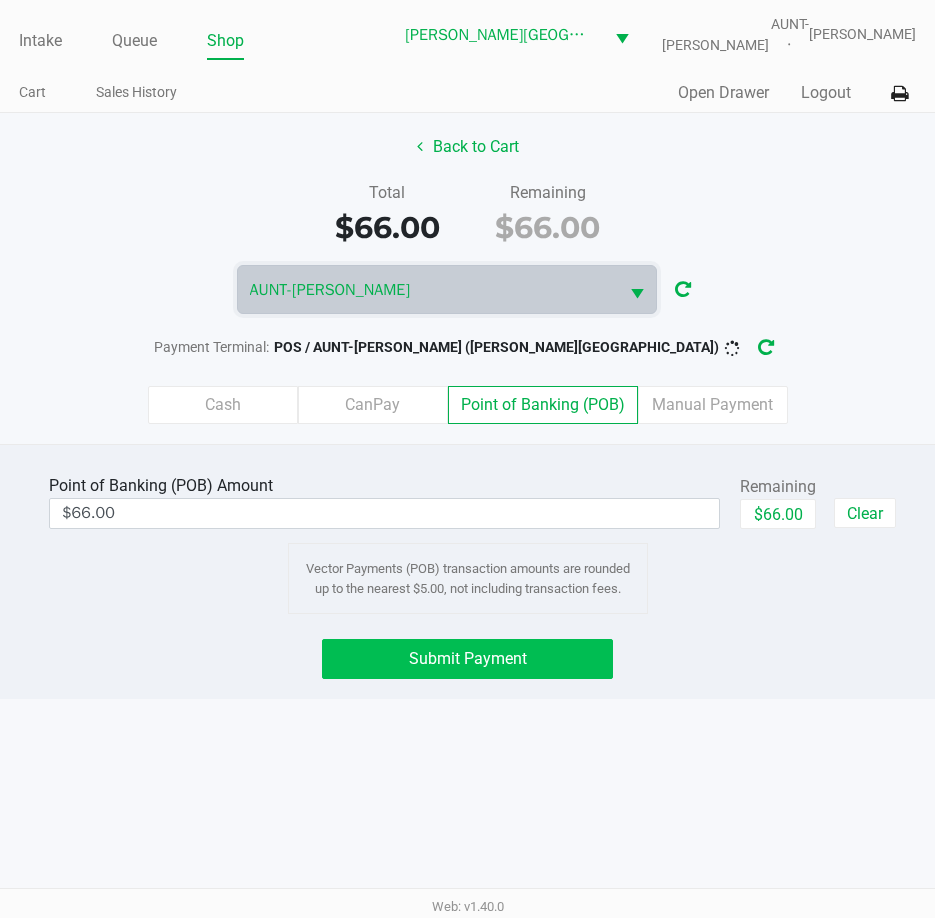 click on "Submit Payment" 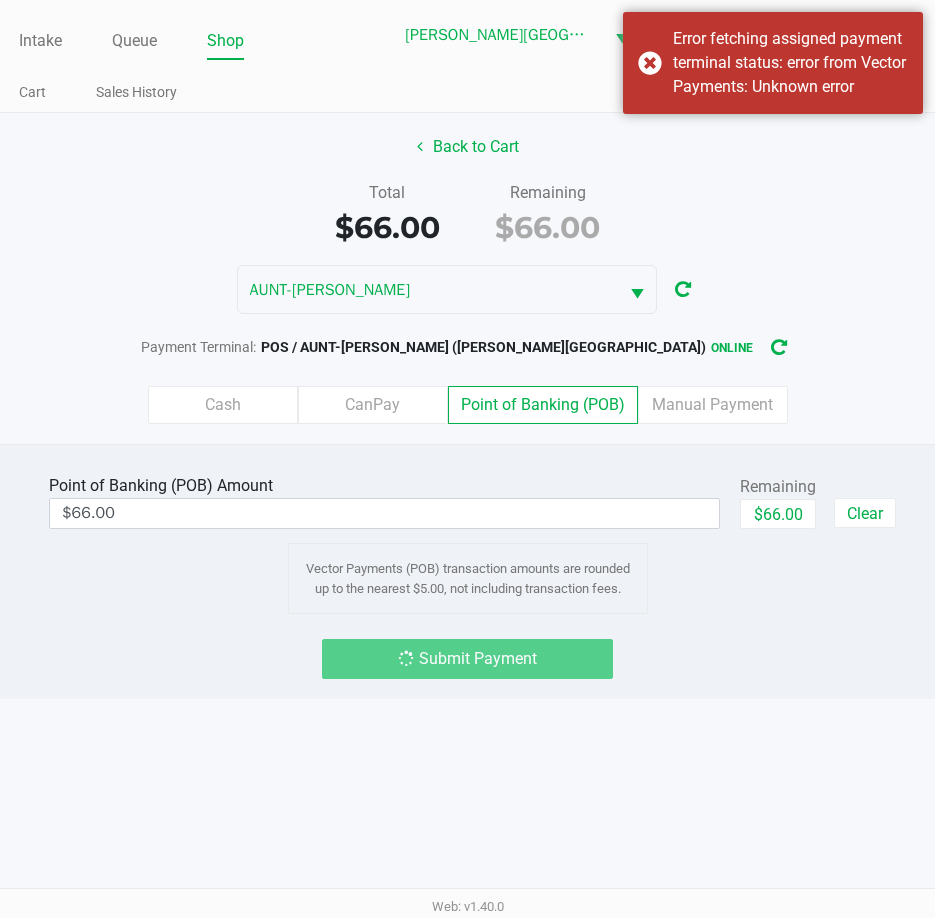click 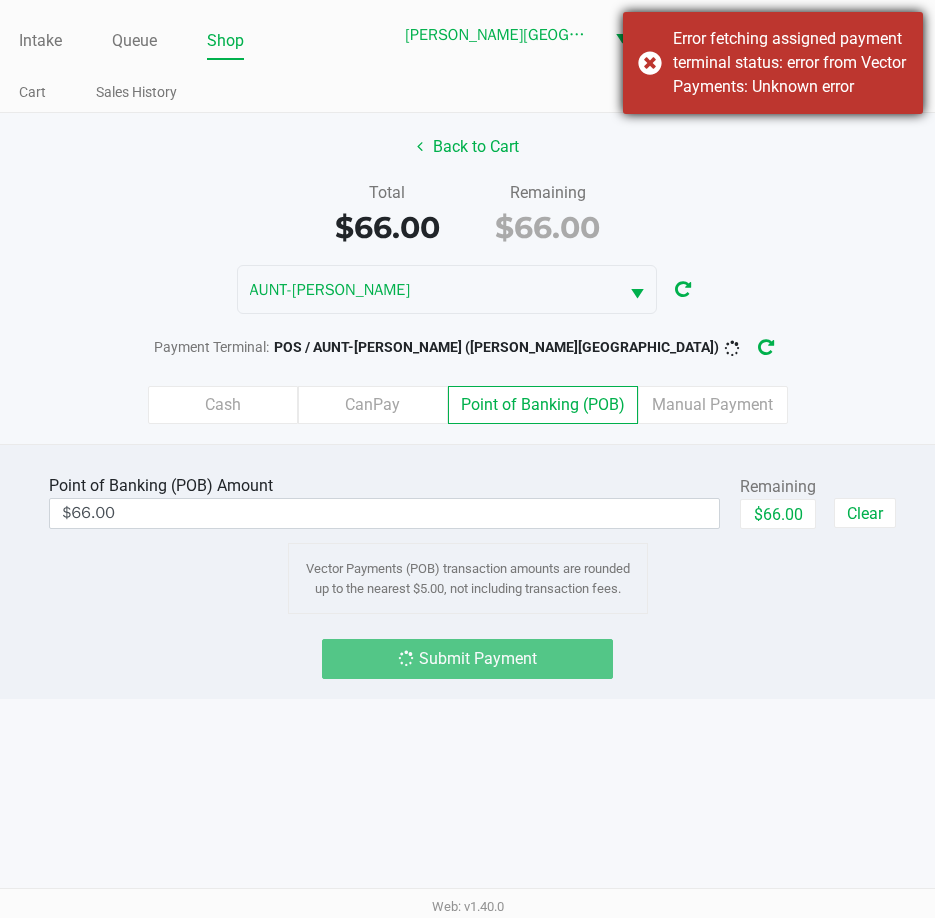 click on "Error fetching assigned payment terminal status: error from Vector Payments: Unknown error" at bounding box center (773, 63) 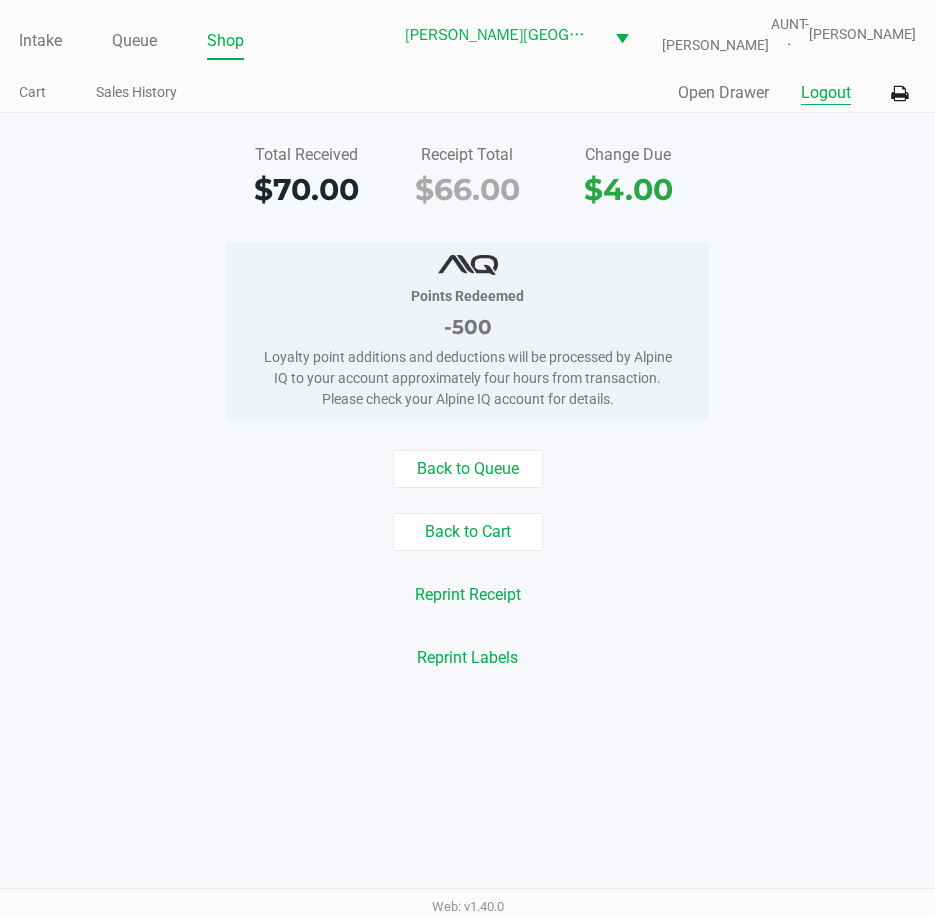 click on "Logout" 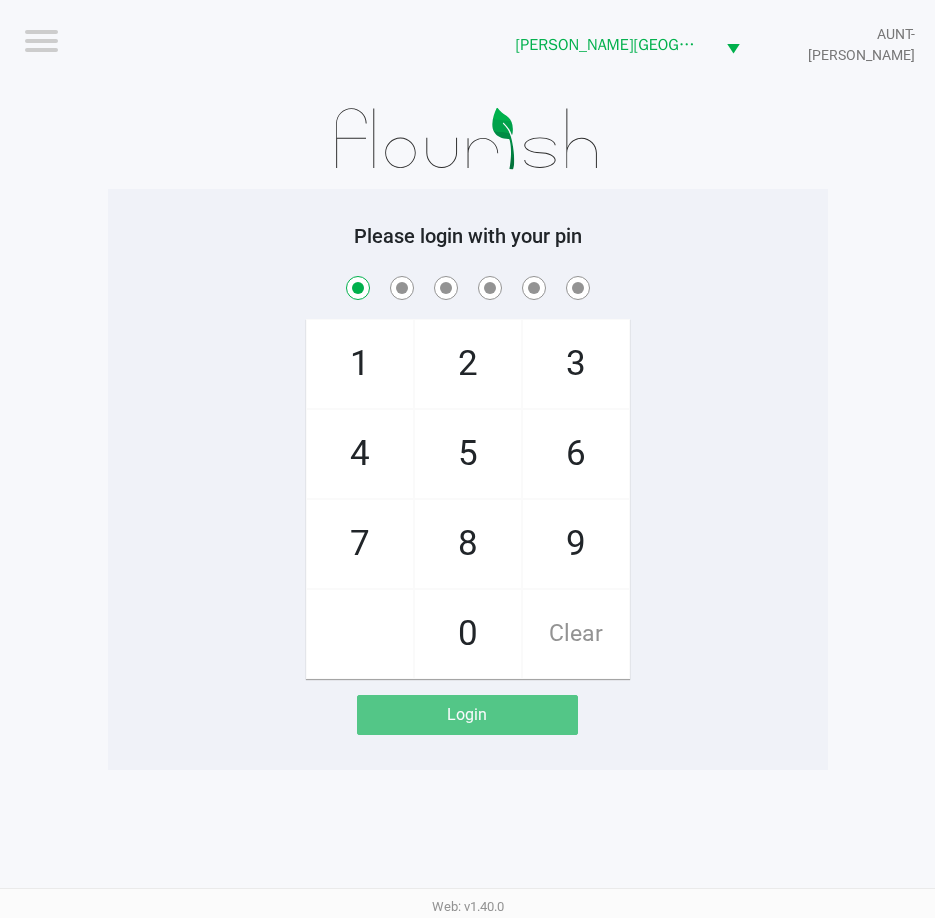 checkbox on "true" 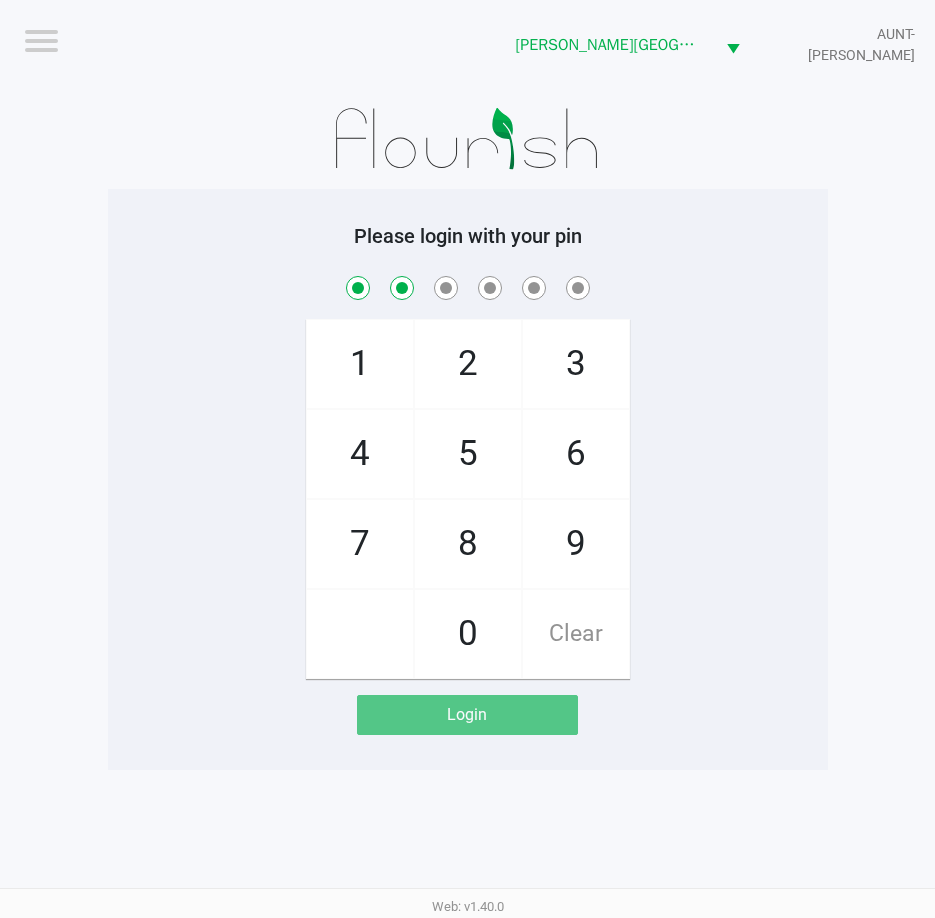 checkbox on "true" 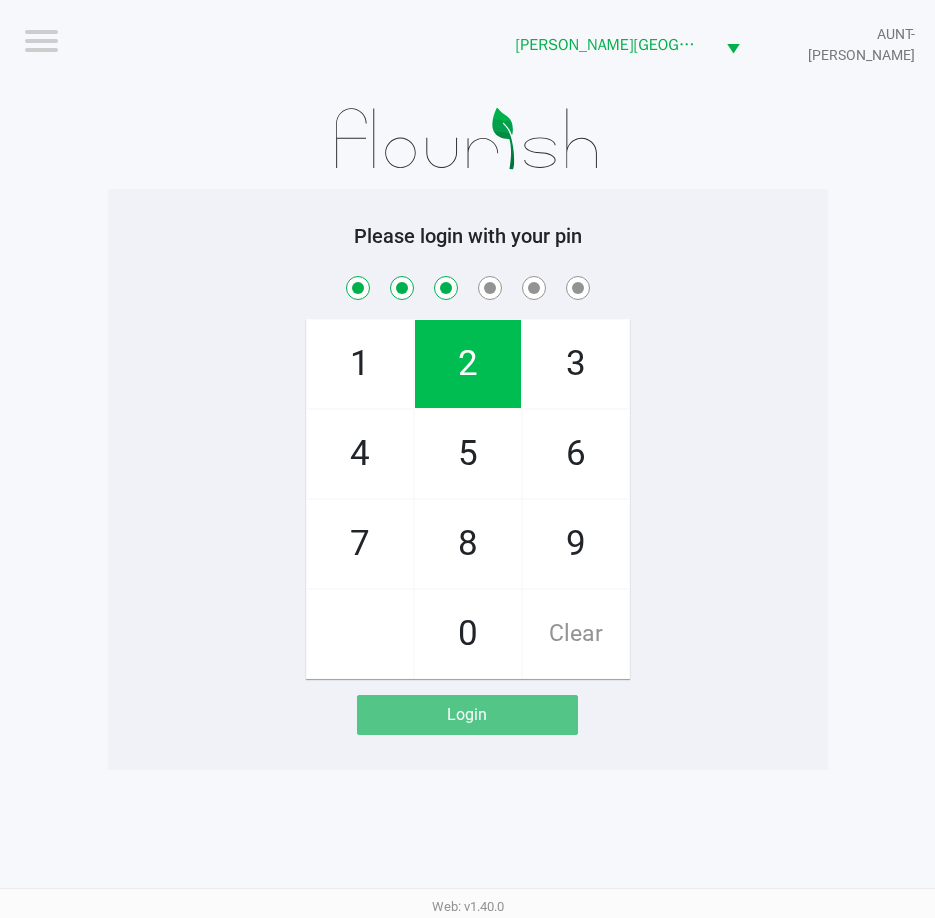 checkbox on "true" 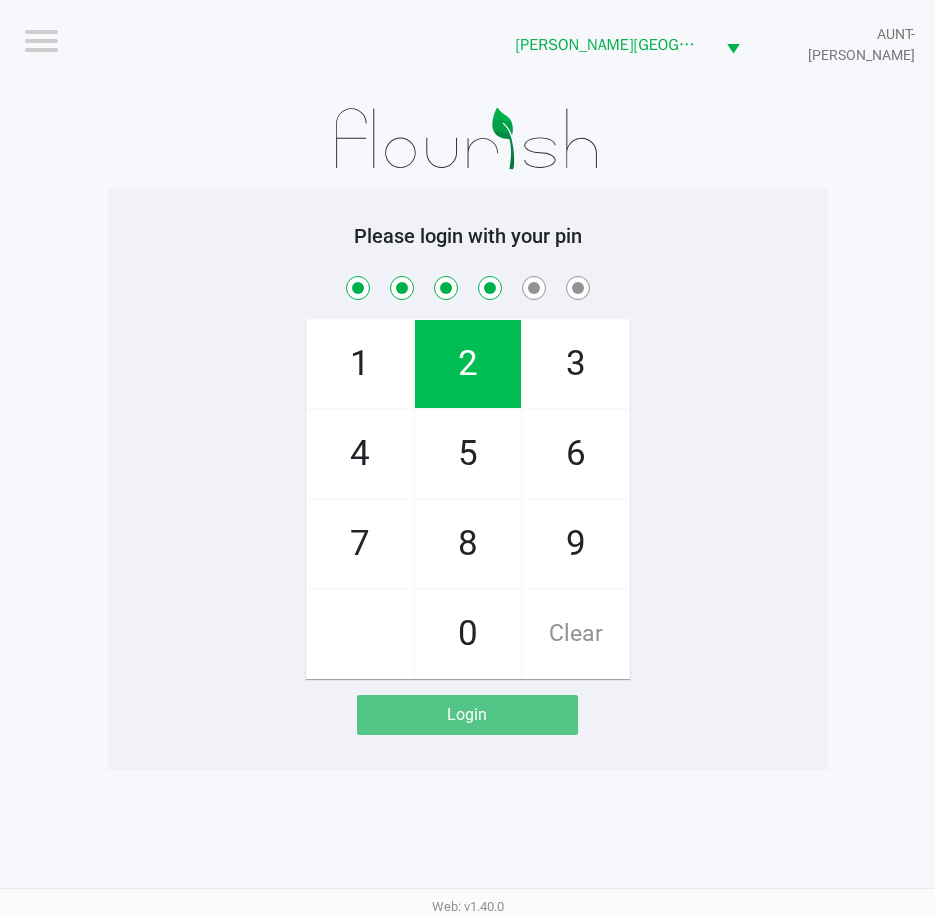 checkbox on "true" 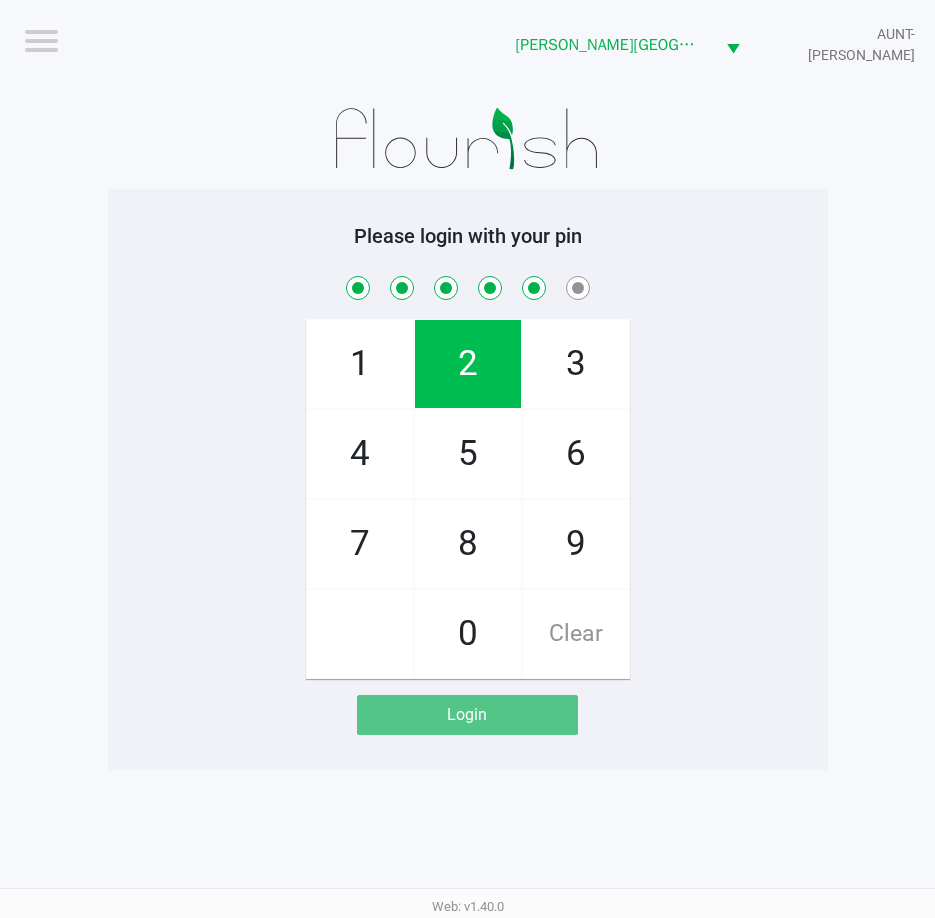 checkbox on "true" 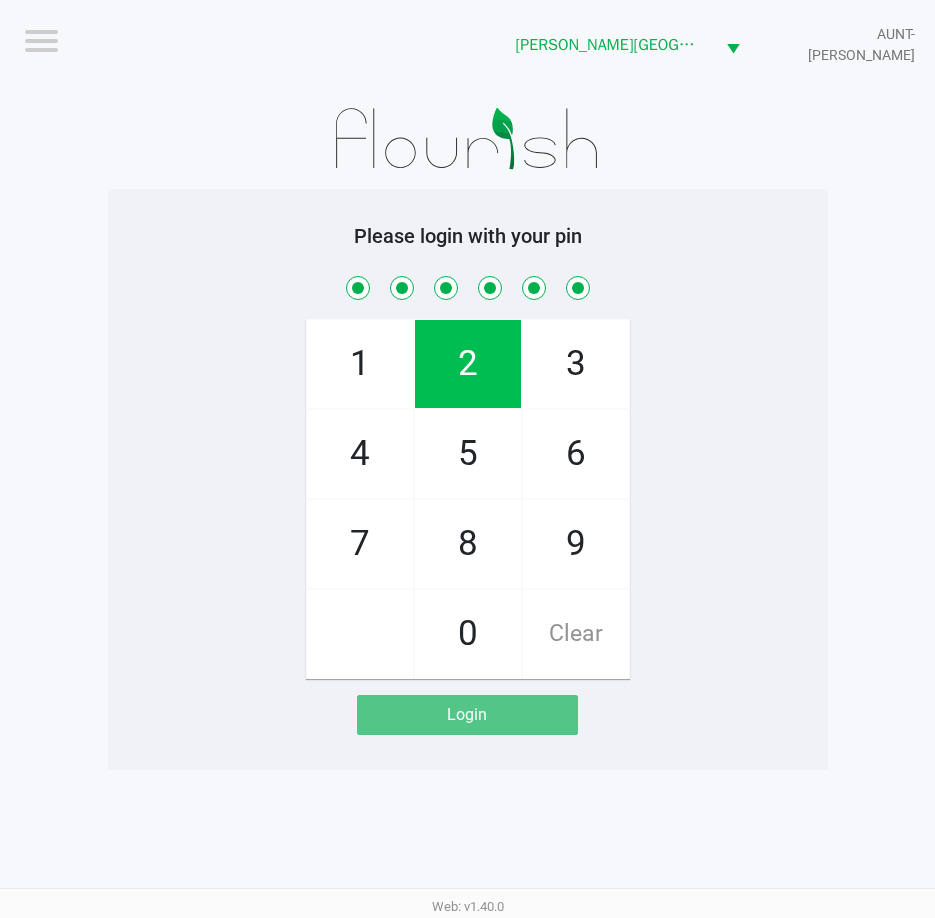 checkbox on "true" 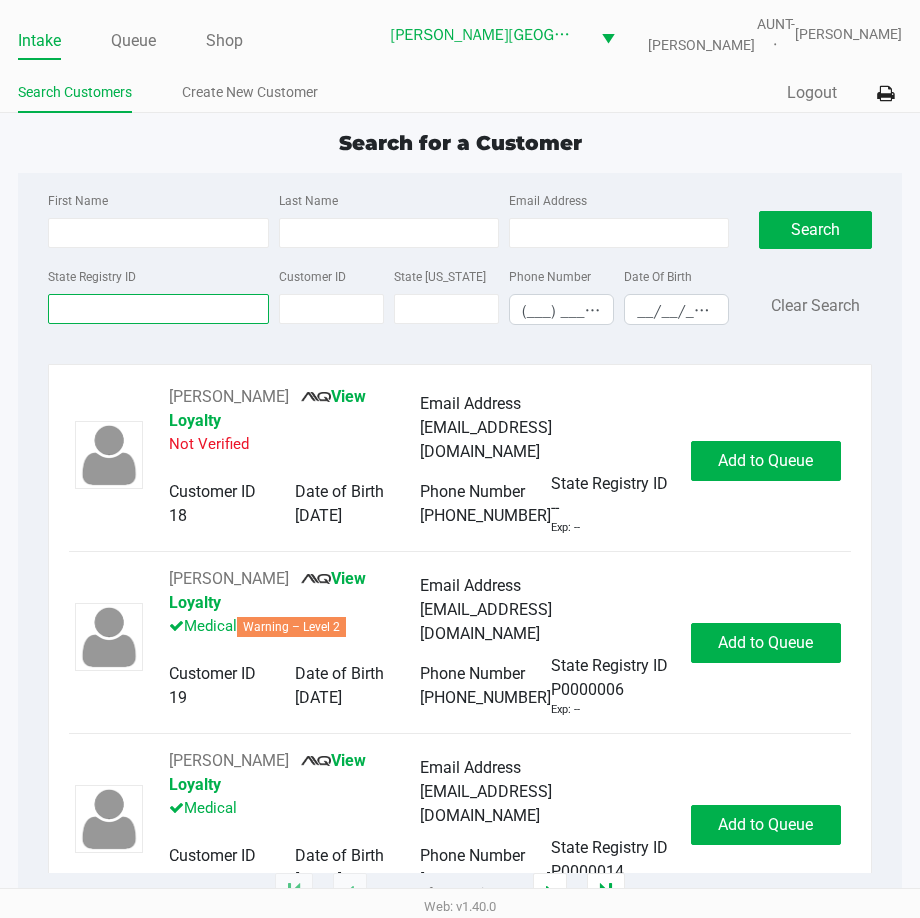 click on "State Registry ID" at bounding box center (158, 309) 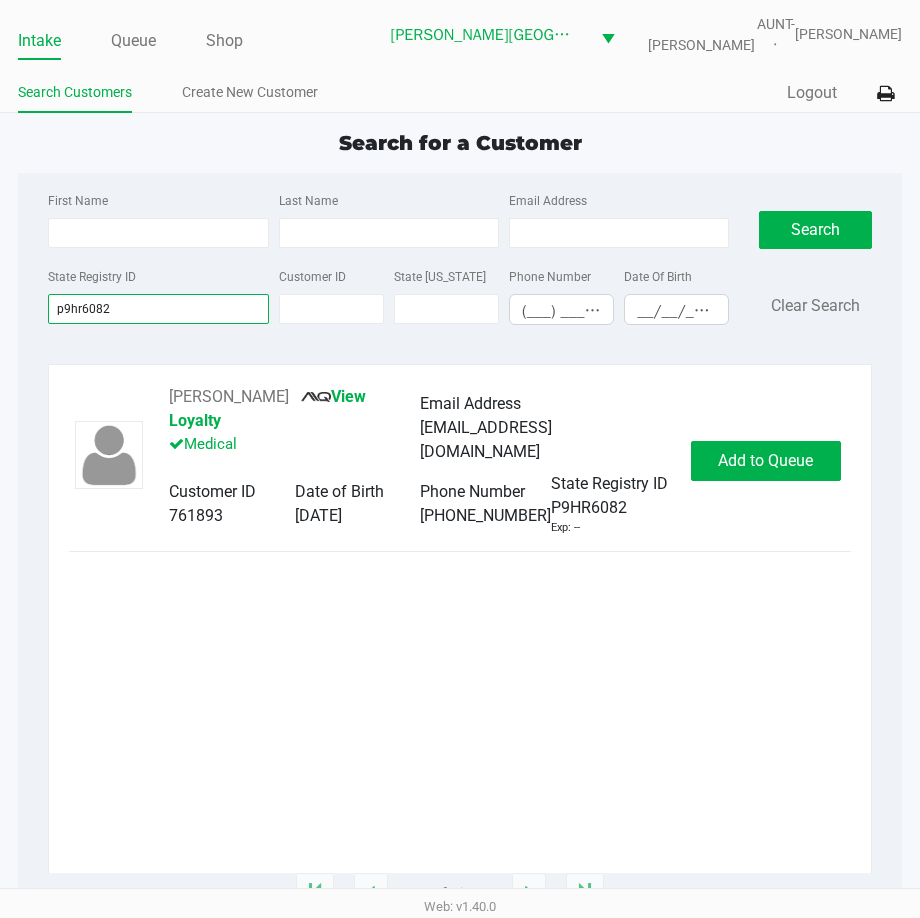 type on "p9hr6082" 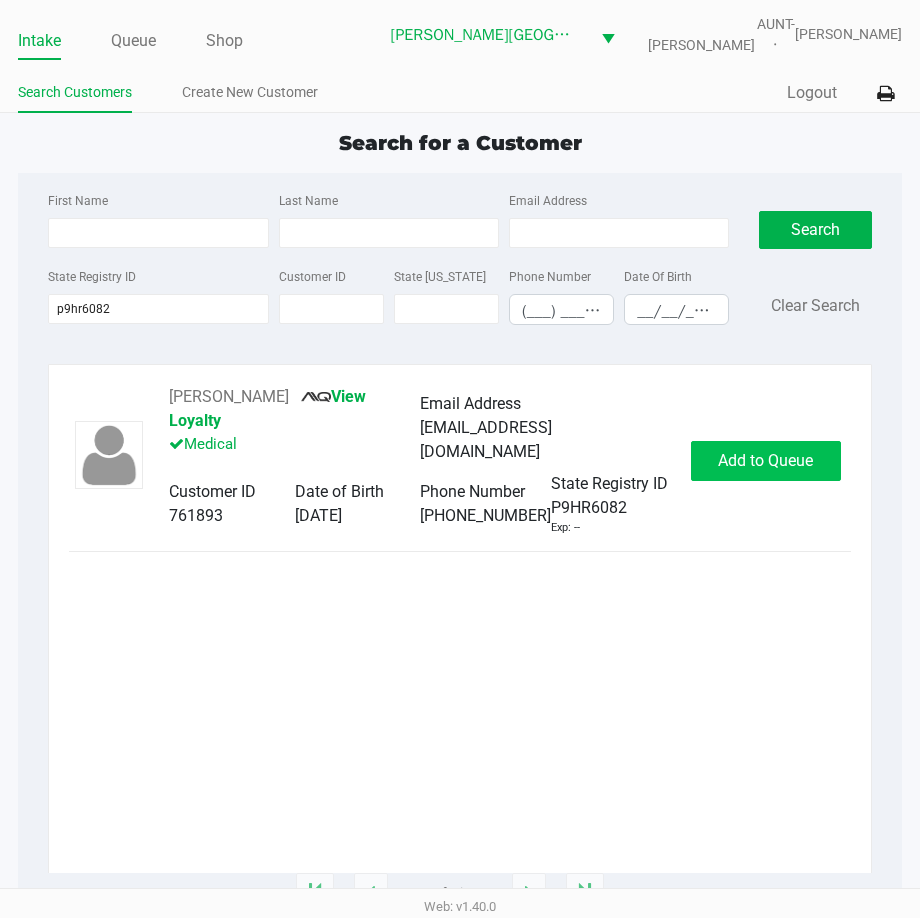 click on "Add to Queue" 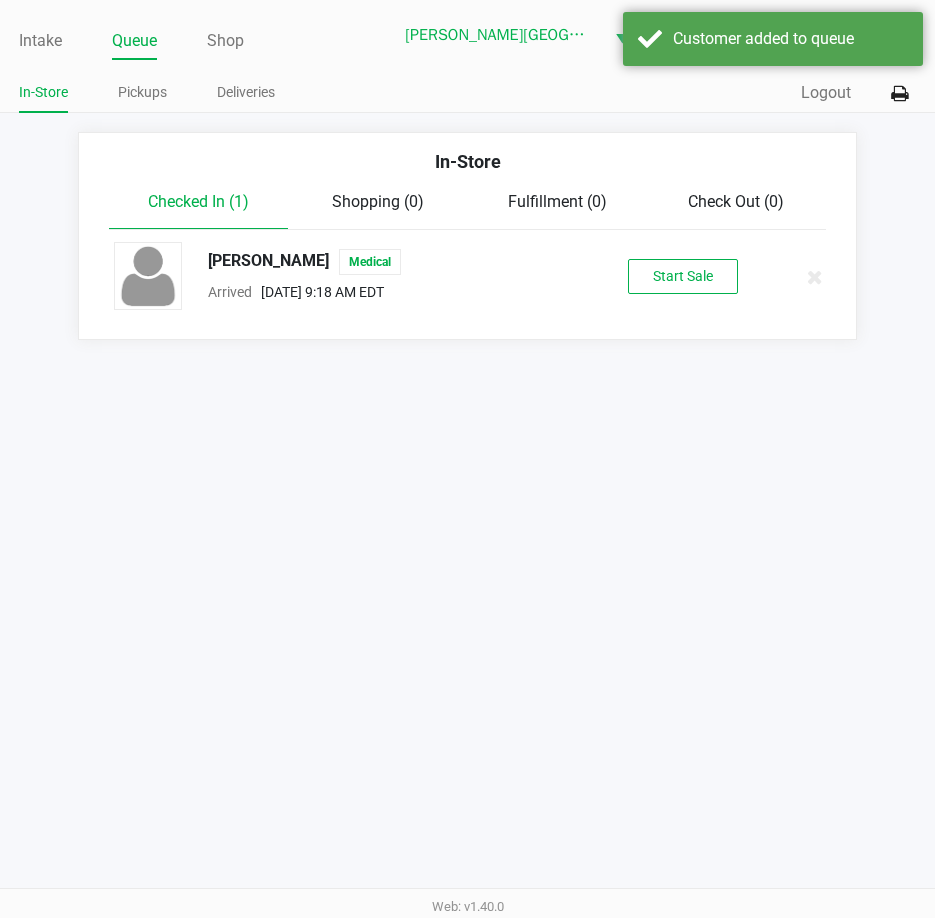 click on "Start Sale" 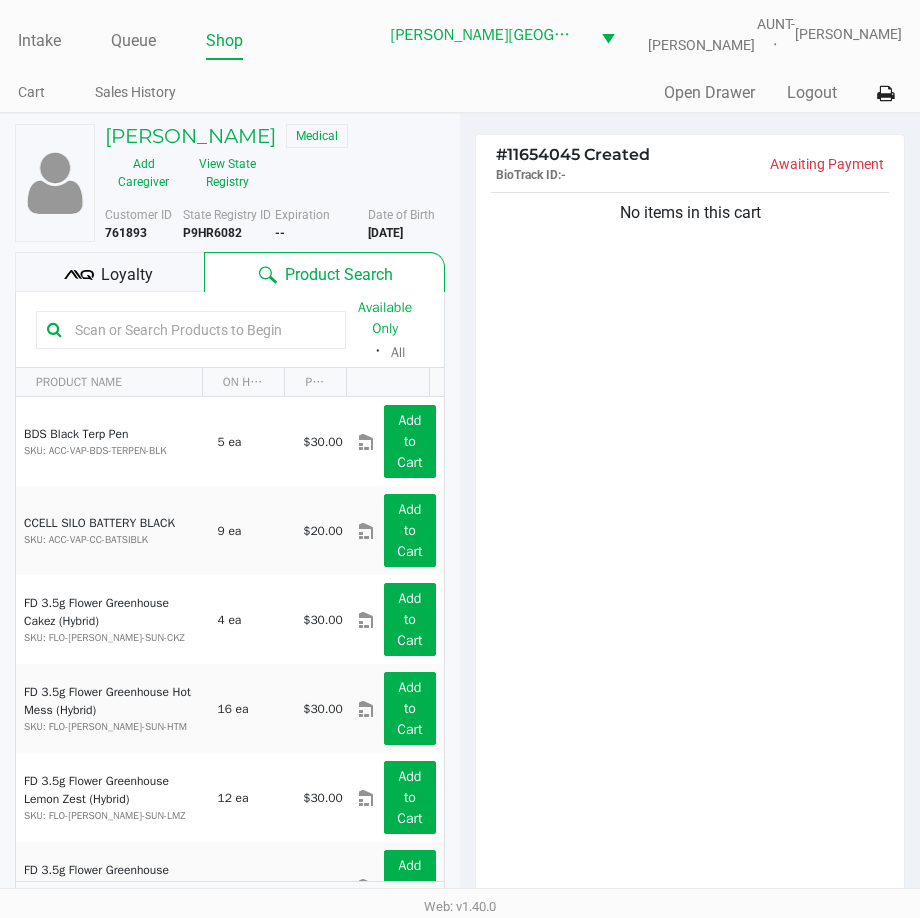 click on "No items in this cart" 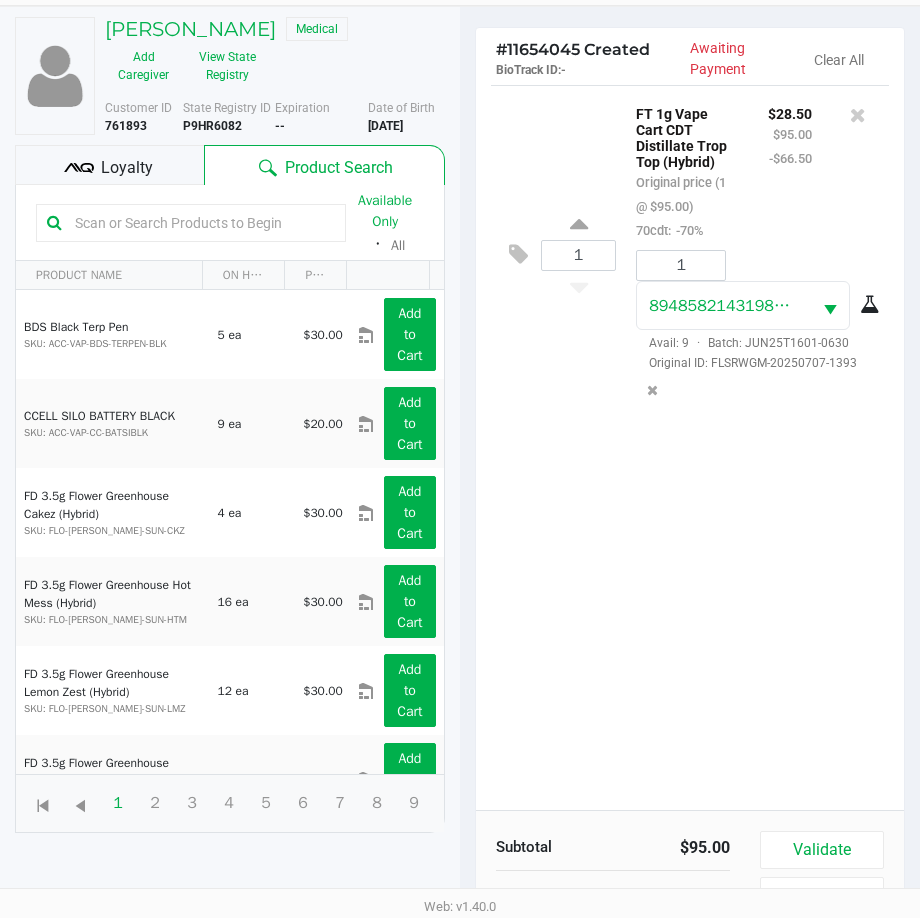 scroll, scrollTop: 234, scrollLeft: 0, axis: vertical 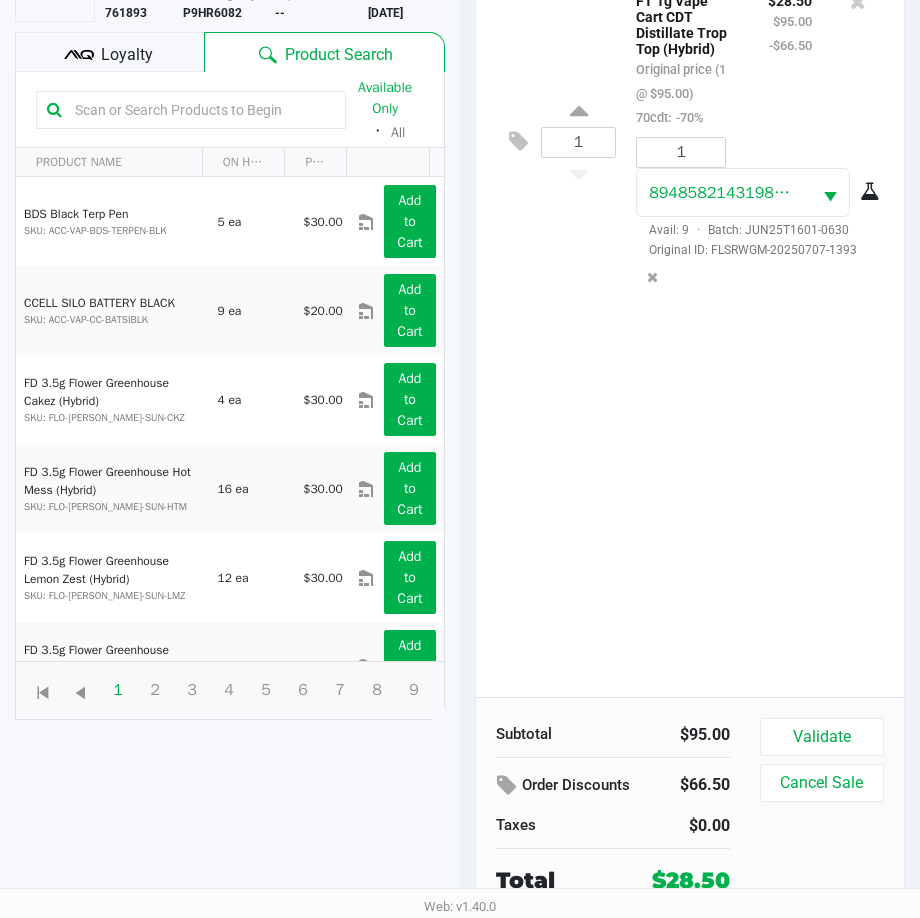 click on "Validate" 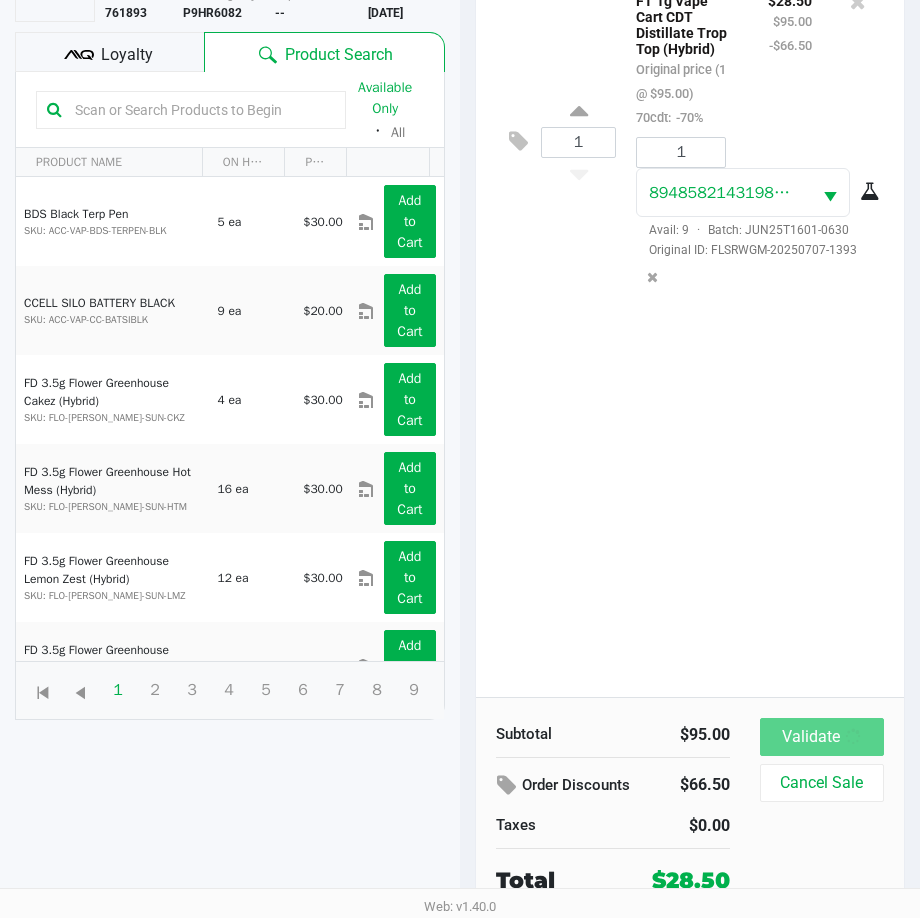 scroll, scrollTop: 0, scrollLeft: 0, axis: both 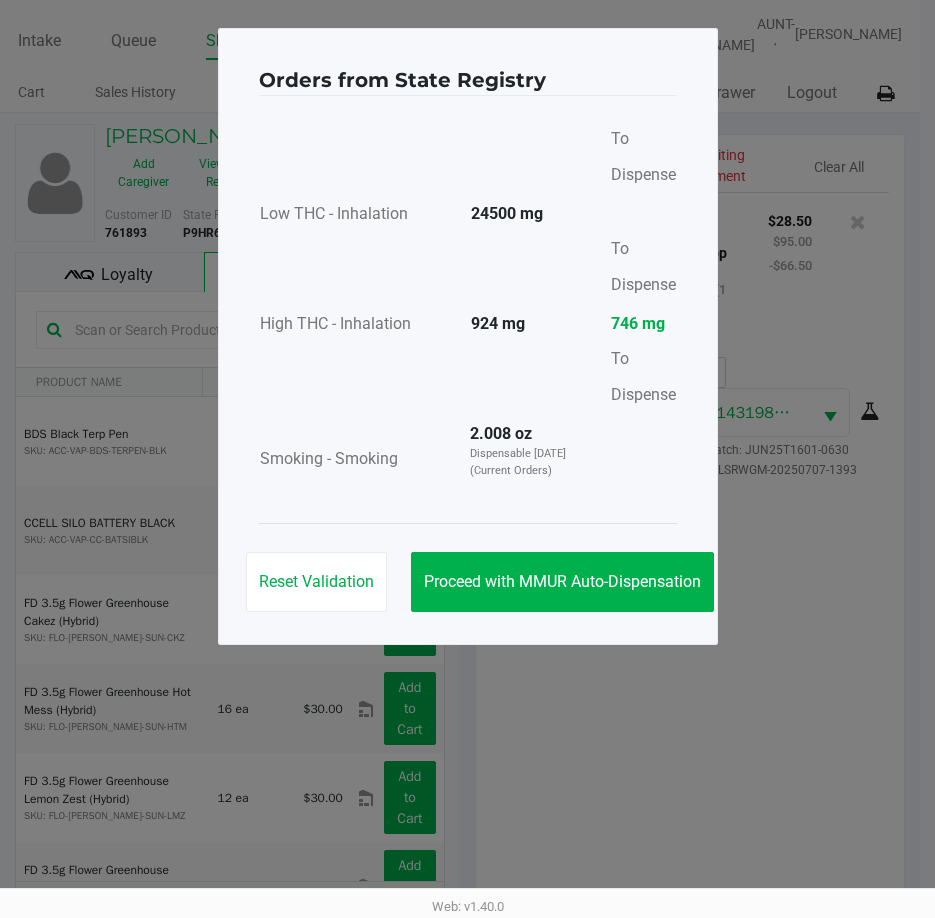 click on "Proceed with MMUR Auto-Dispensation" 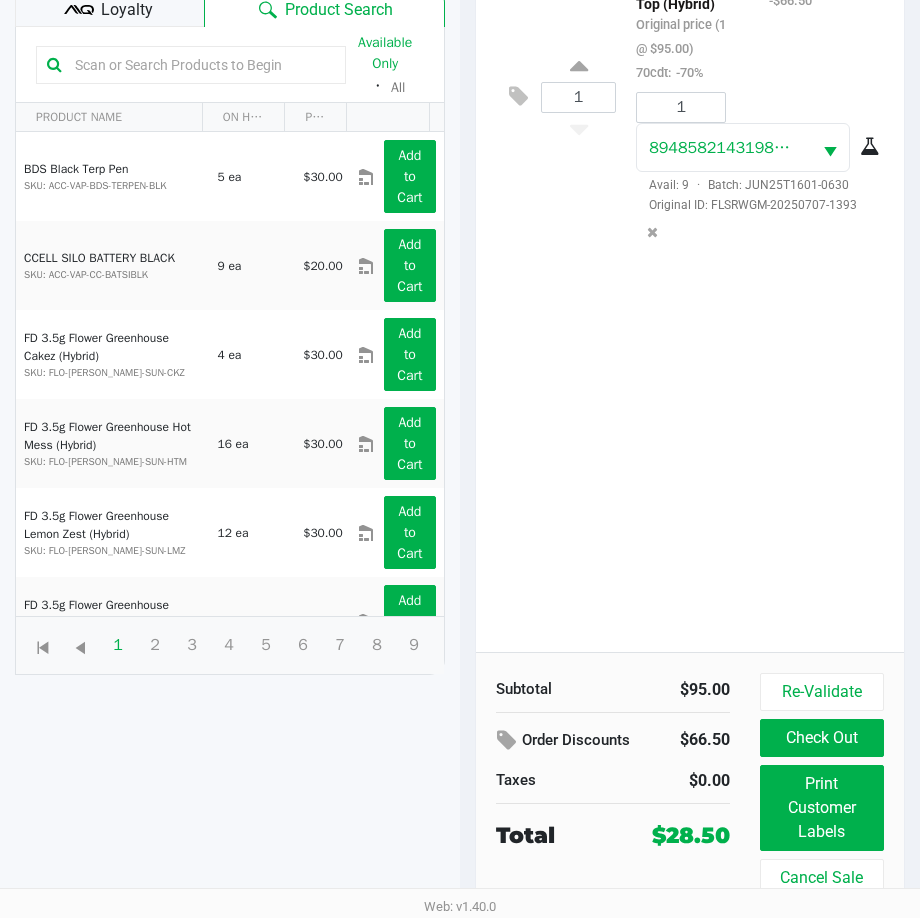 scroll, scrollTop: 279, scrollLeft: 0, axis: vertical 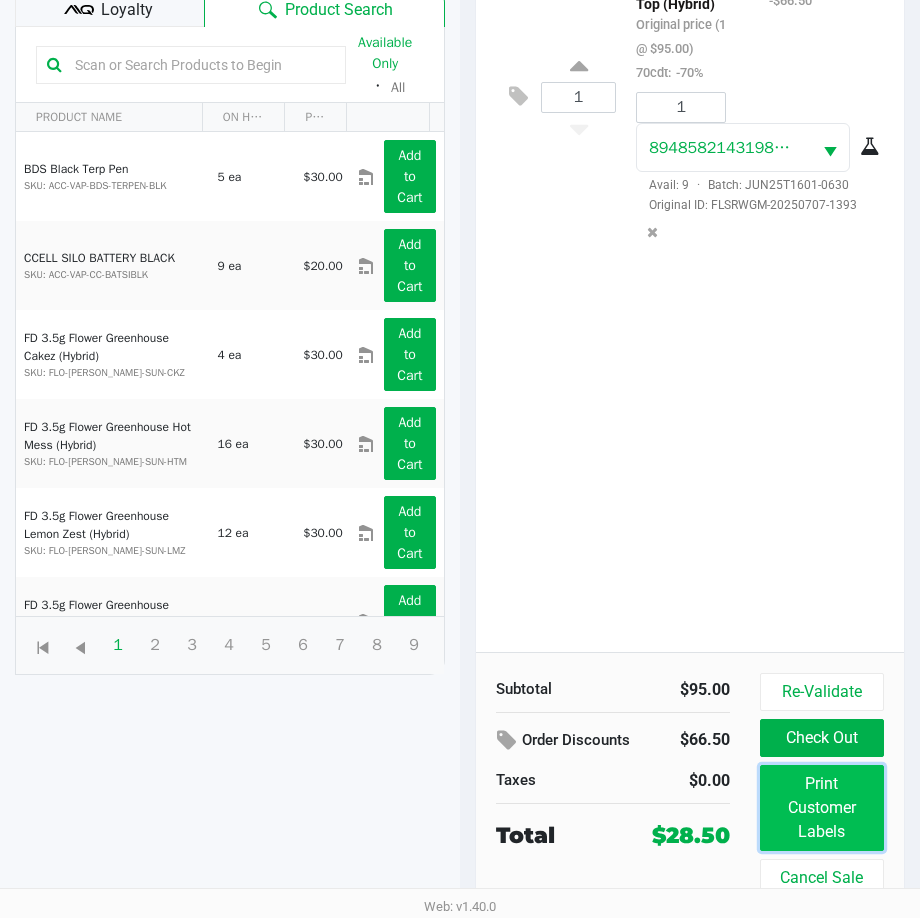 click on "Print Customer Labels" 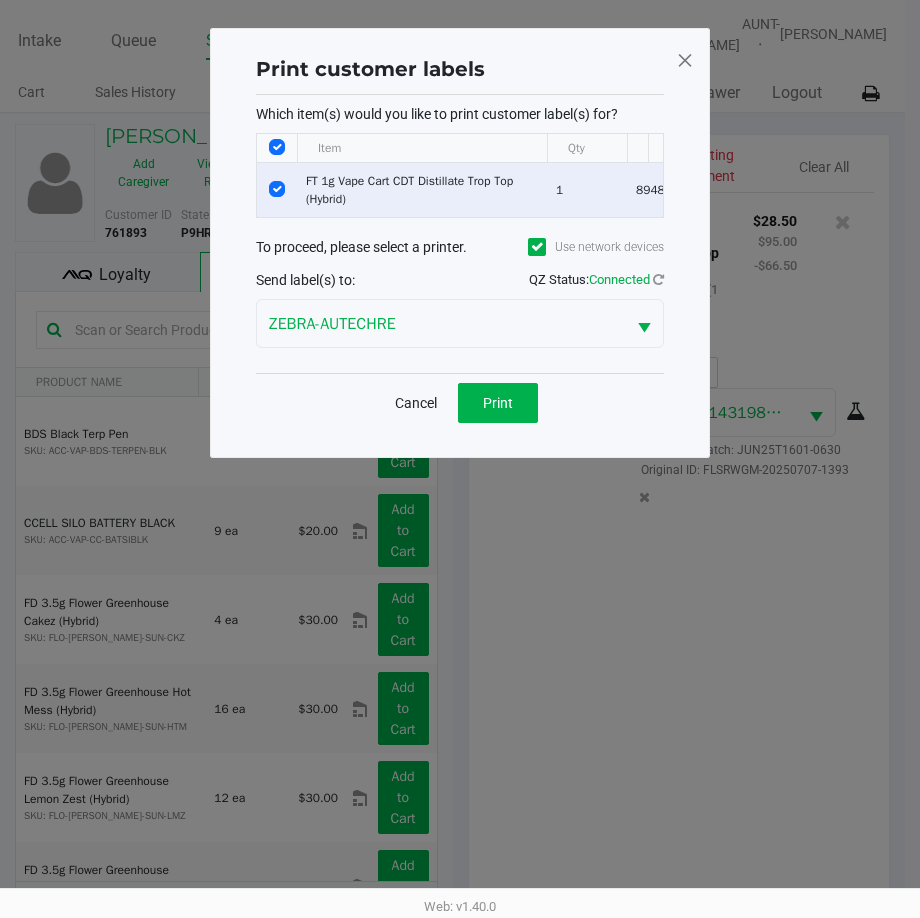 scroll, scrollTop: 0, scrollLeft: 0, axis: both 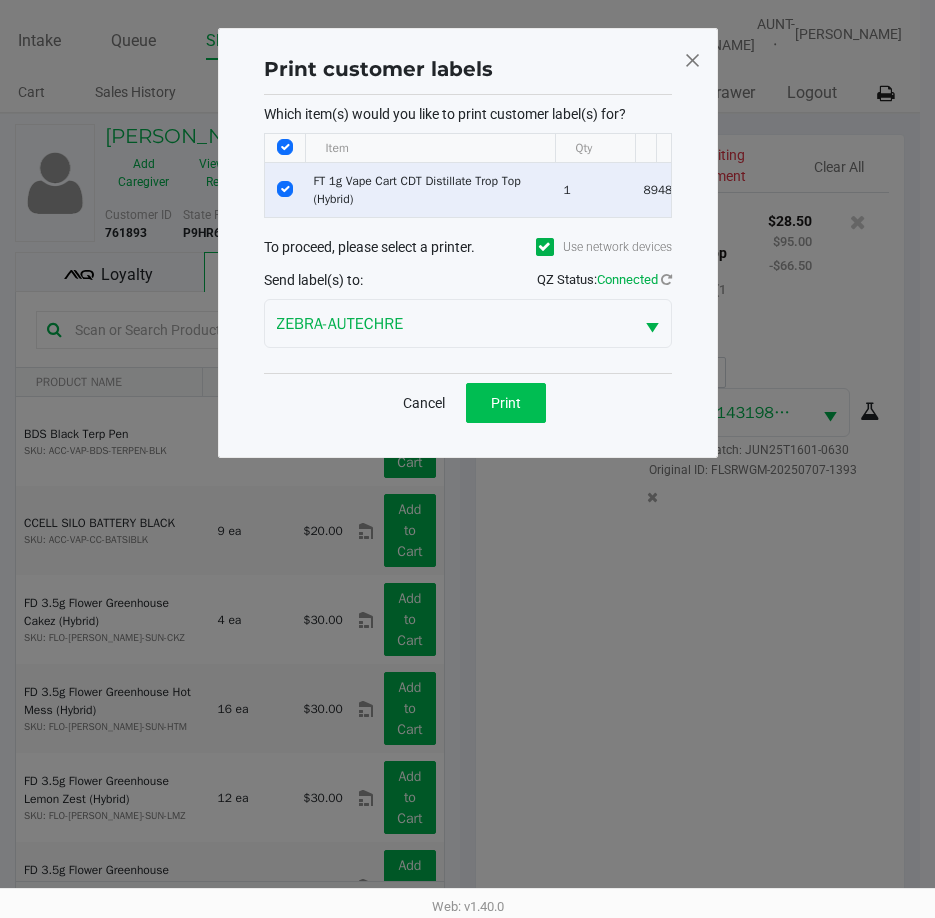 click on "Print" 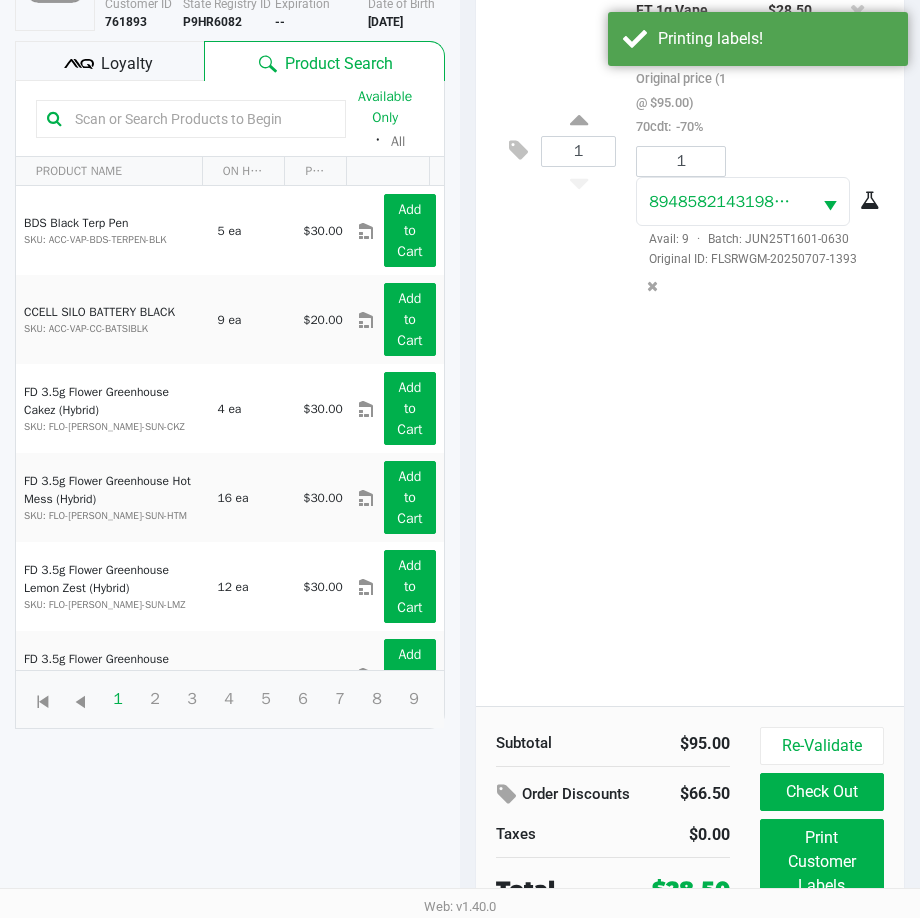 scroll, scrollTop: 279, scrollLeft: 0, axis: vertical 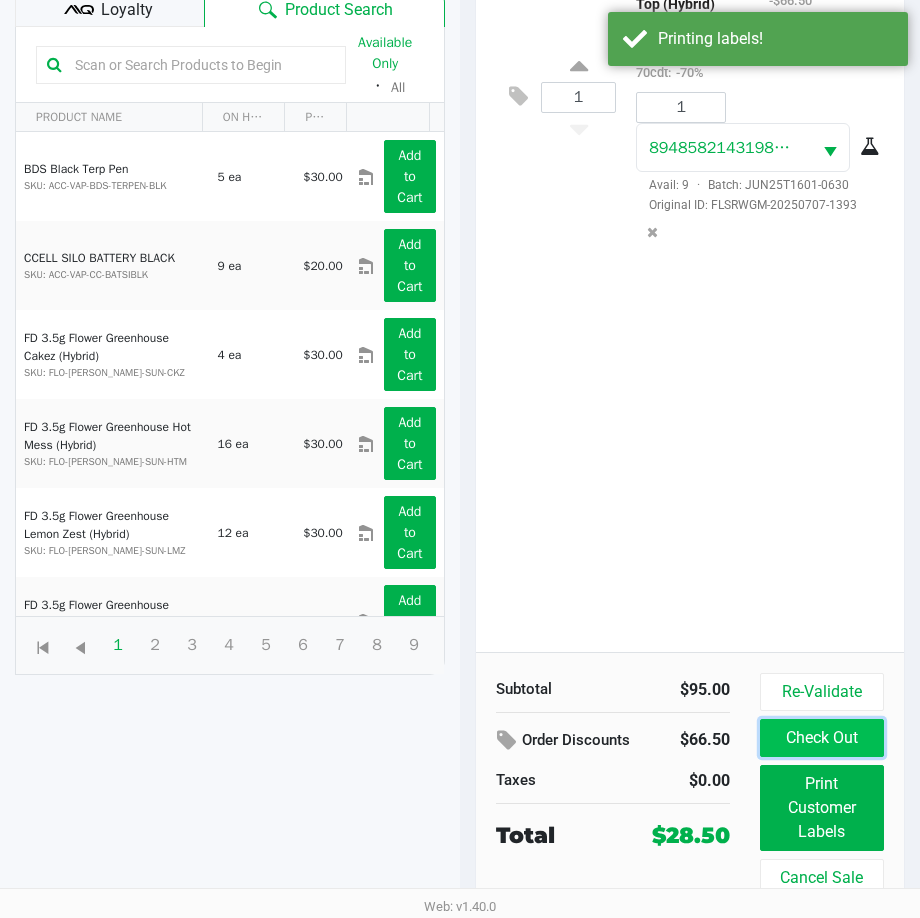 click on "Check Out" 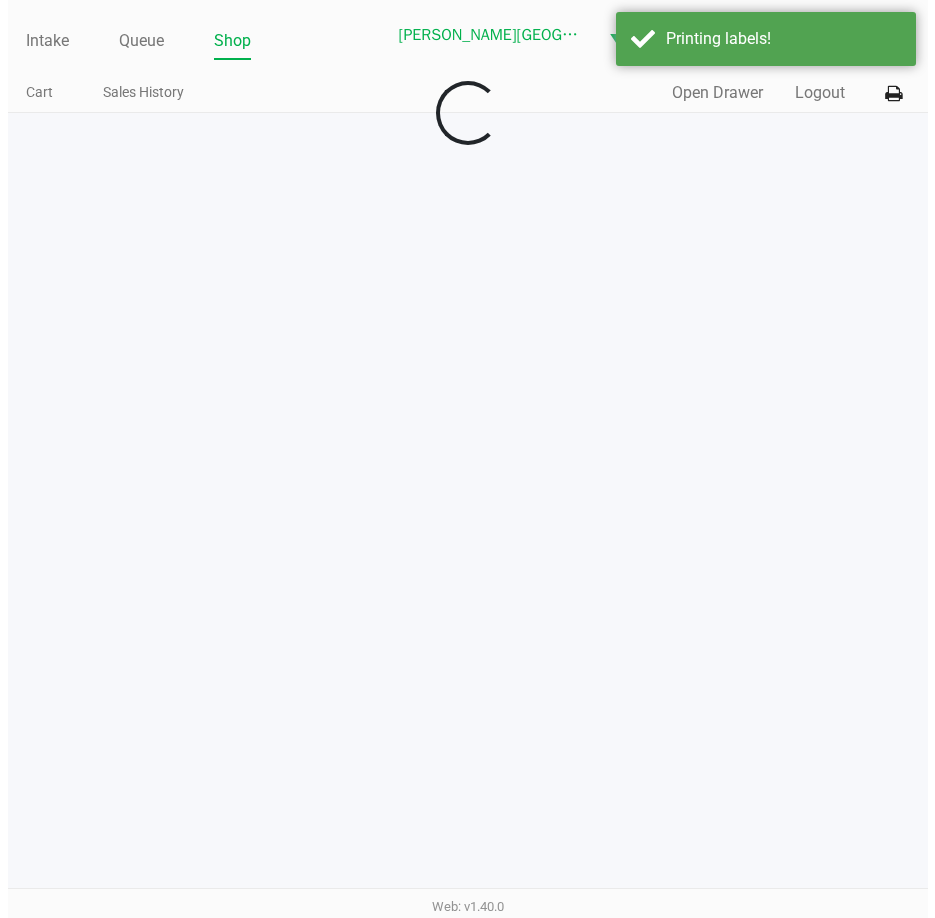 scroll, scrollTop: 0, scrollLeft: 0, axis: both 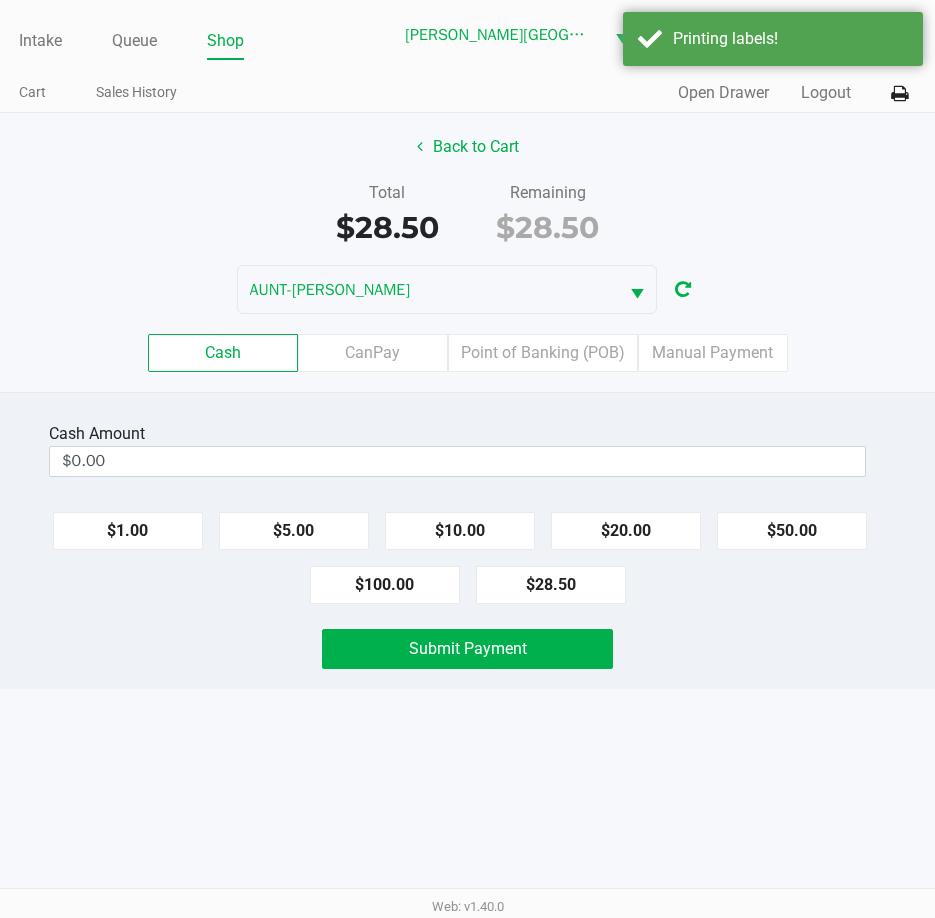 click on "Point of Banking (POB)" 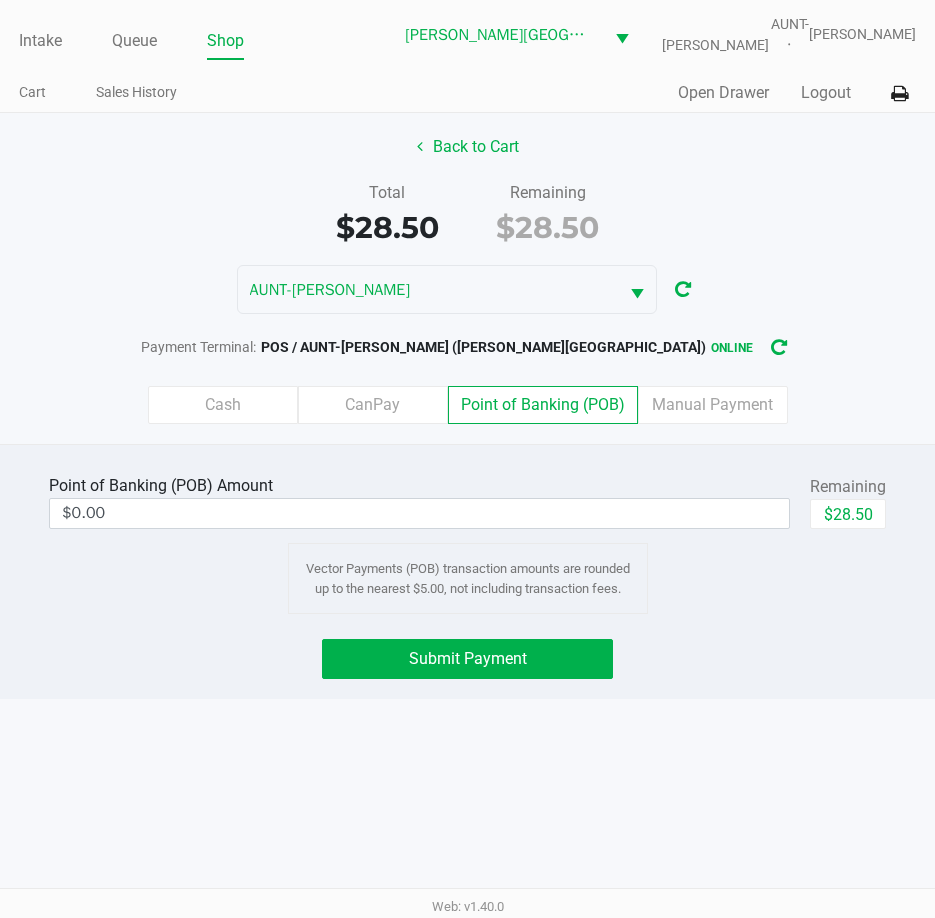 click on "$28.50" 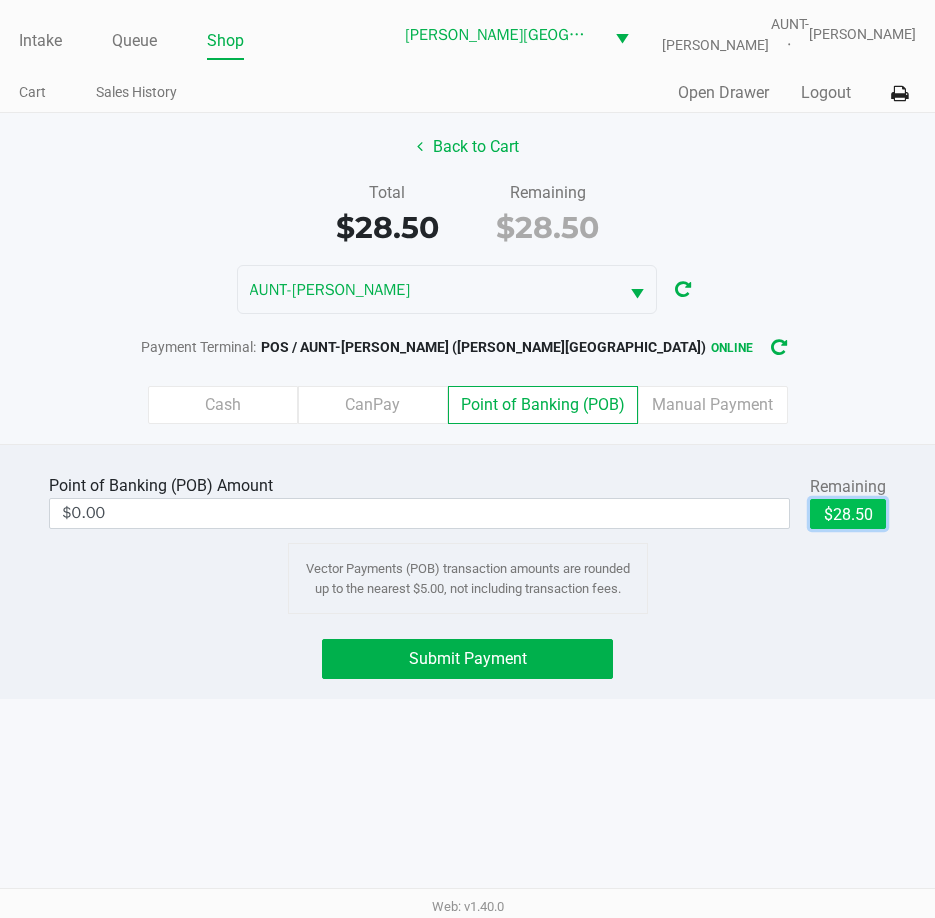 type on "$28.50" 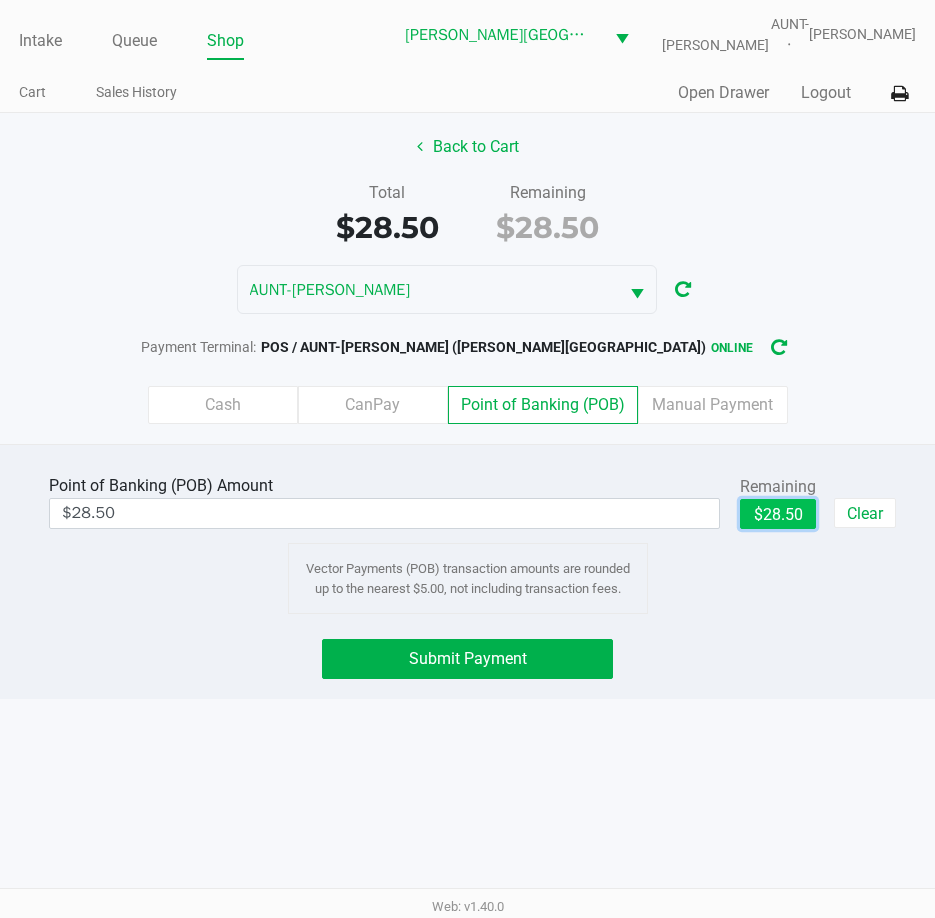 click on "Submit Payment" 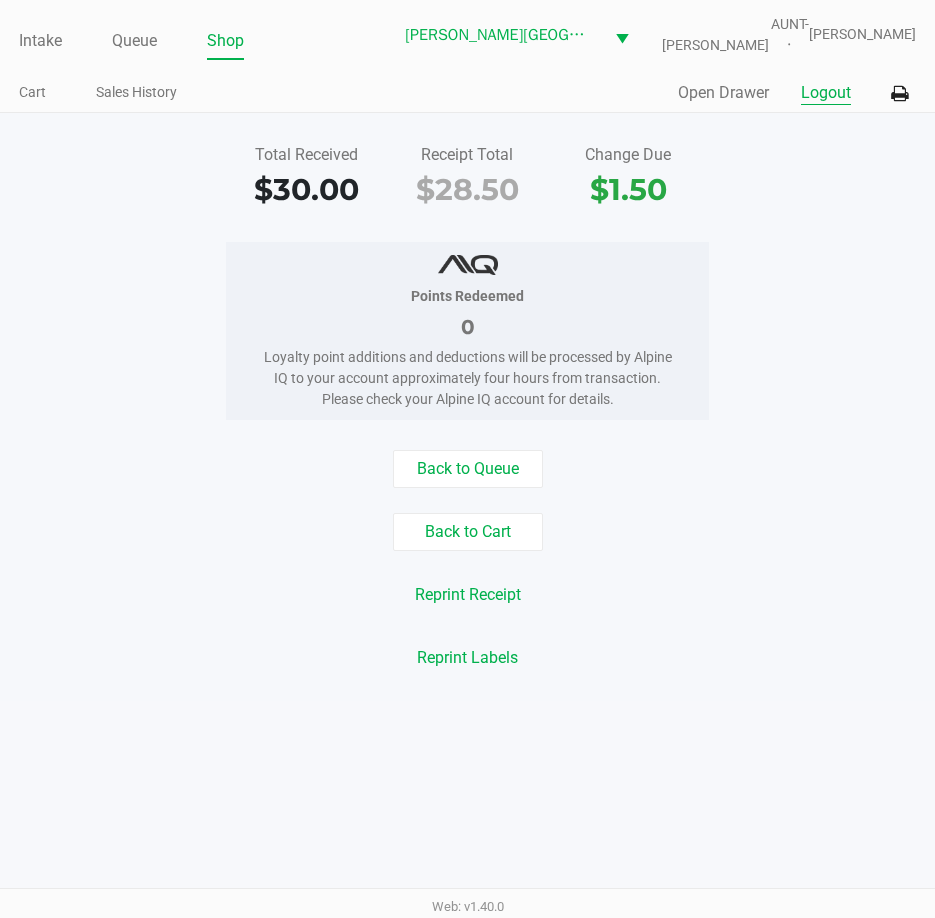click on "Logout" 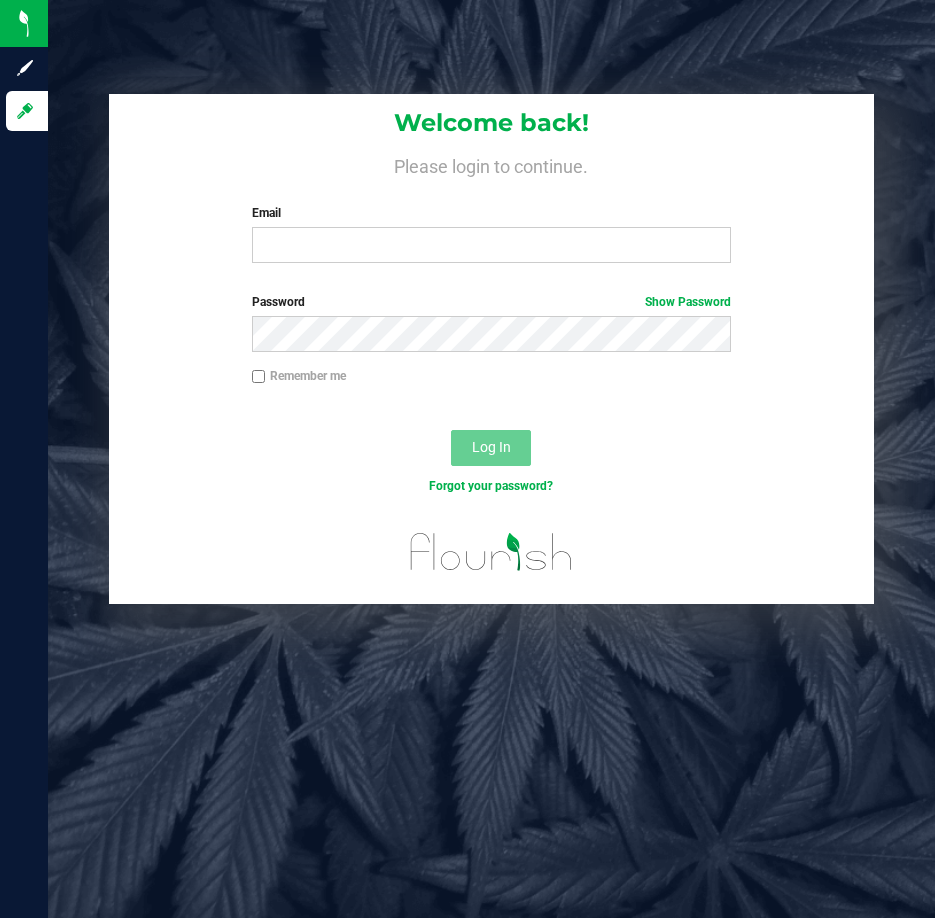 scroll, scrollTop: 0, scrollLeft: 0, axis: both 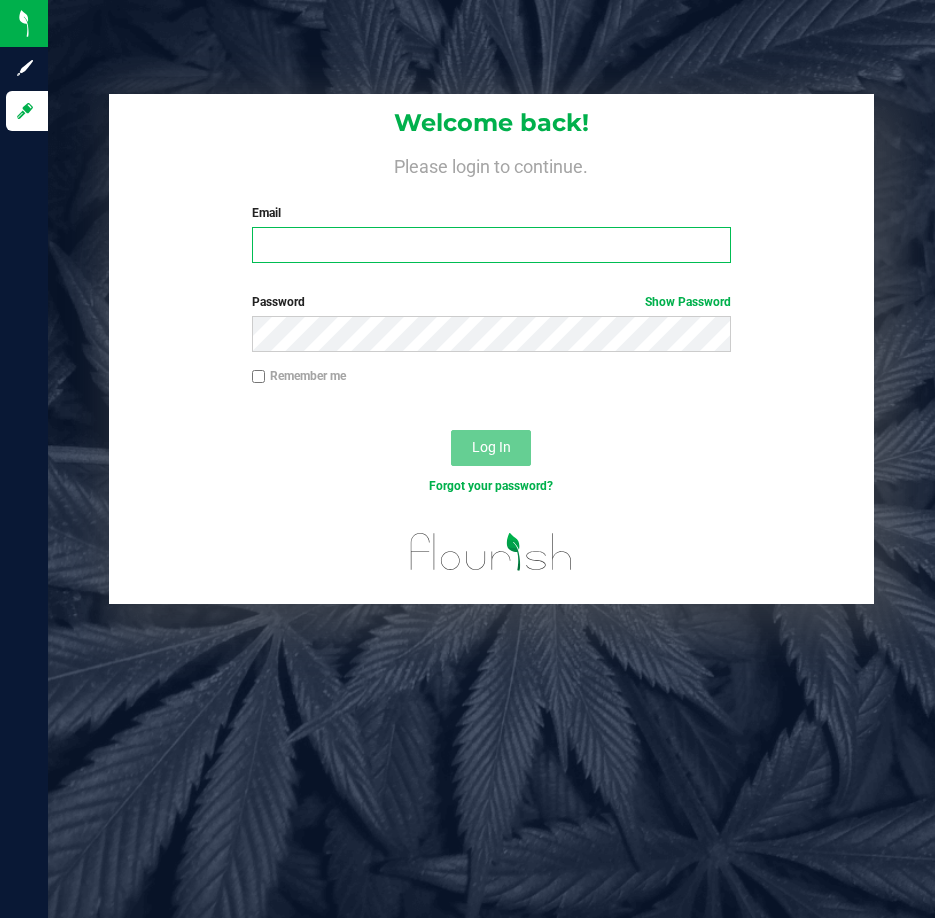 click on "Email" at bounding box center (491, 245) 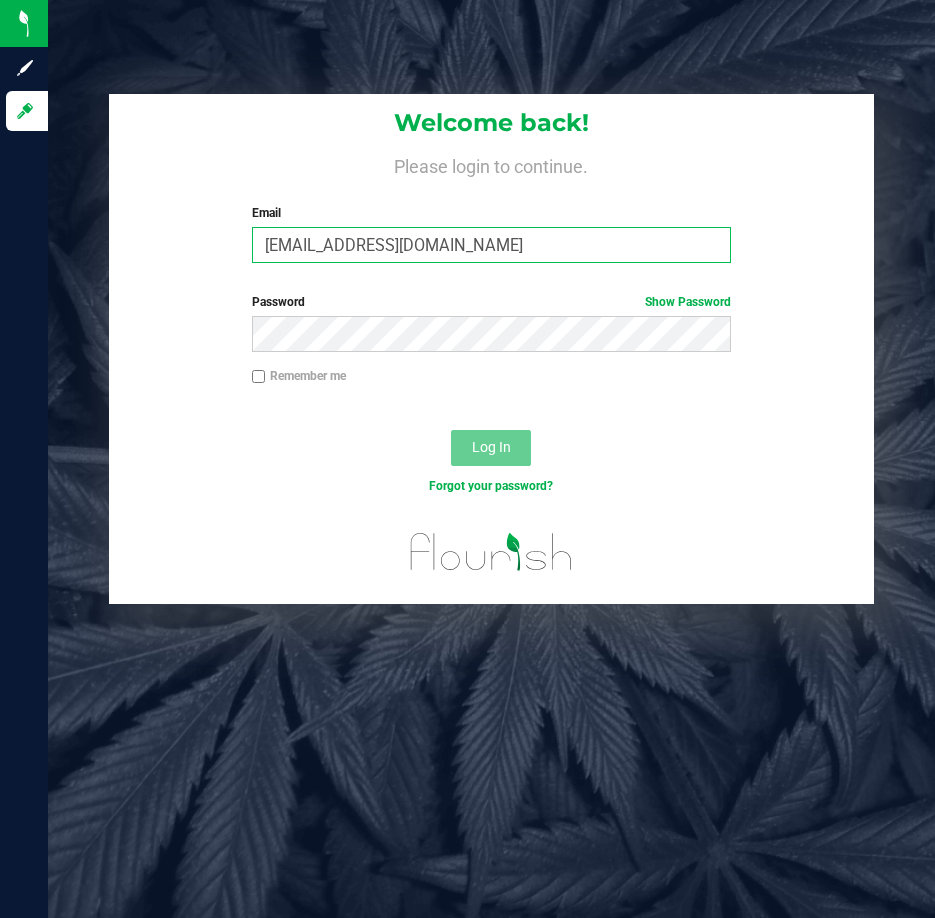 type on "[EMAIL_ADDRESS][DOMAIN_NAME]" 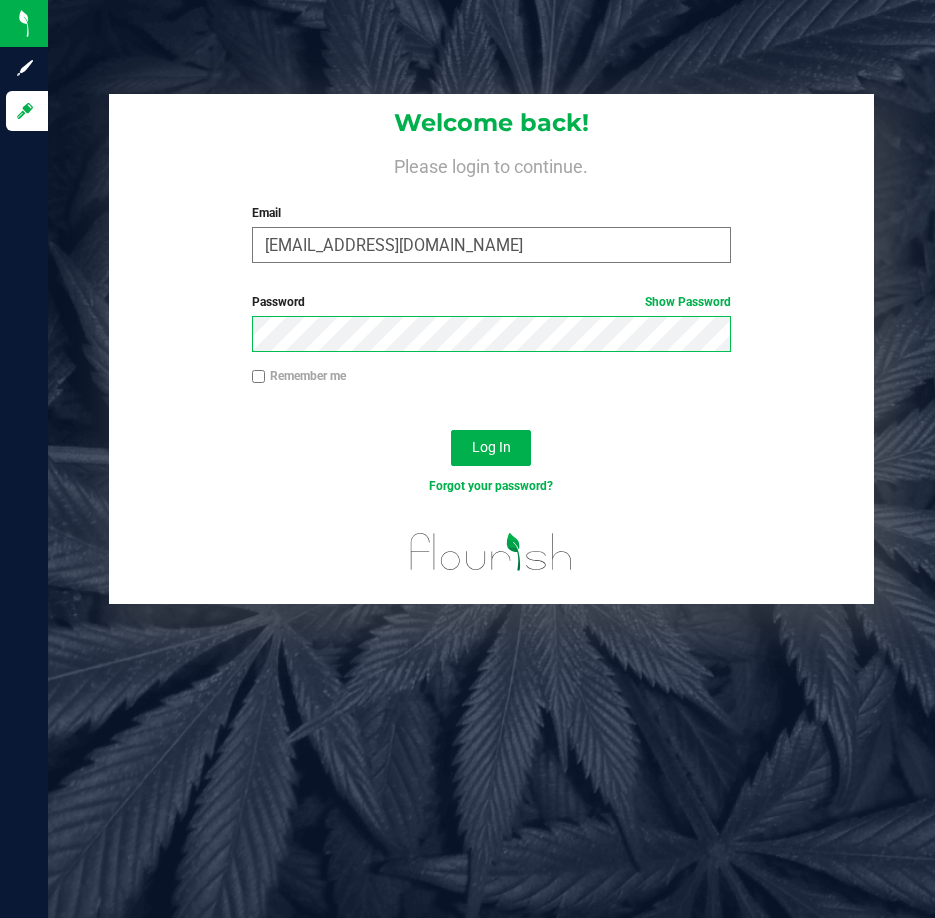 click on "Log In" at bounding box center (491, 448) 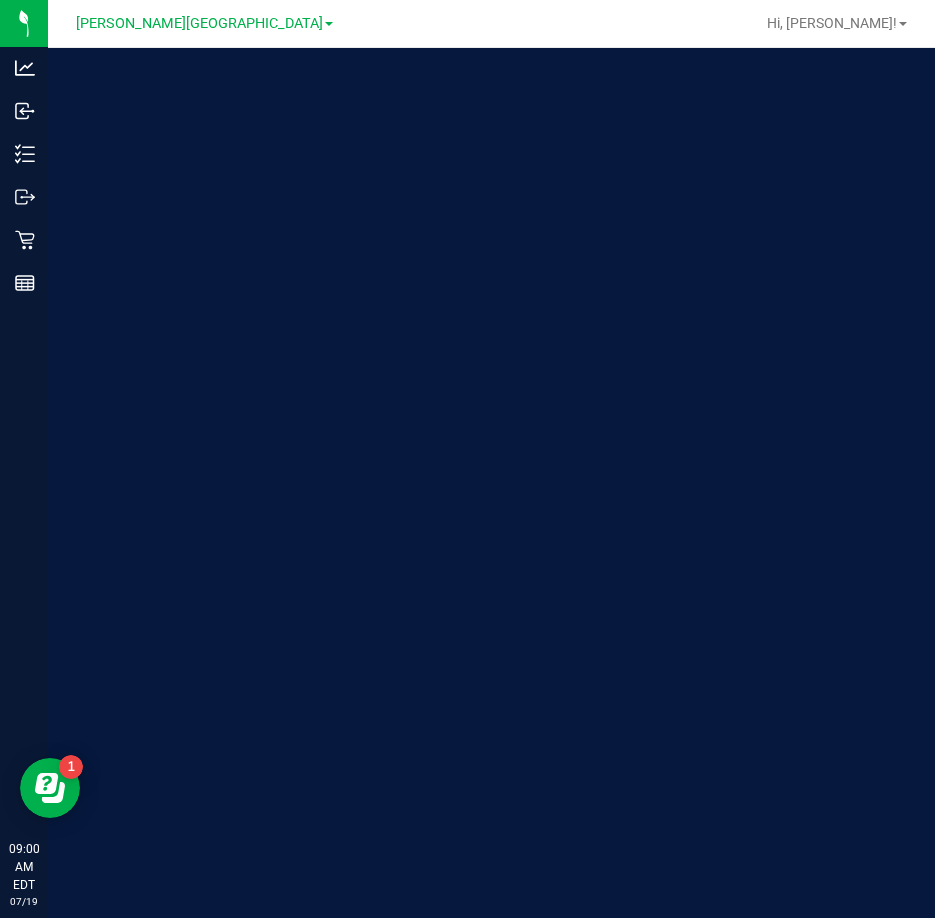 scroll, scrollTop: 0, scrollLeft: 0, axis: both 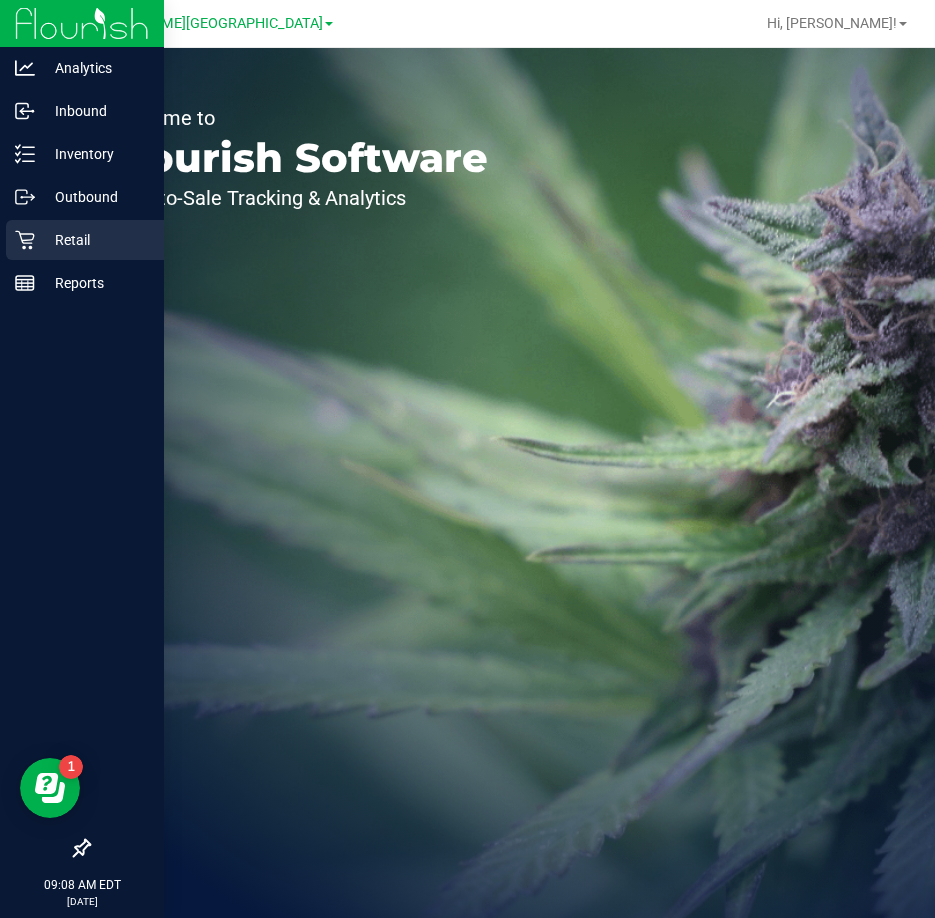 click on "Retail" at bounding box center (95, 240) 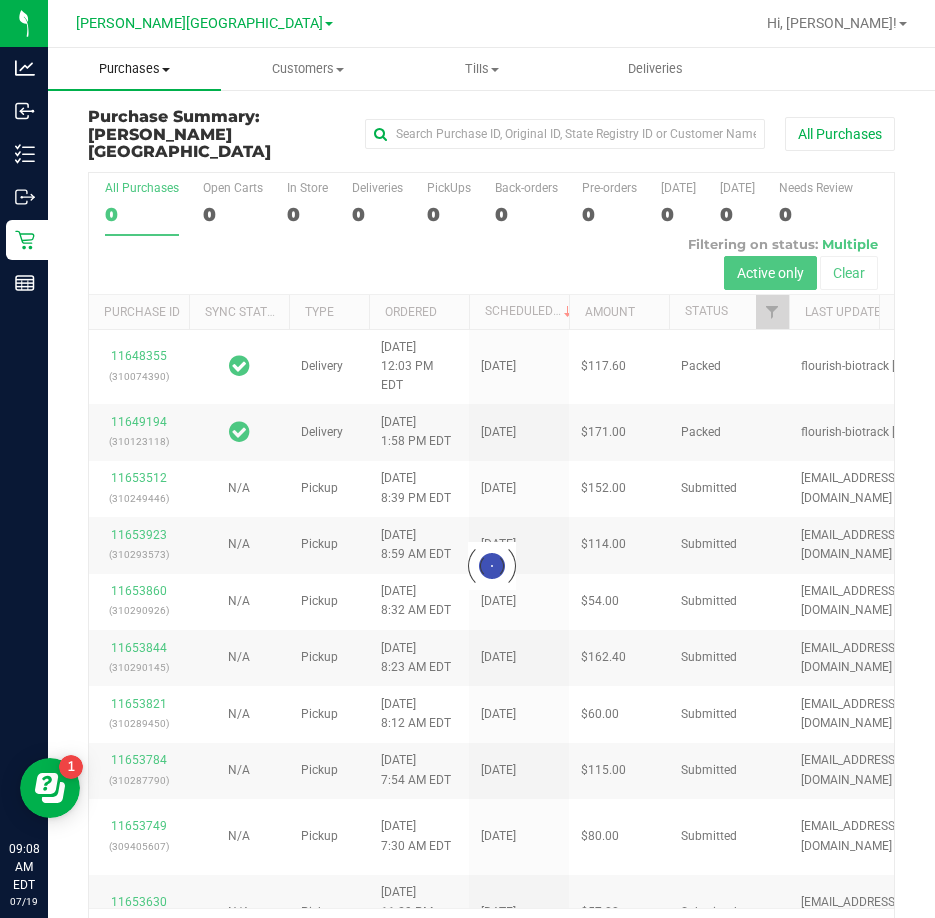 click on "Purchases" at bounding box center [134, 69] 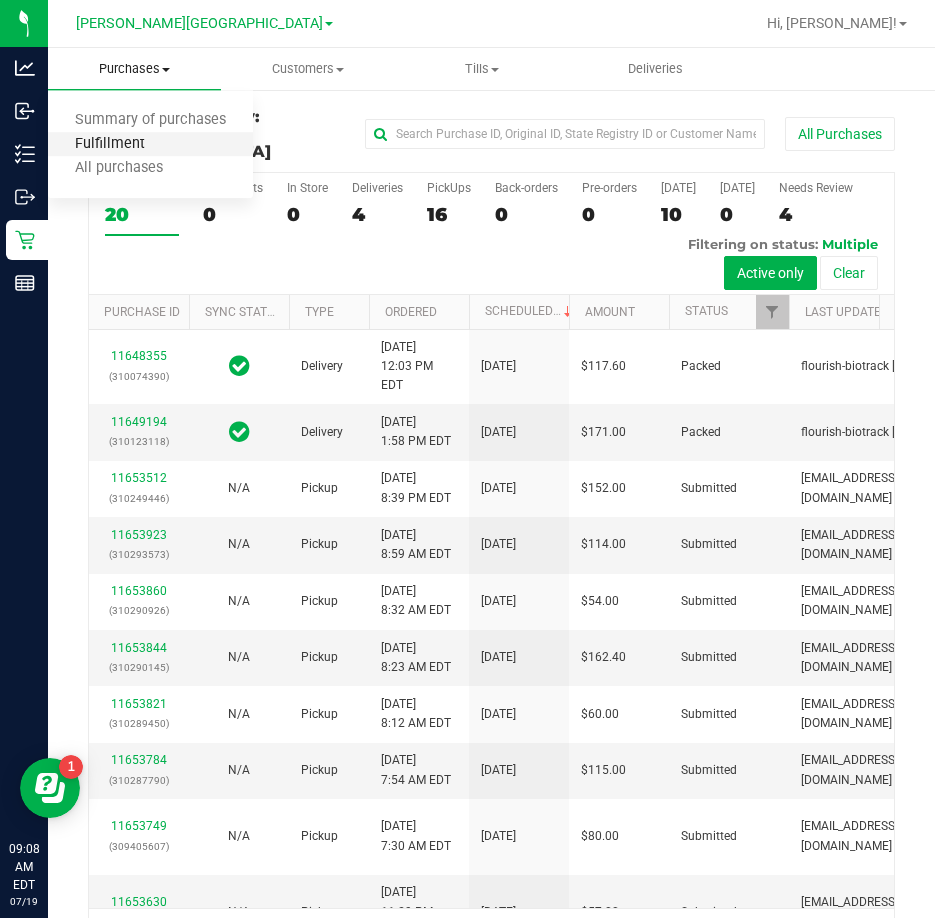 click on "Fulfillment" at bounding box center (110, 144) 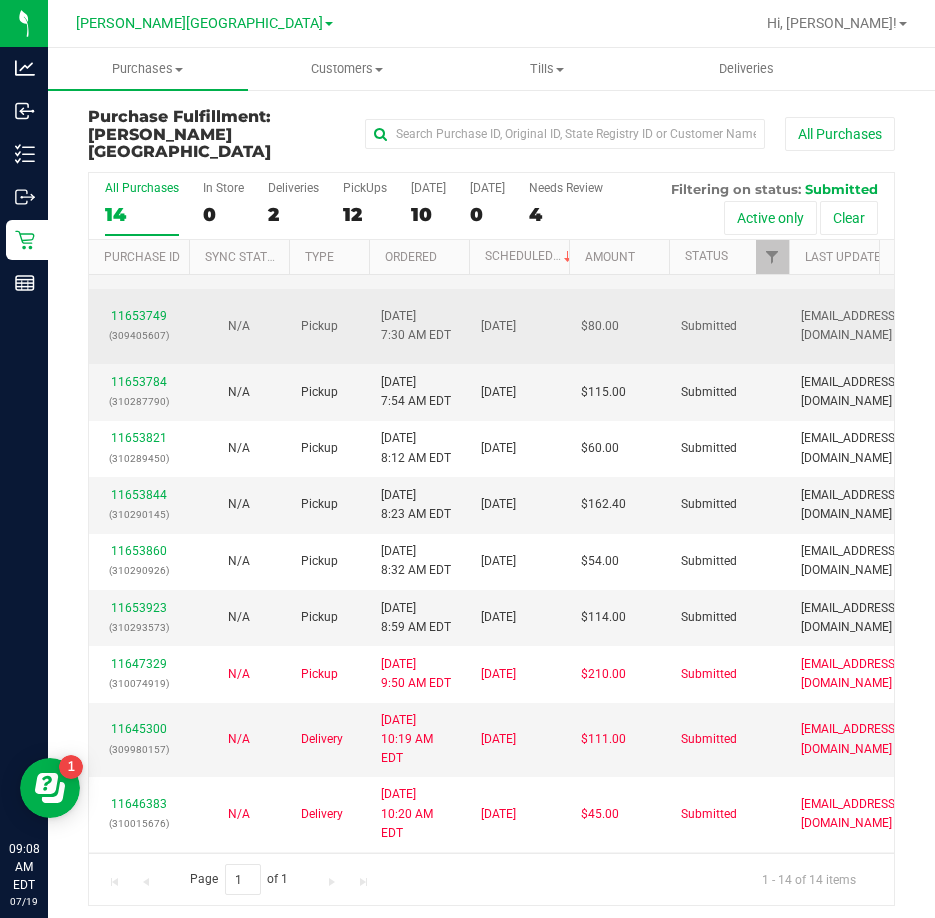 scroll, scrollTop: 0, scrollLeft: 0, axis: both 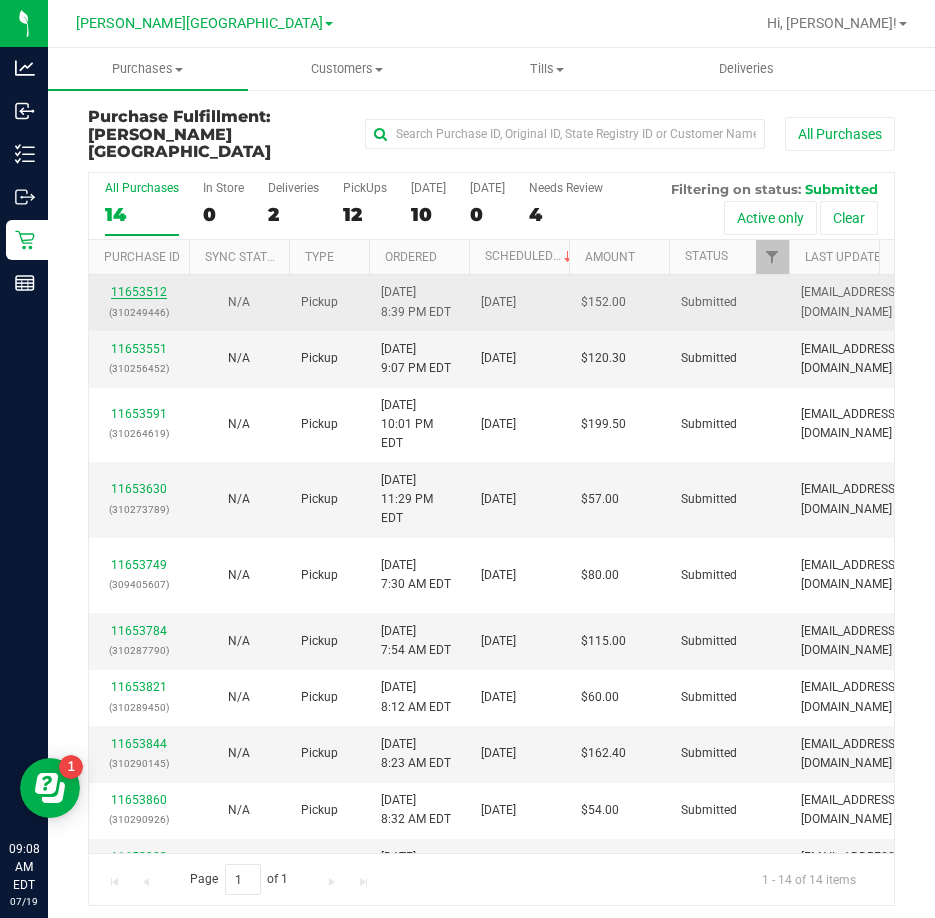 click on "11653512" at bounding box center [139, 292] 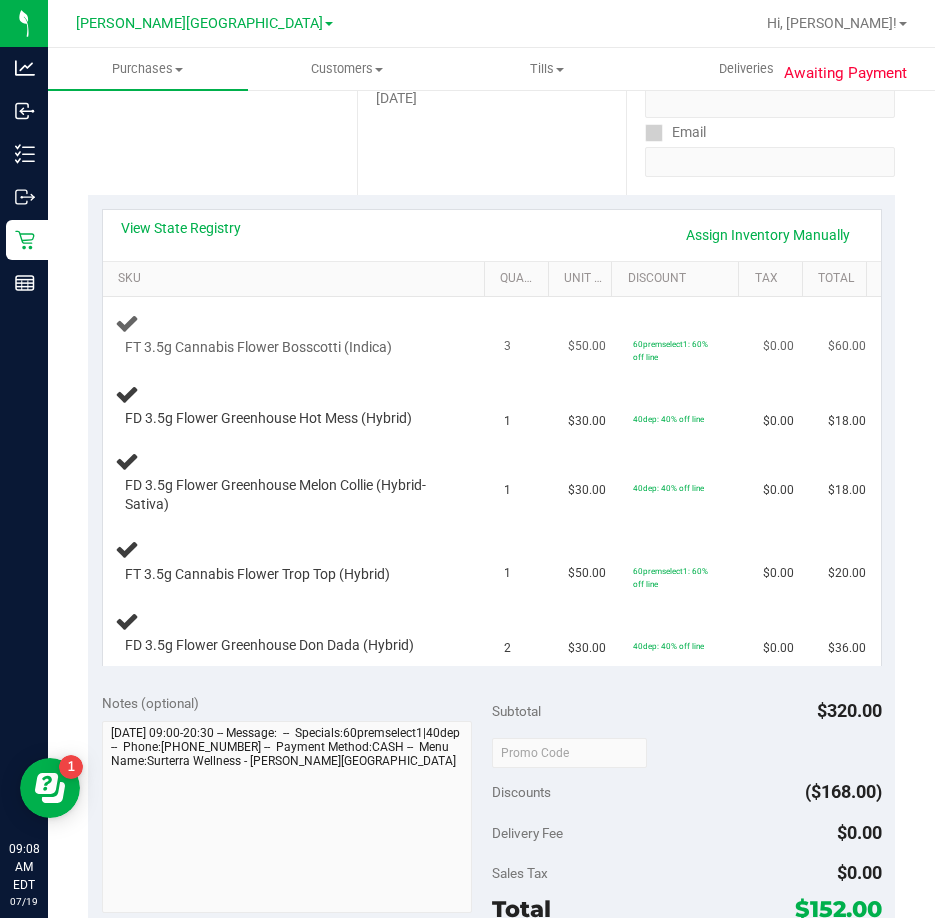 scroll, scrollTop: 300, scrollLeft: 0, axis: vertical 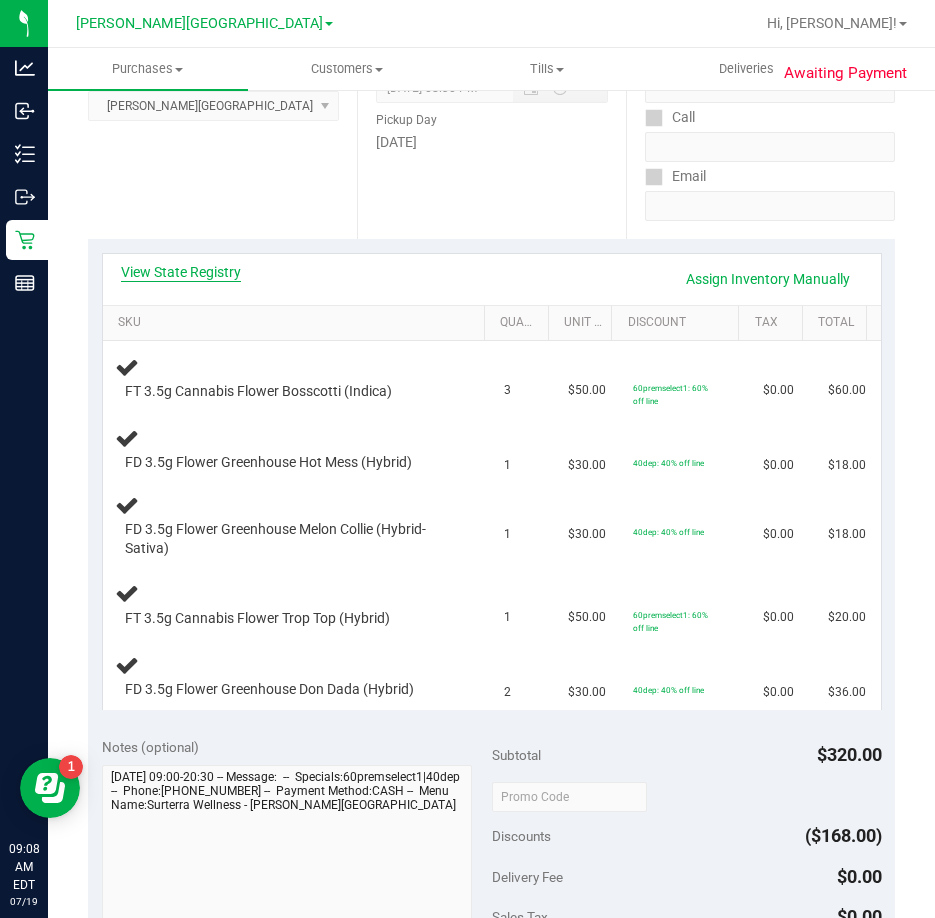 click on "View State Registry" at bounding box center (181, 272) 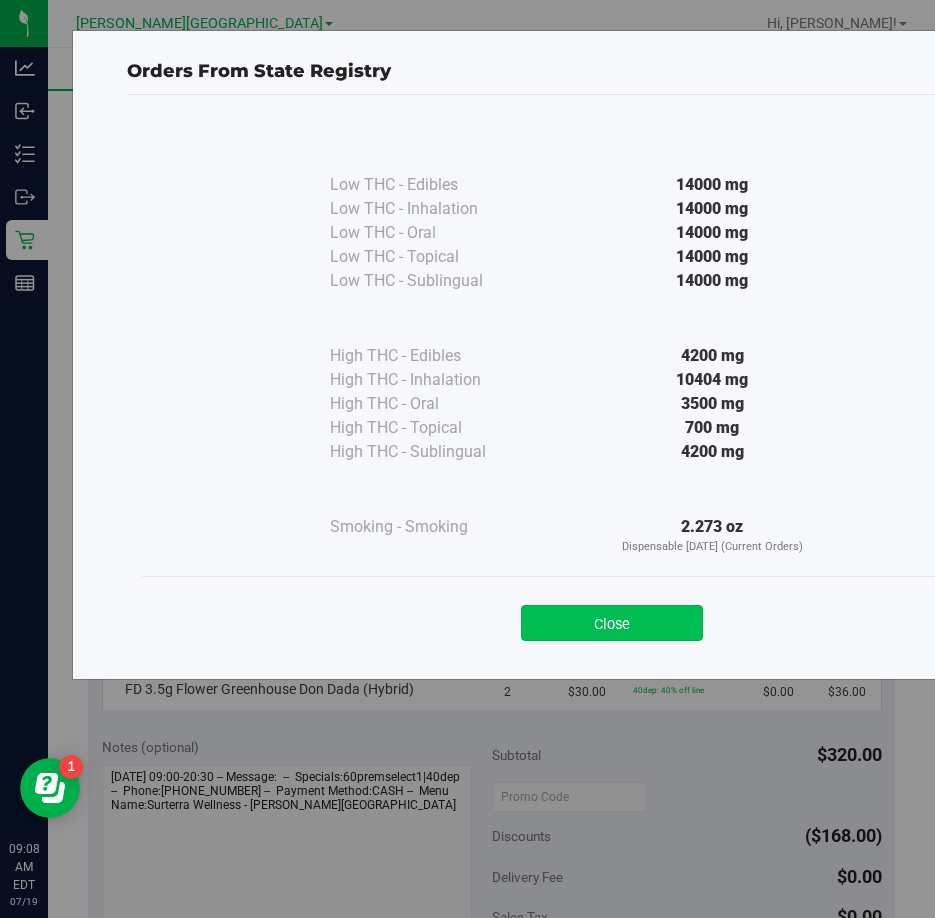 click on "Close" at bounding box center (612, 623) 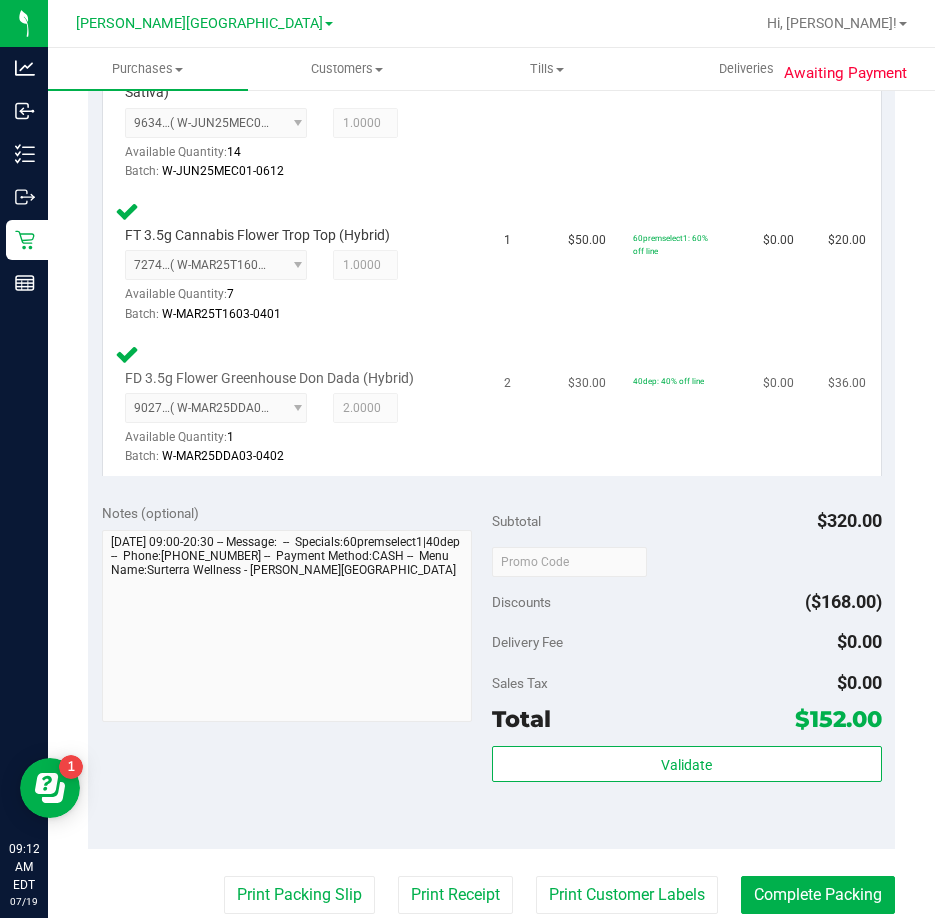 scroll, scrollTop: 1072, scrollLeft: 0, axis: vertical 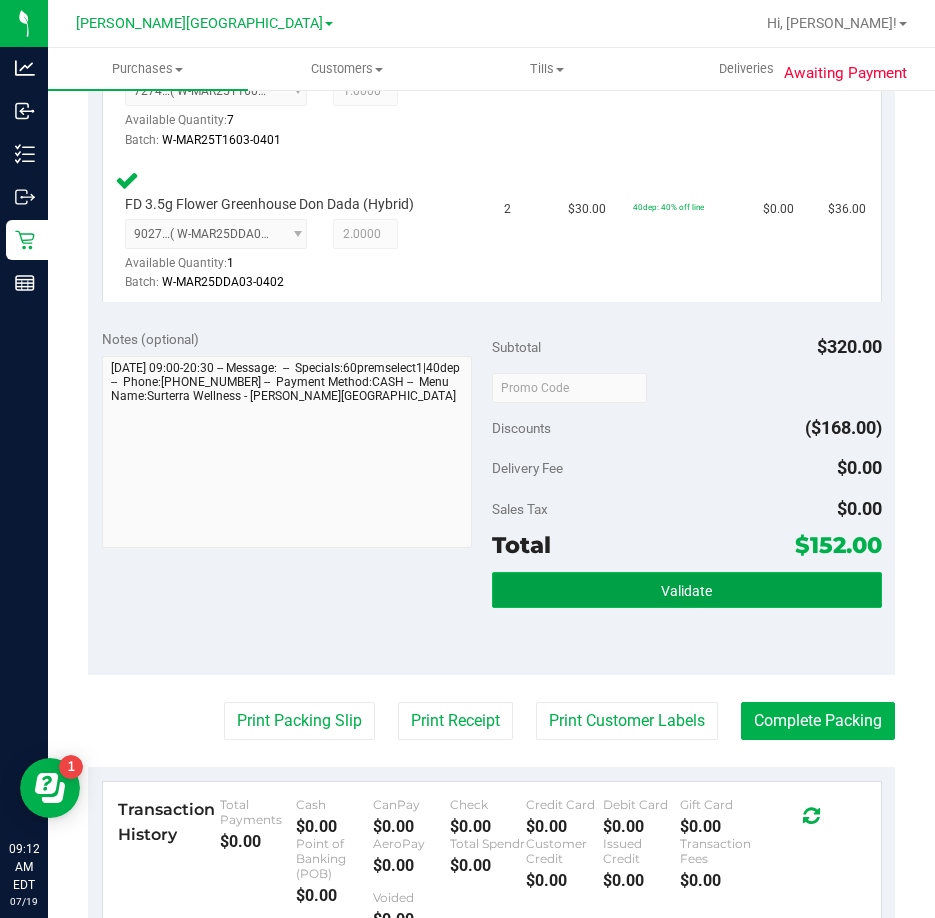 click on "Validate" at bounding box center (687, 590) 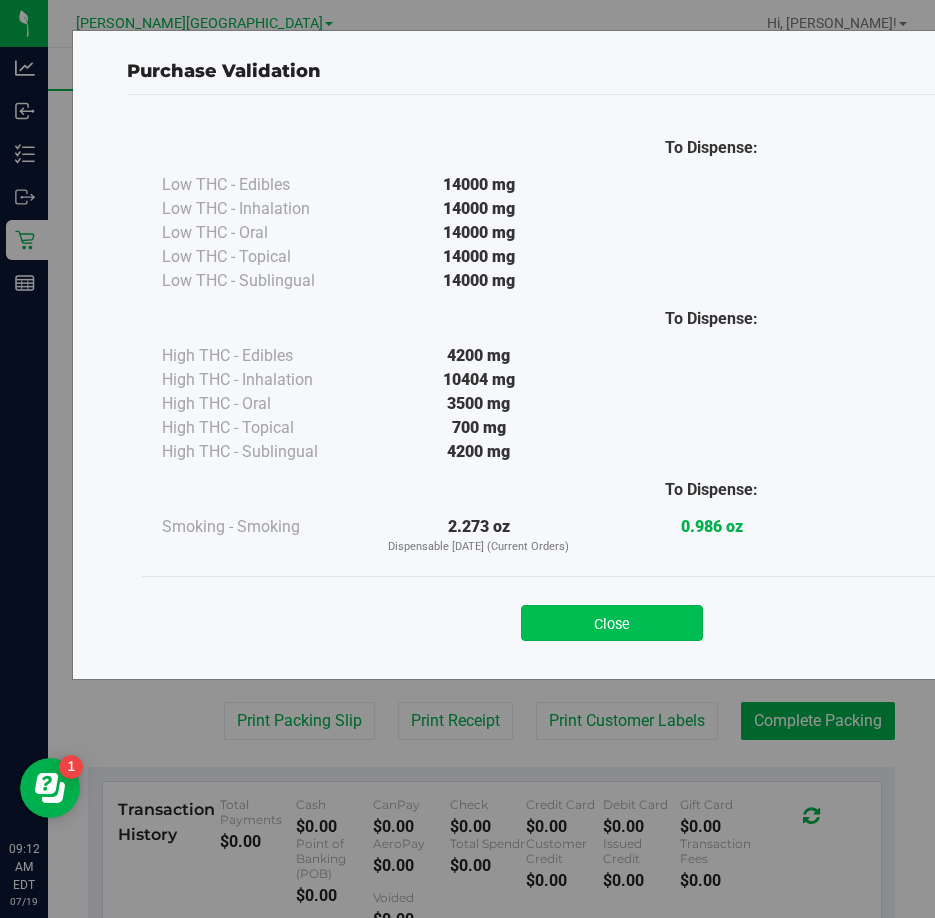 click on "Close" at bounding box center (612, 623) 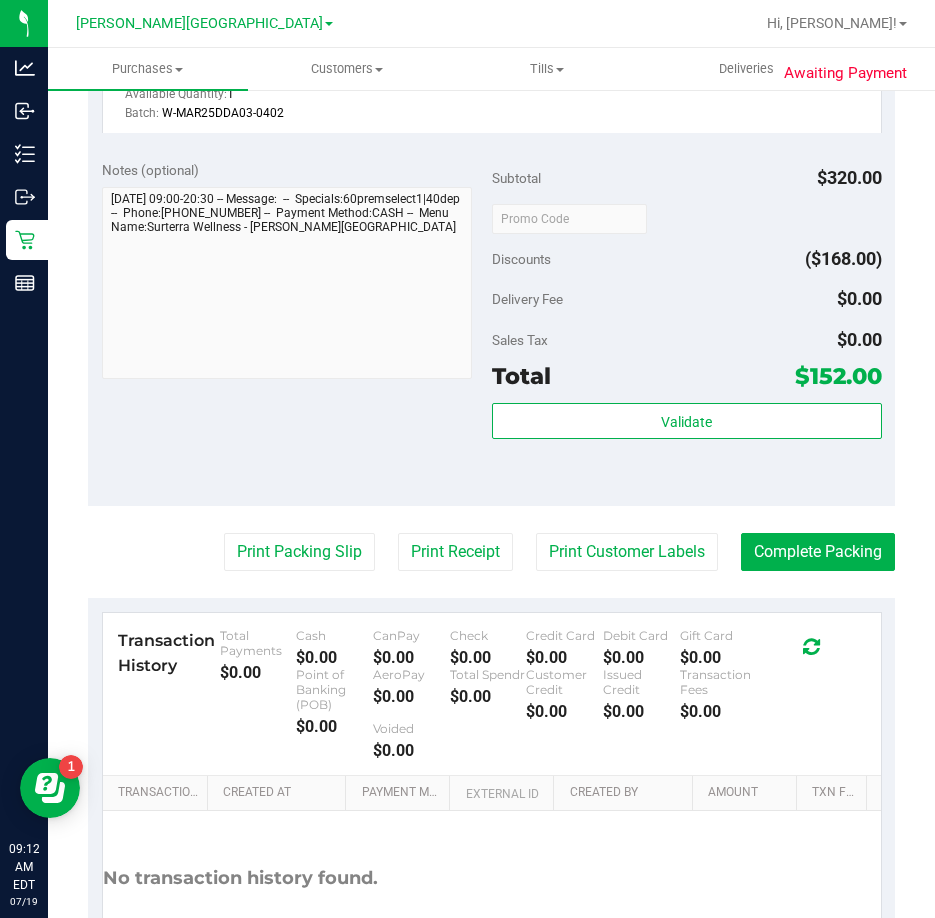 scroll, scrollTop: 1389, scrollLeft: 0, axis: vertical 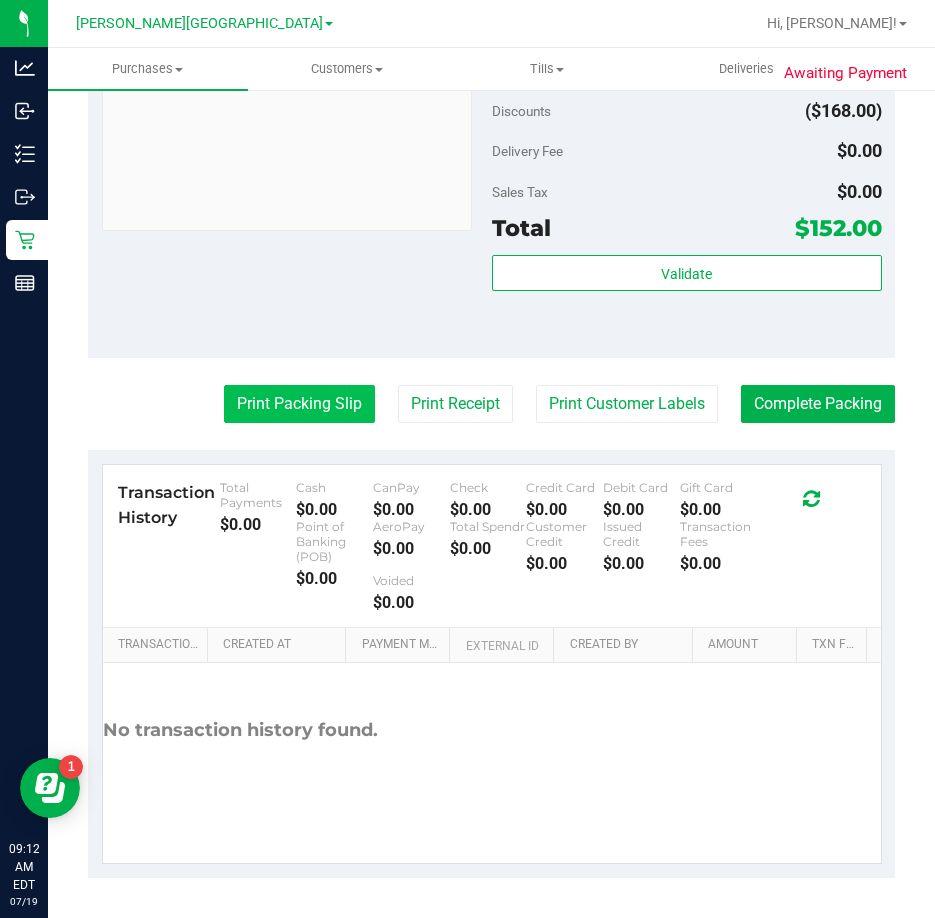 click on "Print Packing Slip" at bounding box center [299, 404] 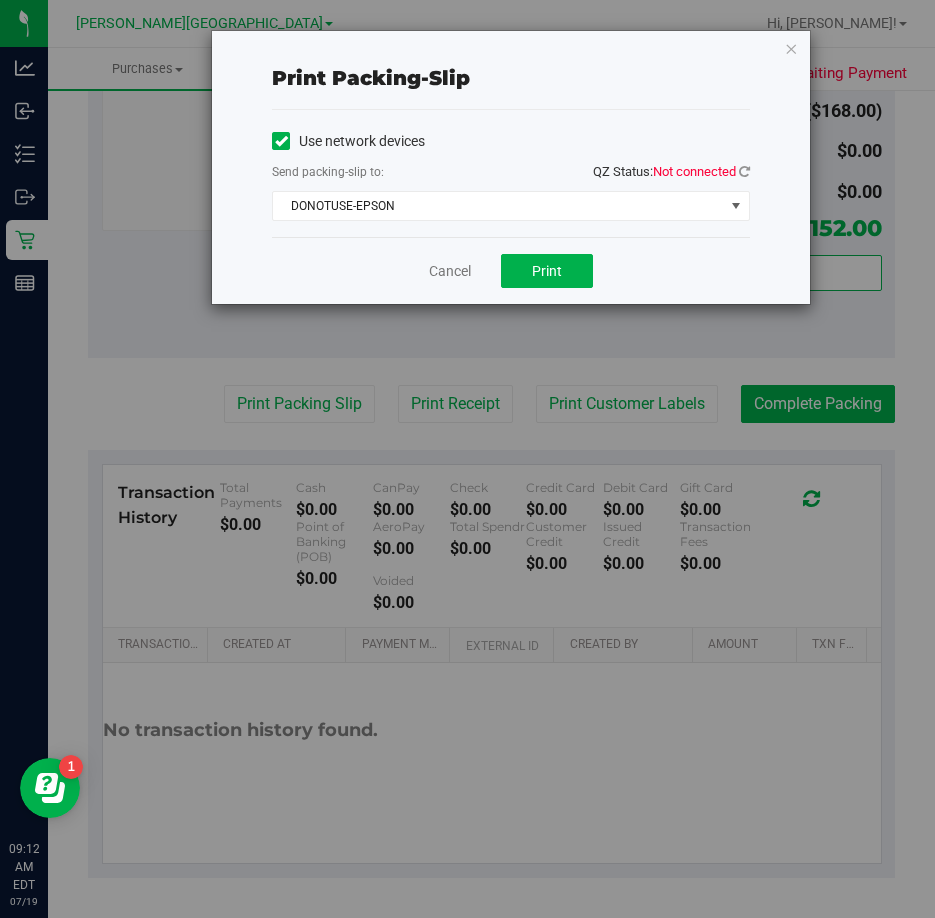 click on "QZ Status:   Not connected" at bounding box center (671, 171) 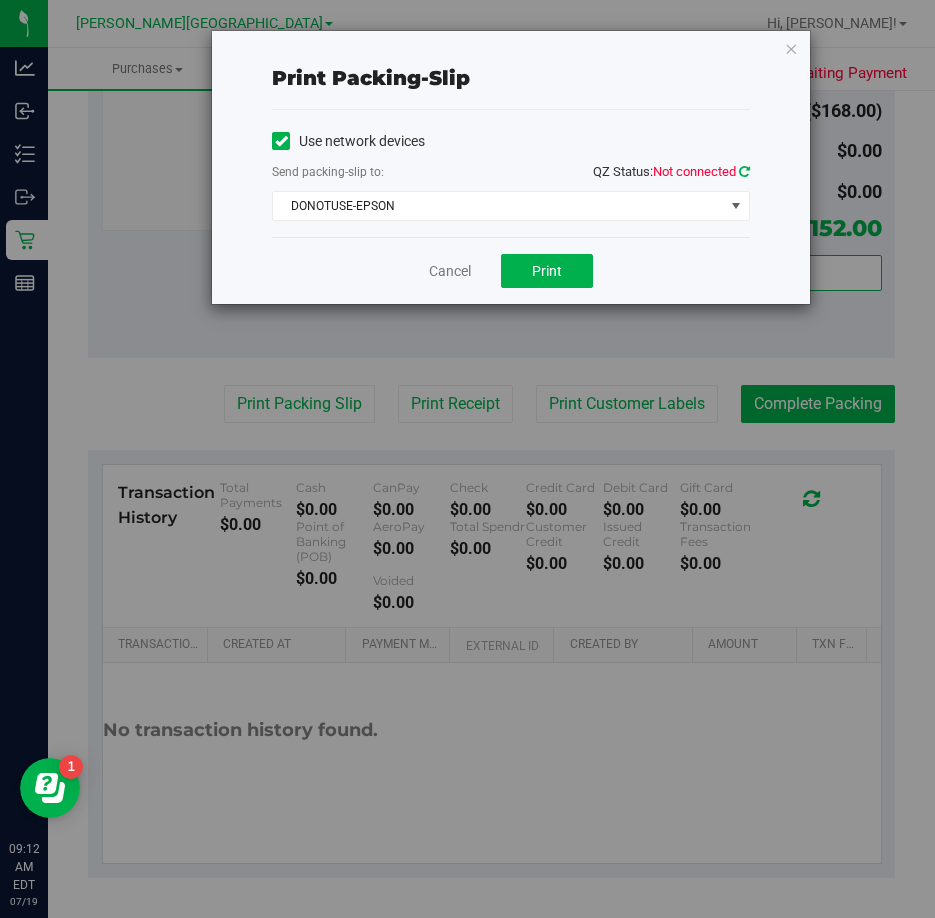 click at bounding box center (744, 171) 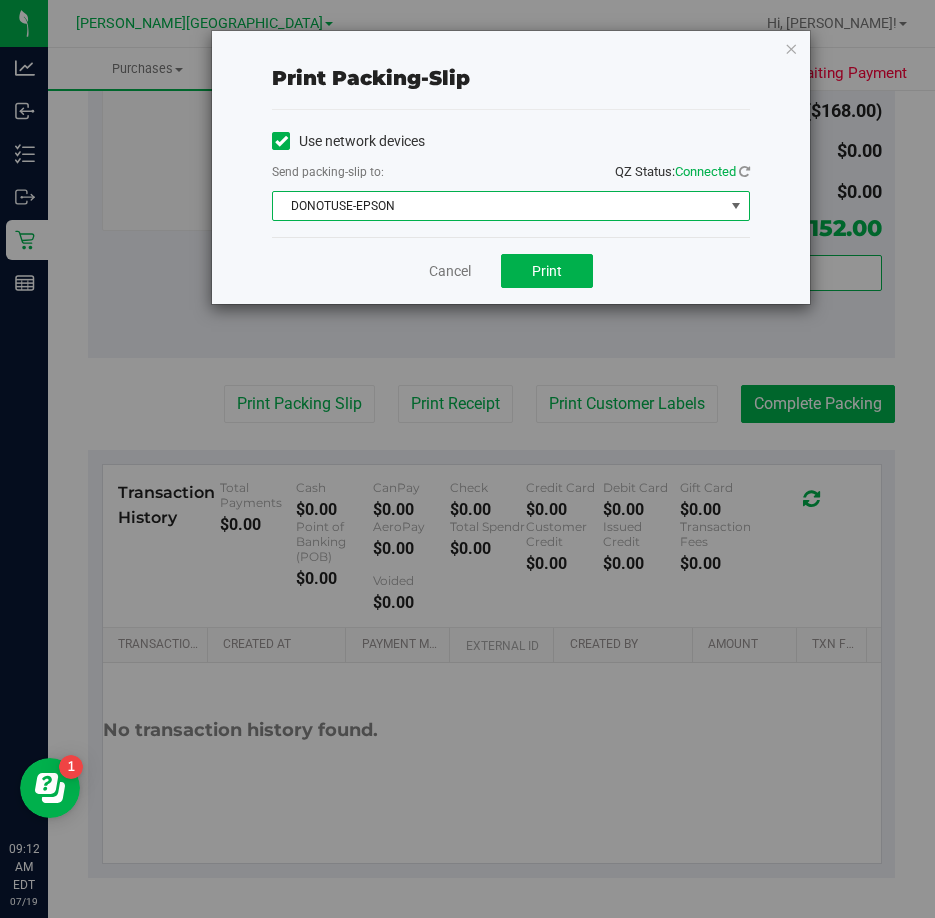click on "DONOTUSE-EPSON" at bounding box center [498, 206] 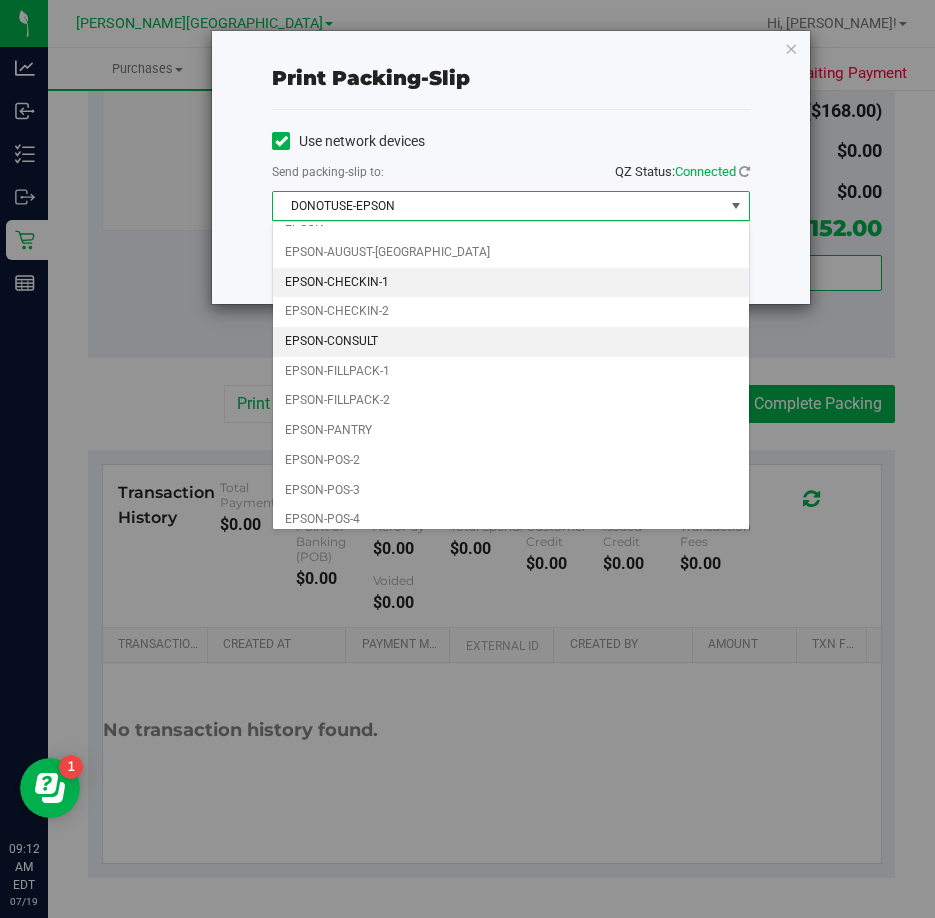 scroll, scrollTop: 57, scrollLeft: 0, axis: vertical 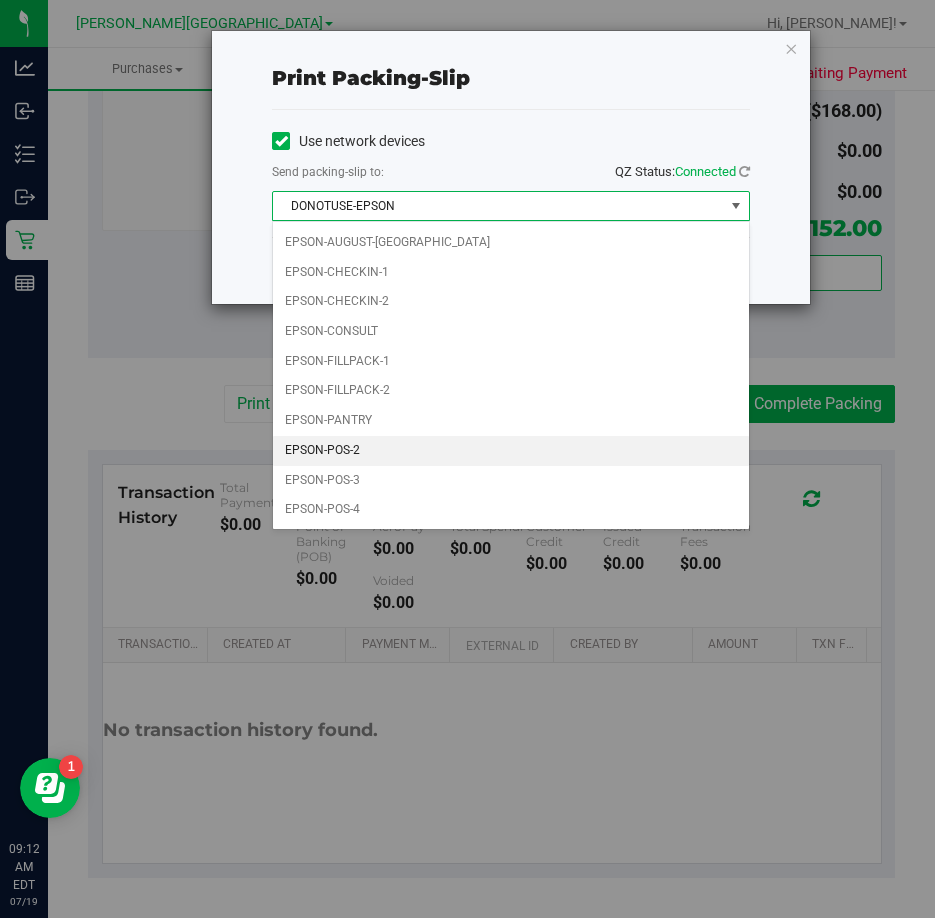 click on "EPSON-POS-2" at bounding box center [511, 451] 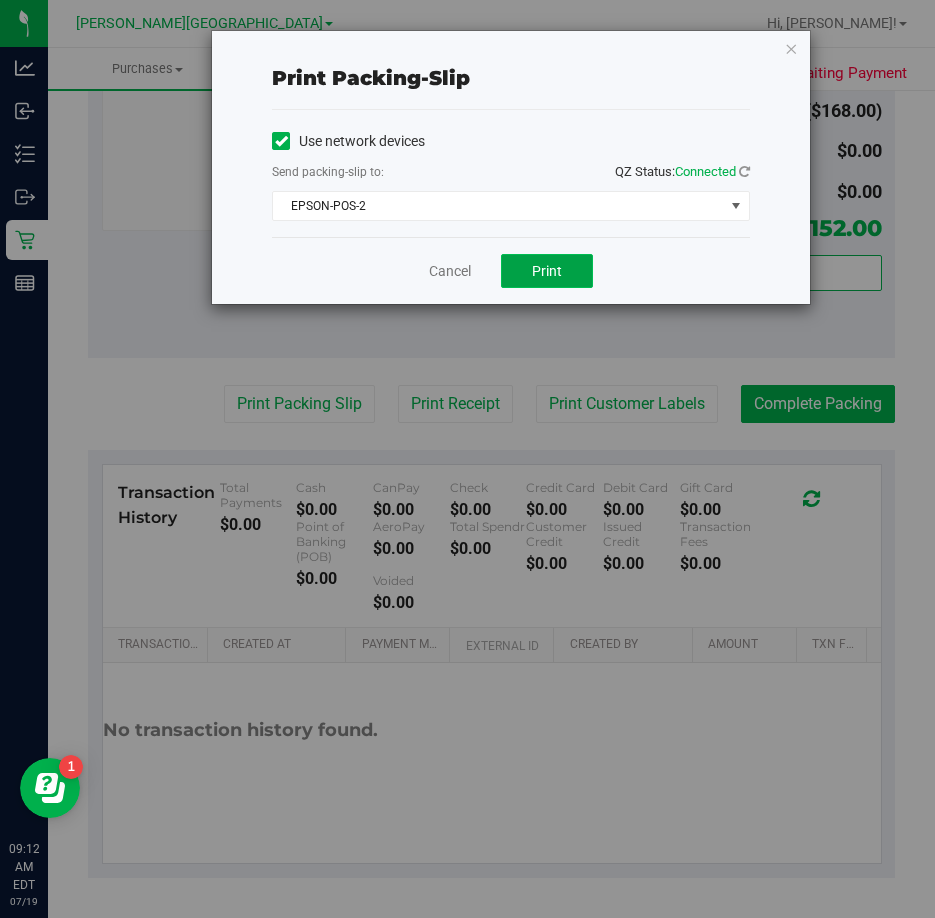click on "Print" at bounding box center (547, 271) 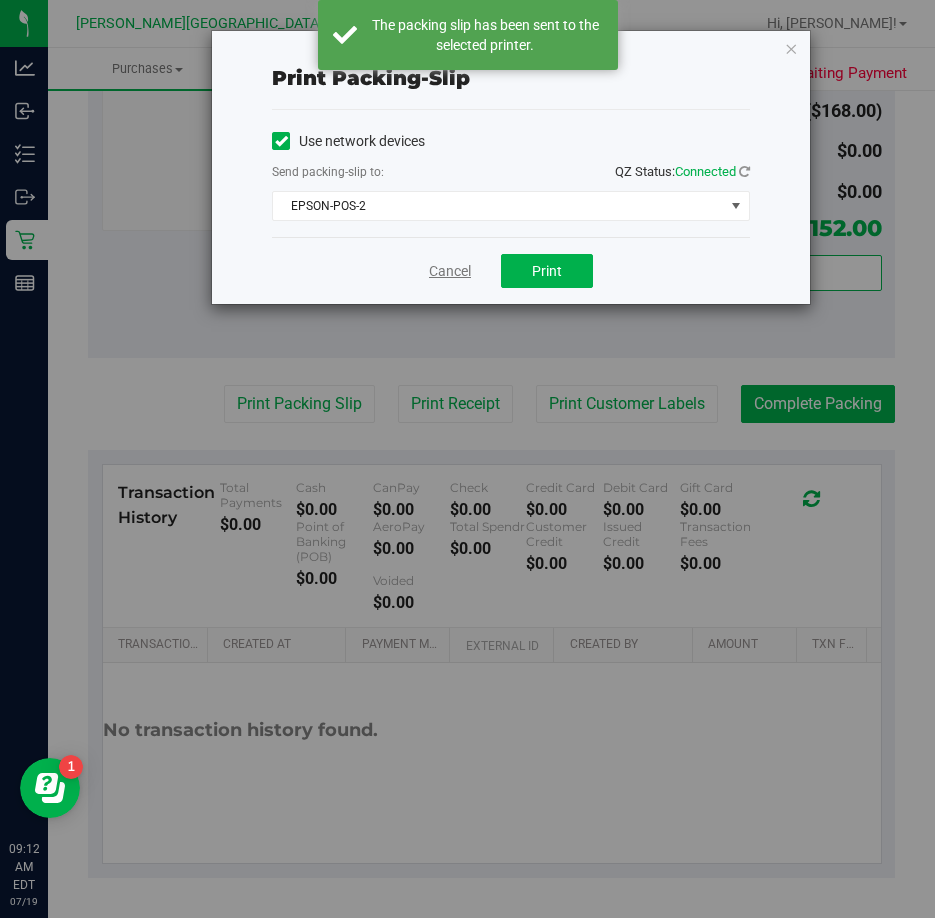 click on "Cancel" at bounding box center [450, 271] 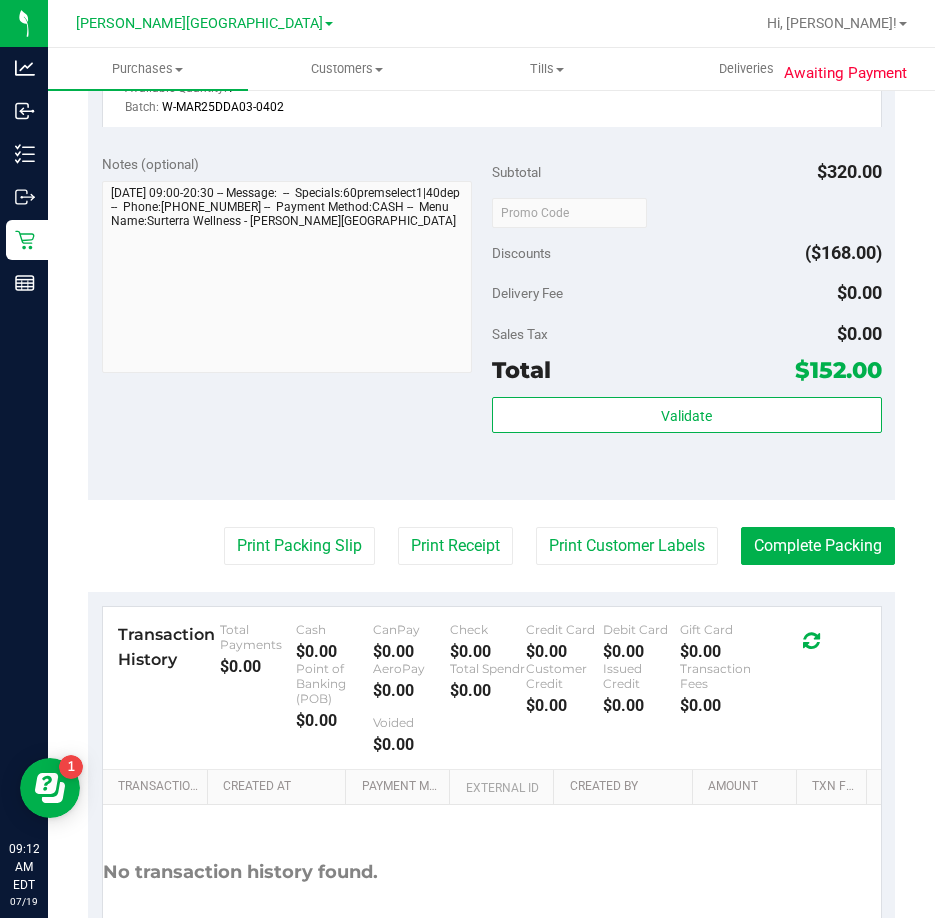 scroll, scrollTop: 1389, scrollLeft: 0, axis: vertical 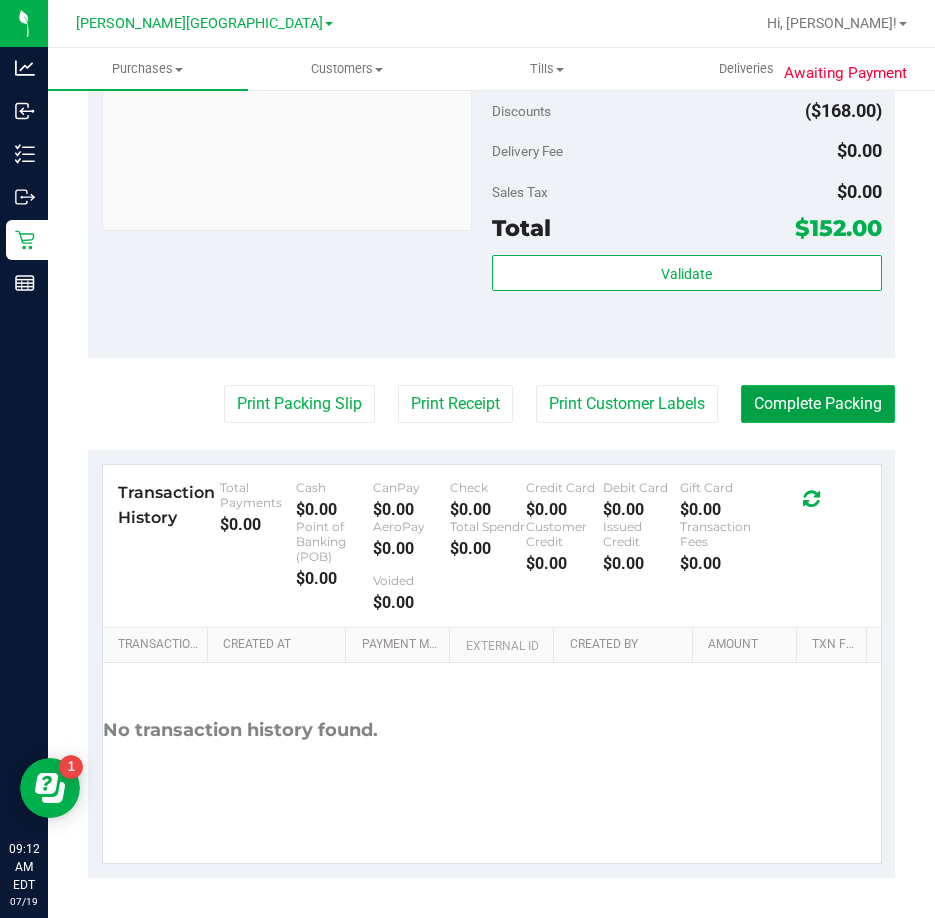 click on "Complete Packing" at bounding box center (818, 404) 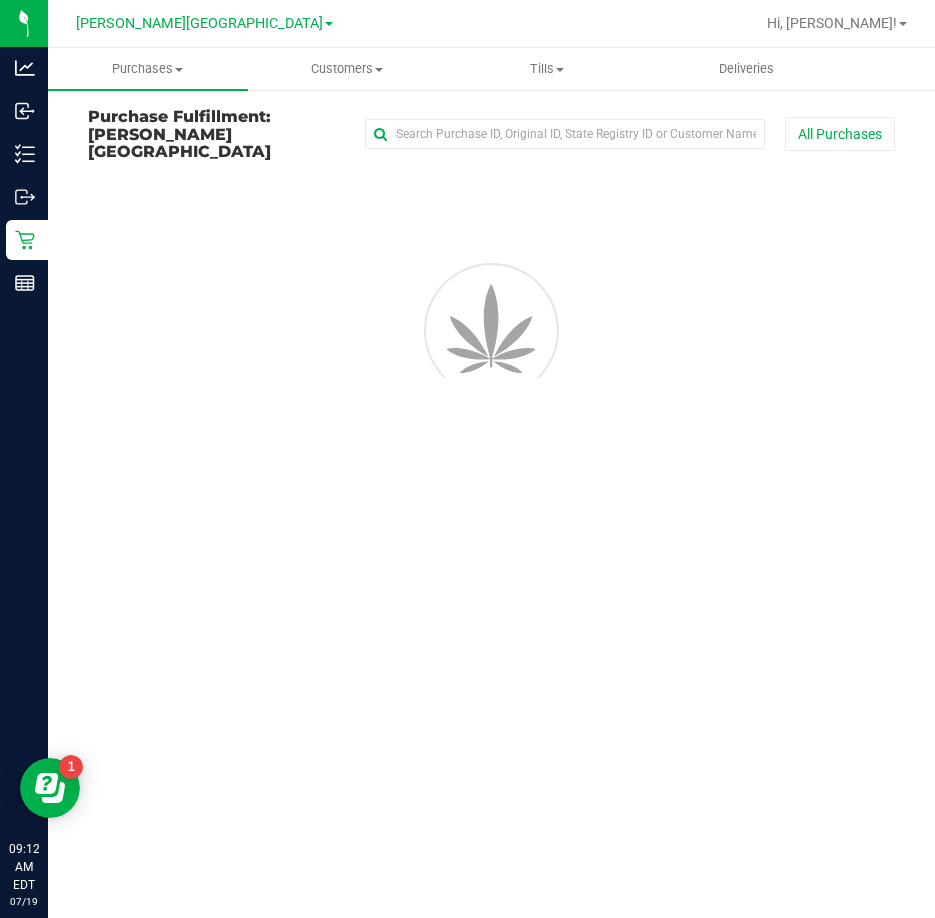 scroll, scrollTop: 0, scrollLeft: 0, axis: both 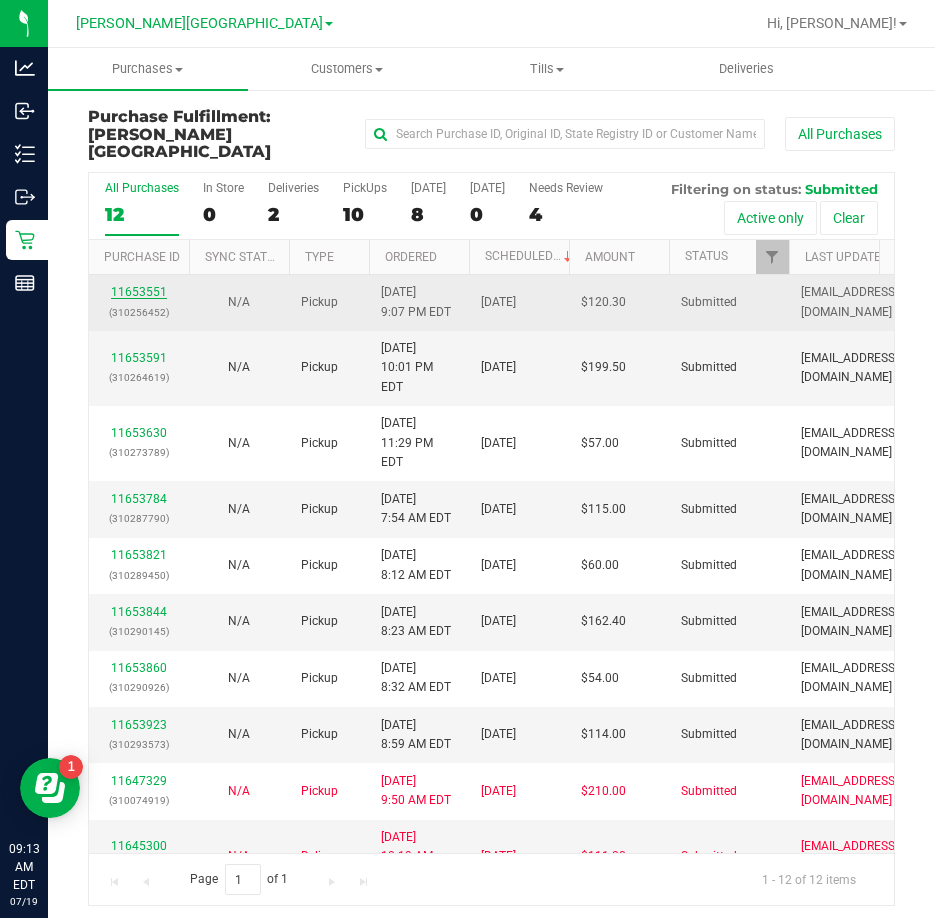 click on "11653551" at bounding box center [139, 292] 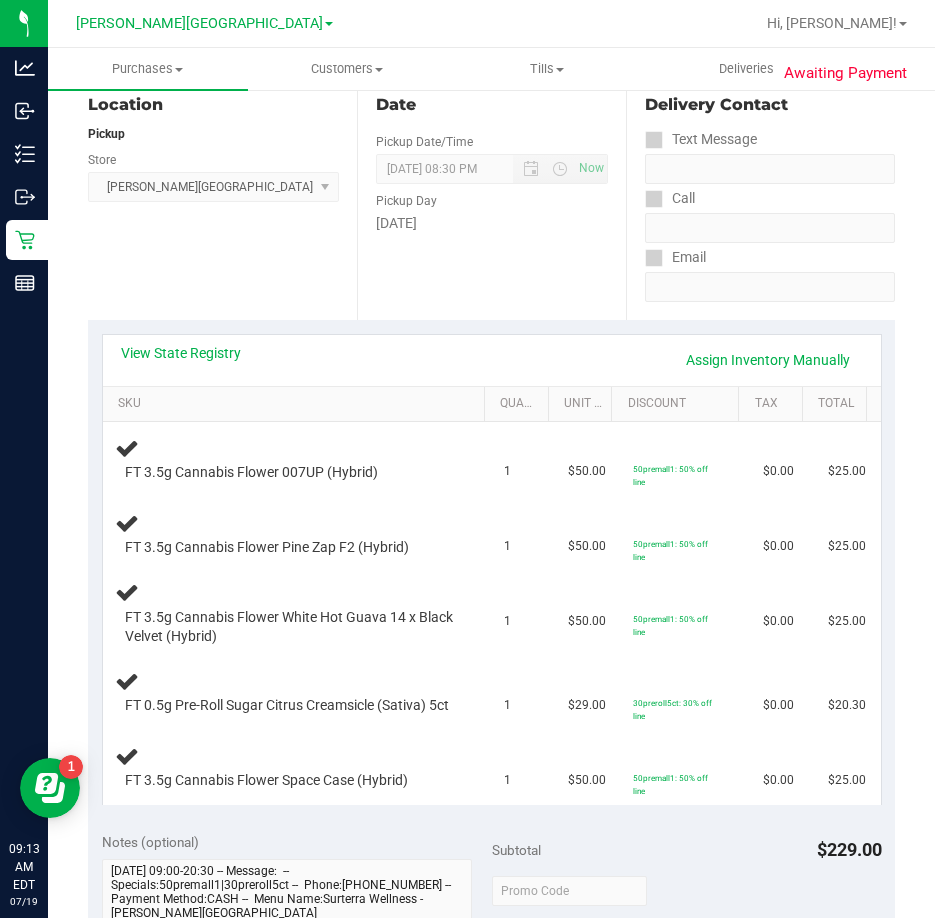 scroll, scrollTop: 218, scrollLeft: 0, axis: vertical 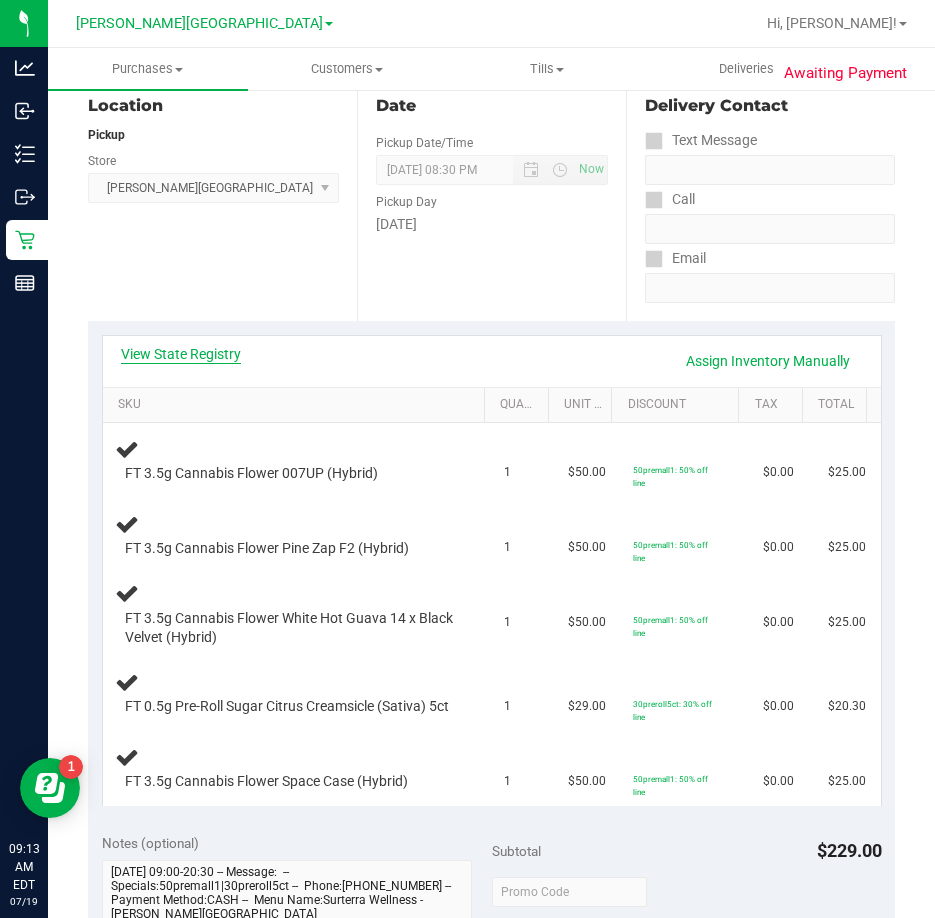 click on "View State Registry" at bounding box center [181, 354] 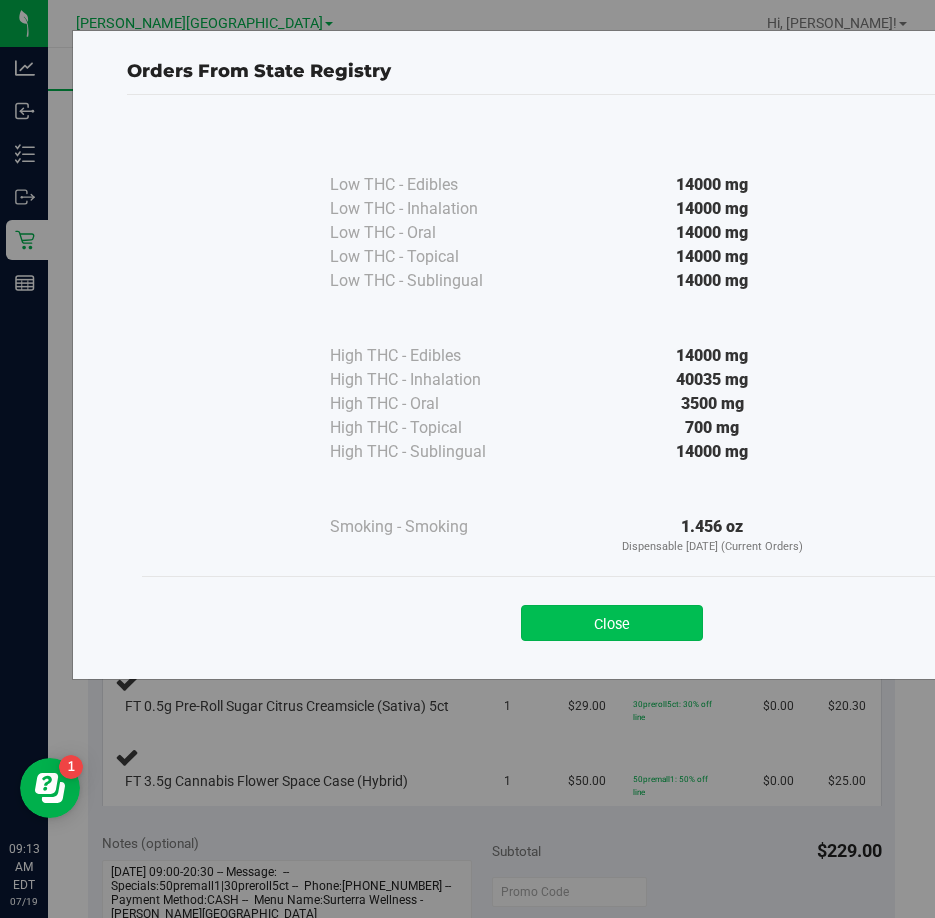 click on "Close" at bounding box center (612, 623) 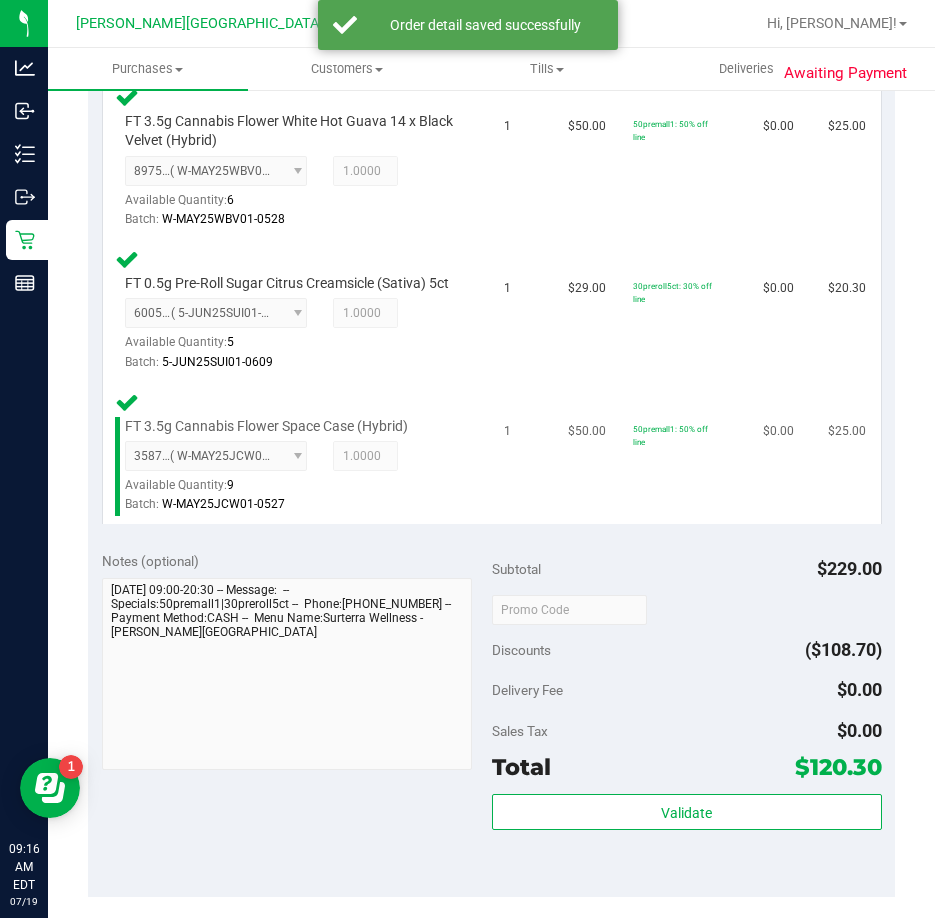 scroll, scrollTop: 860, scrollLeft: 0, axis: vertical 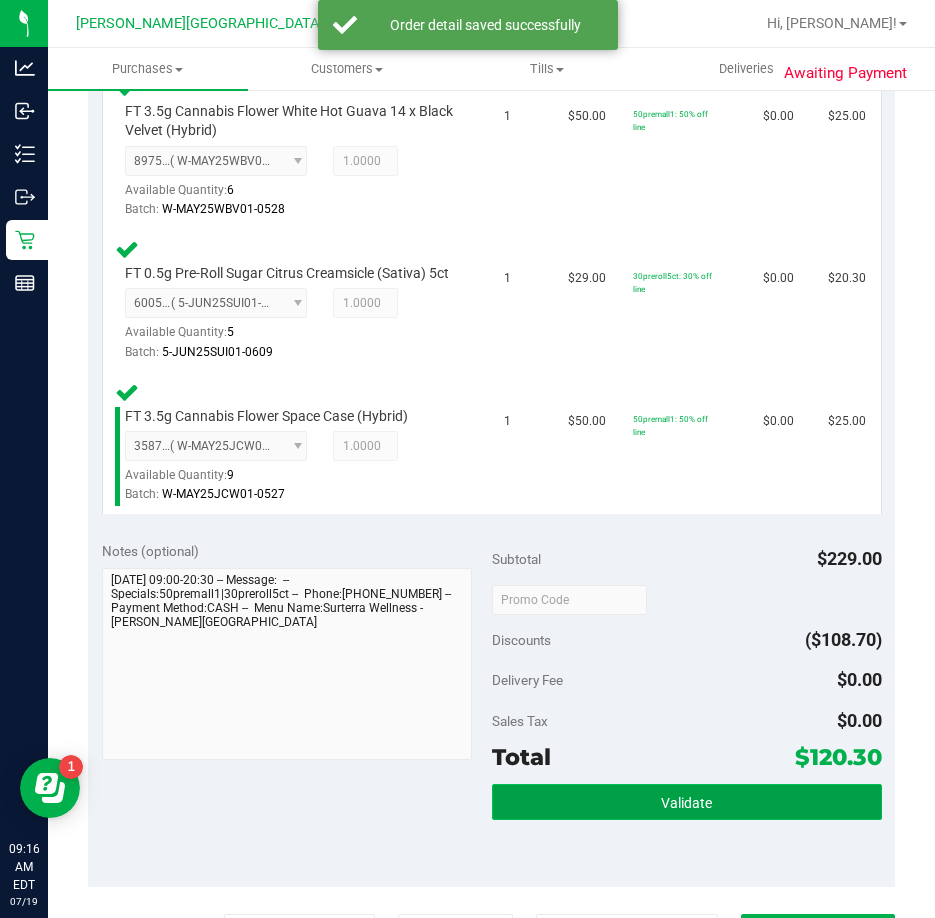 click on "Validate" at bounding box center (687, 802) 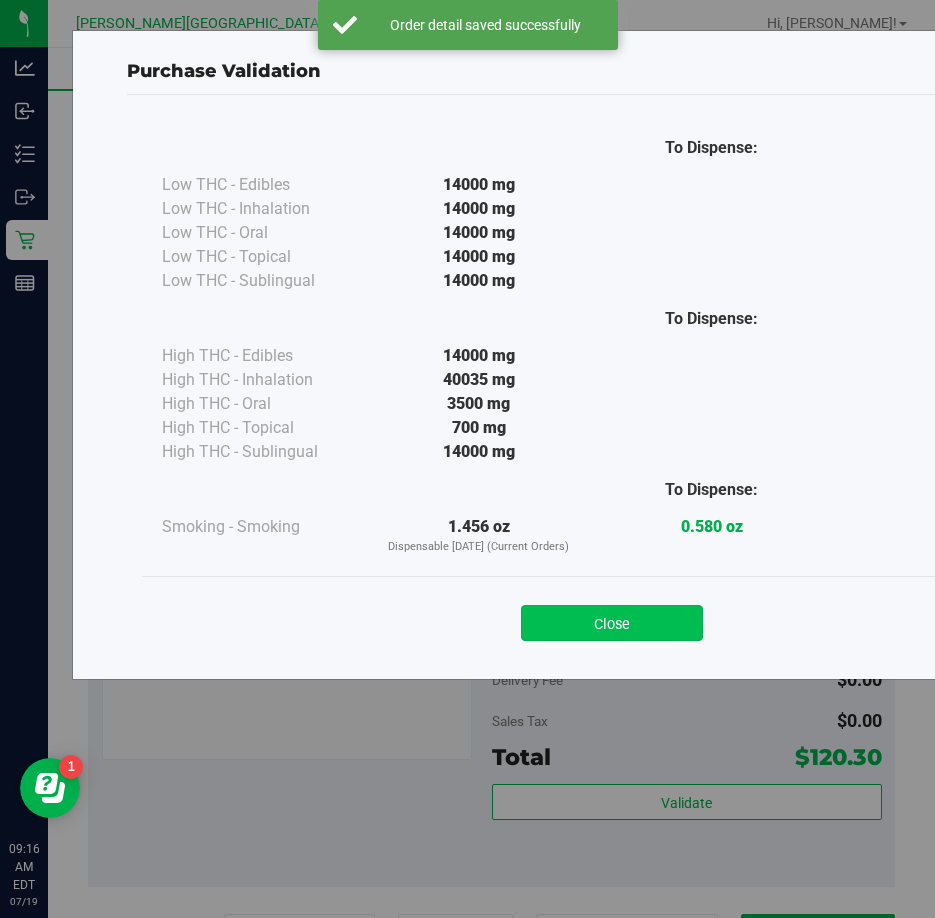 click on "Close" at bounding box center [612, 623] 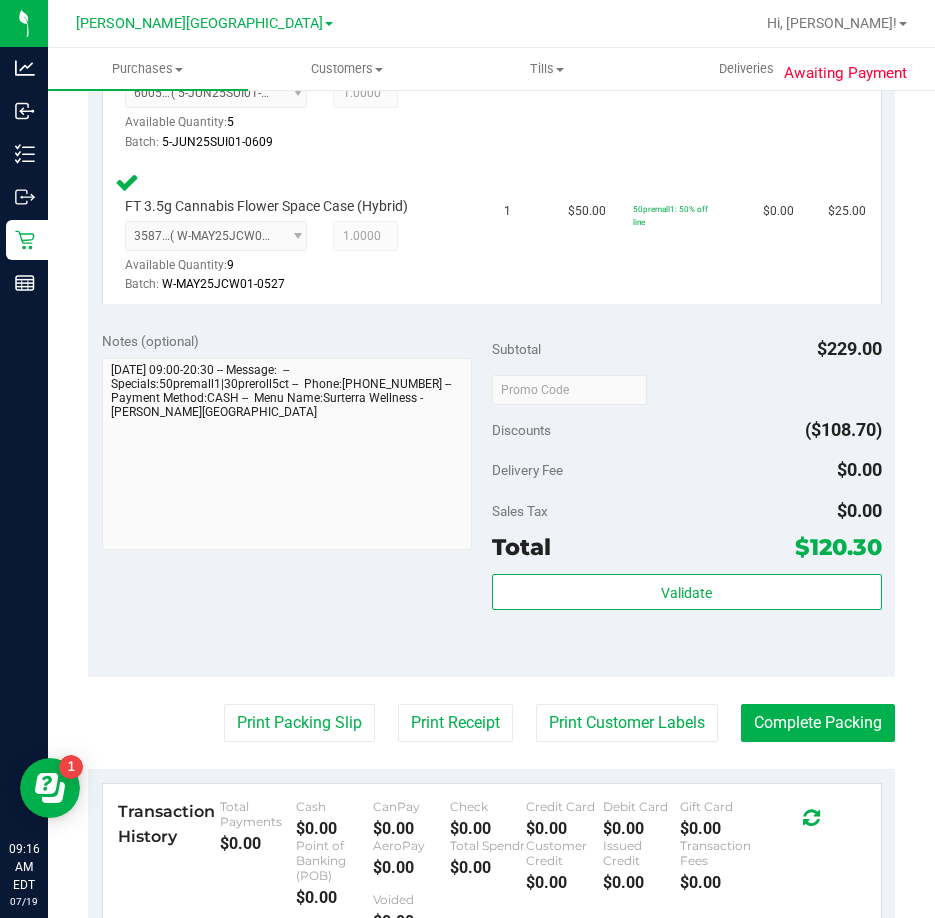 scroll, scrollTop: 1408, scrollLeft: 0, axis: vertical 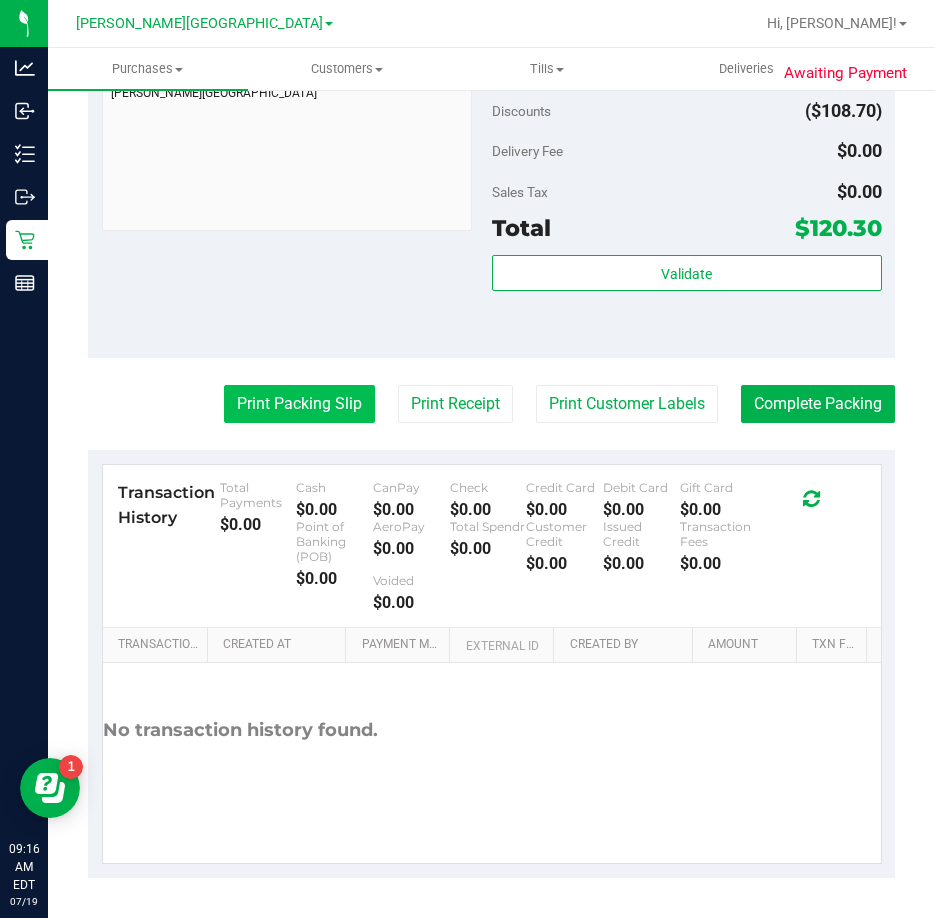 click on "Print Packing Slip" at bounding box center (299, 404) 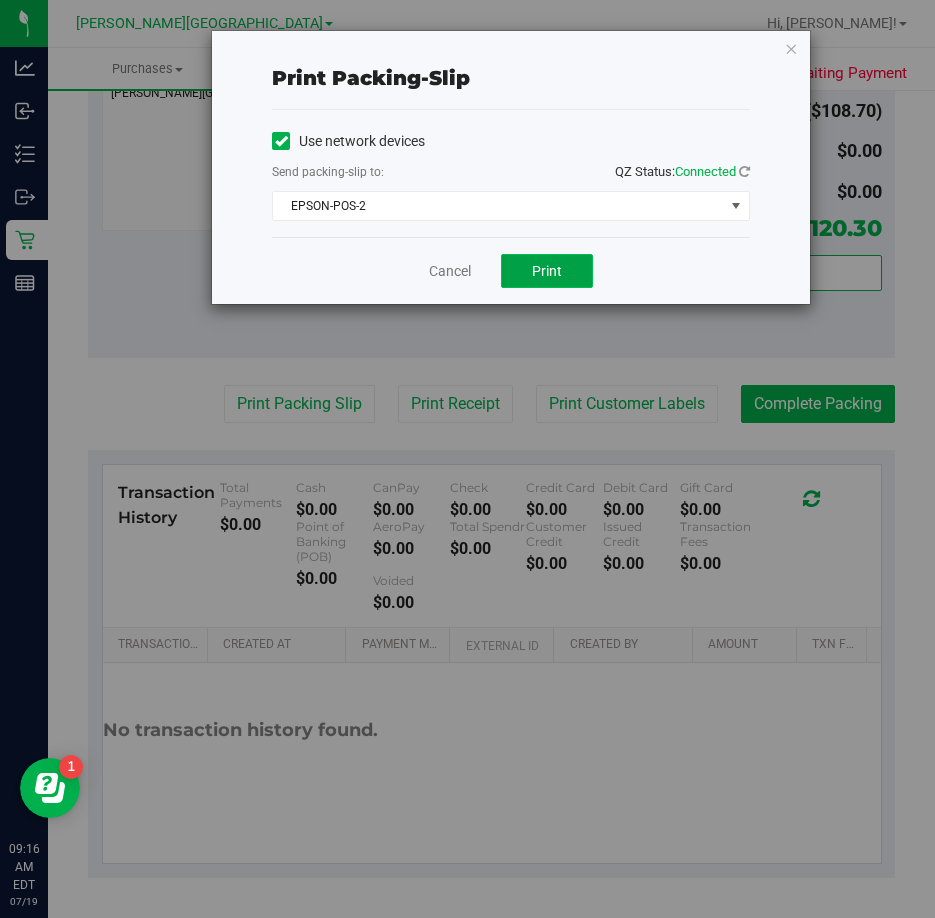 click on "Print" at bounding box center (547, 271) 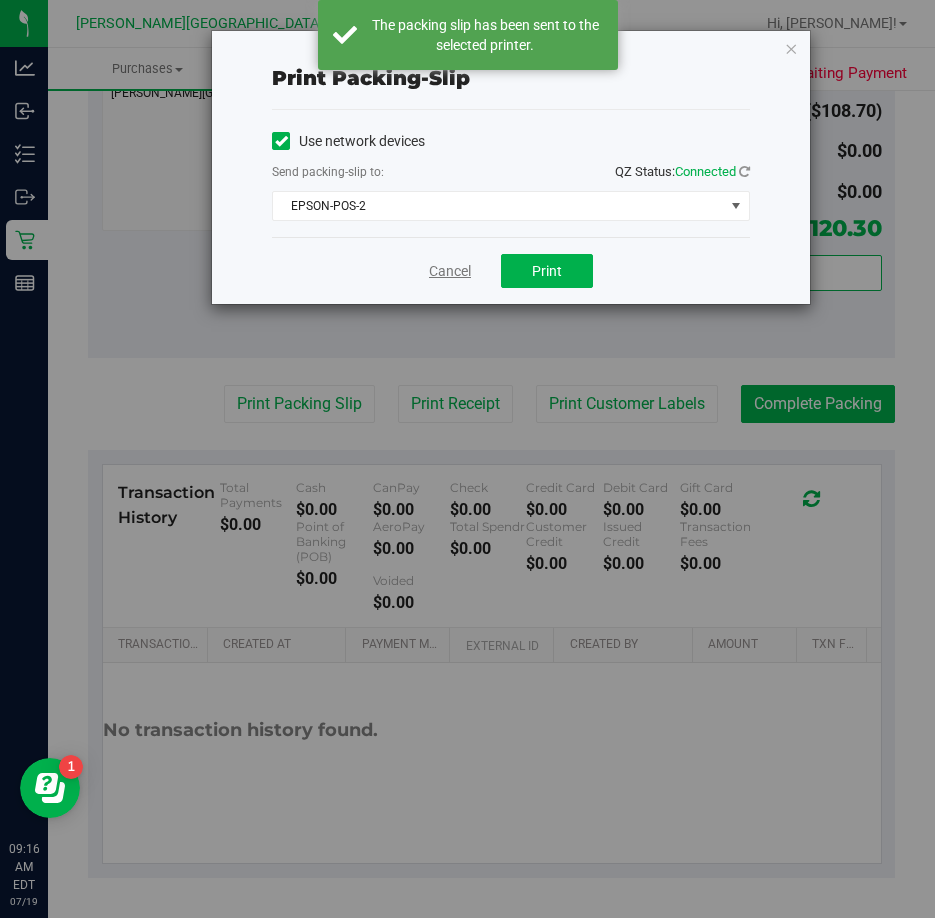 click on "Cancel" at bounding box center (450, 271) 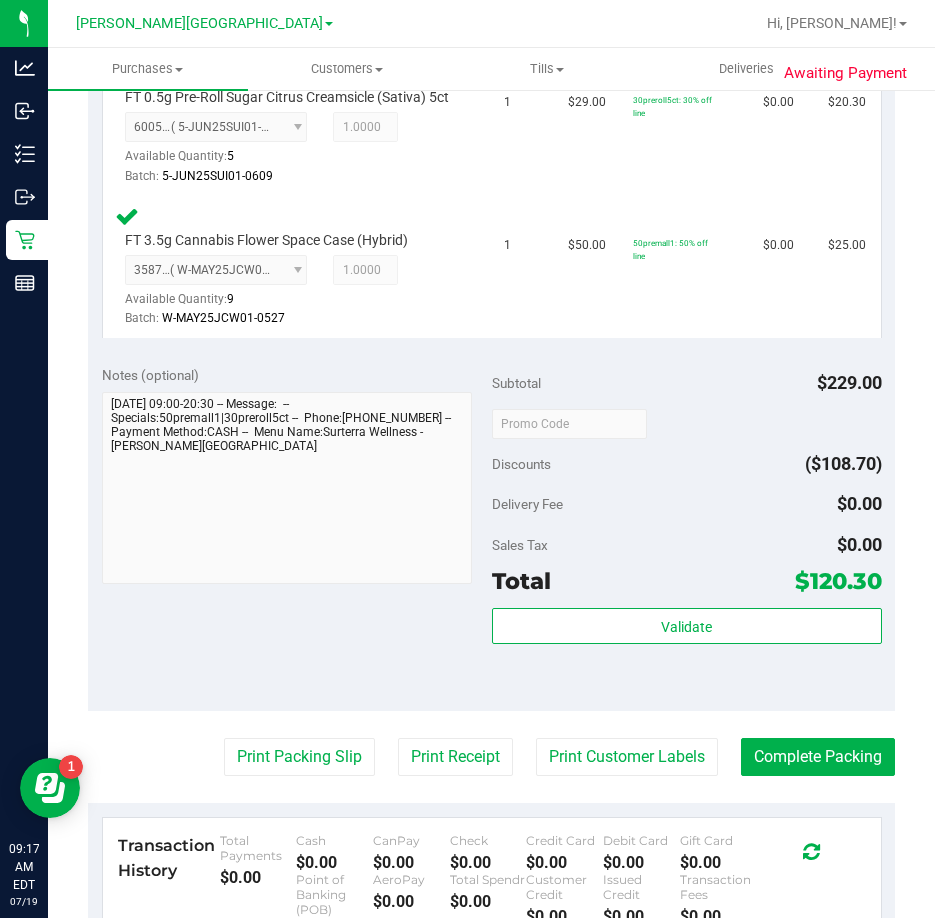 scroll, scrollTop: 1056, scrollLeft: 0, axis: vertical 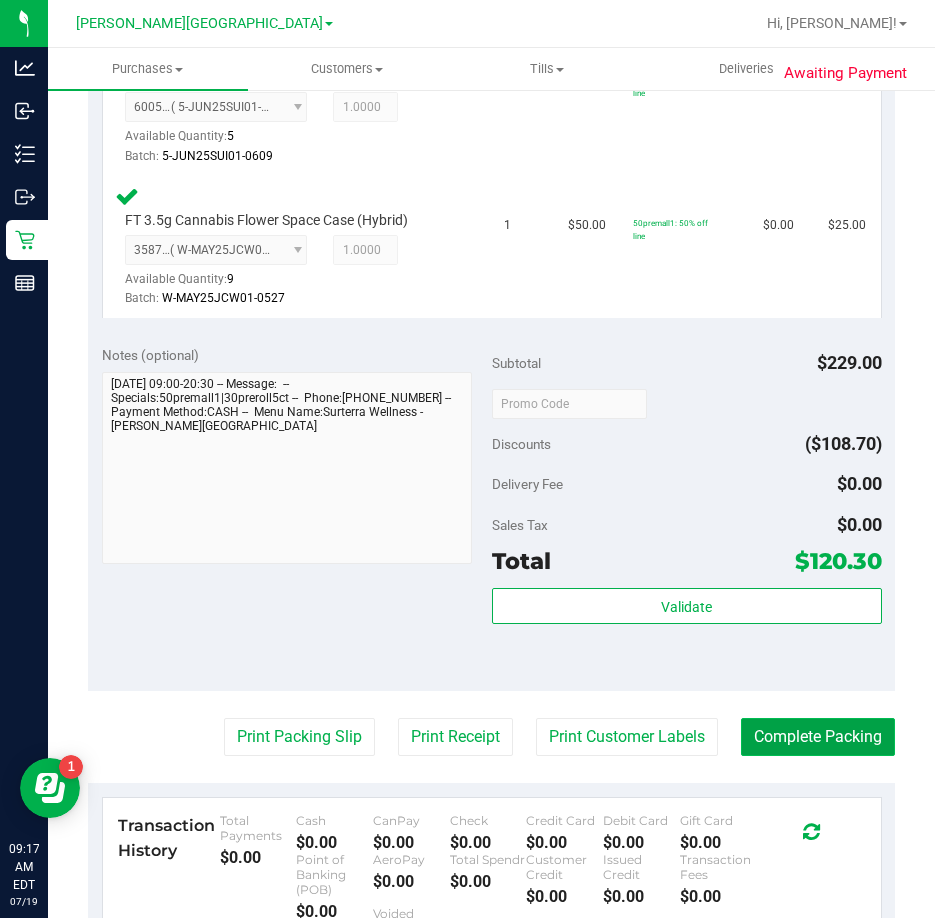 click on "Complete Packing" at bounding box center [818, 737] 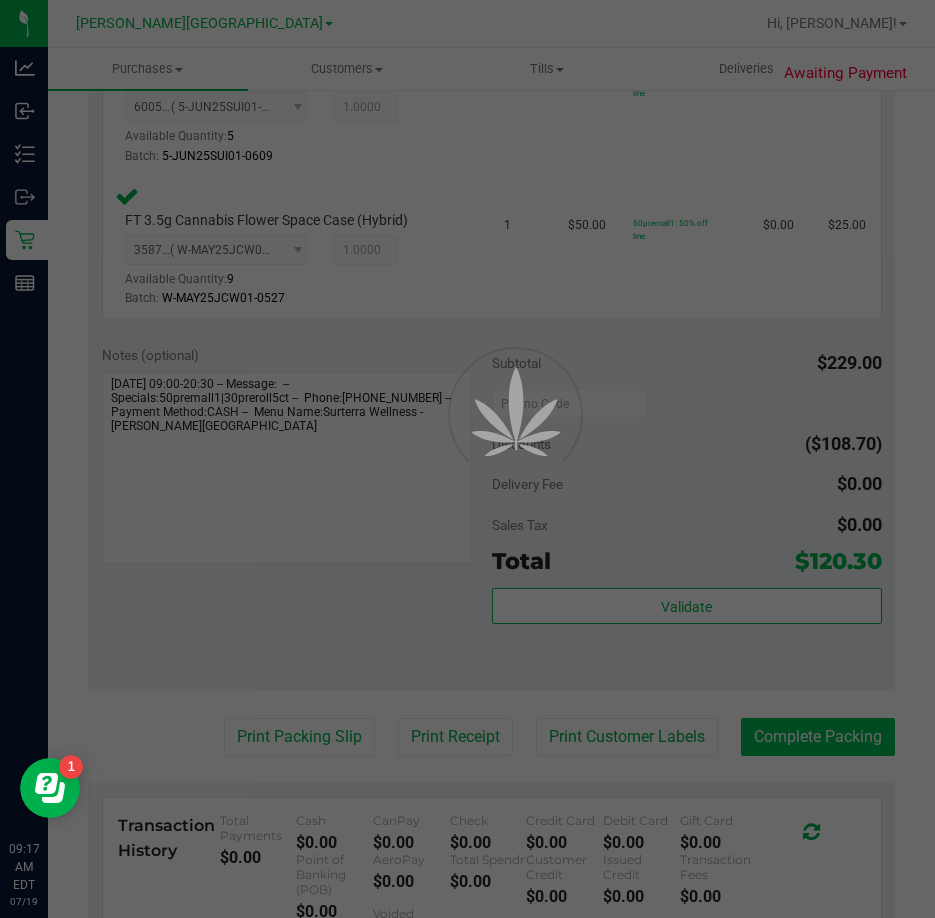 scroll, scrollTop: 0, scrollLeft: 0, axis: both 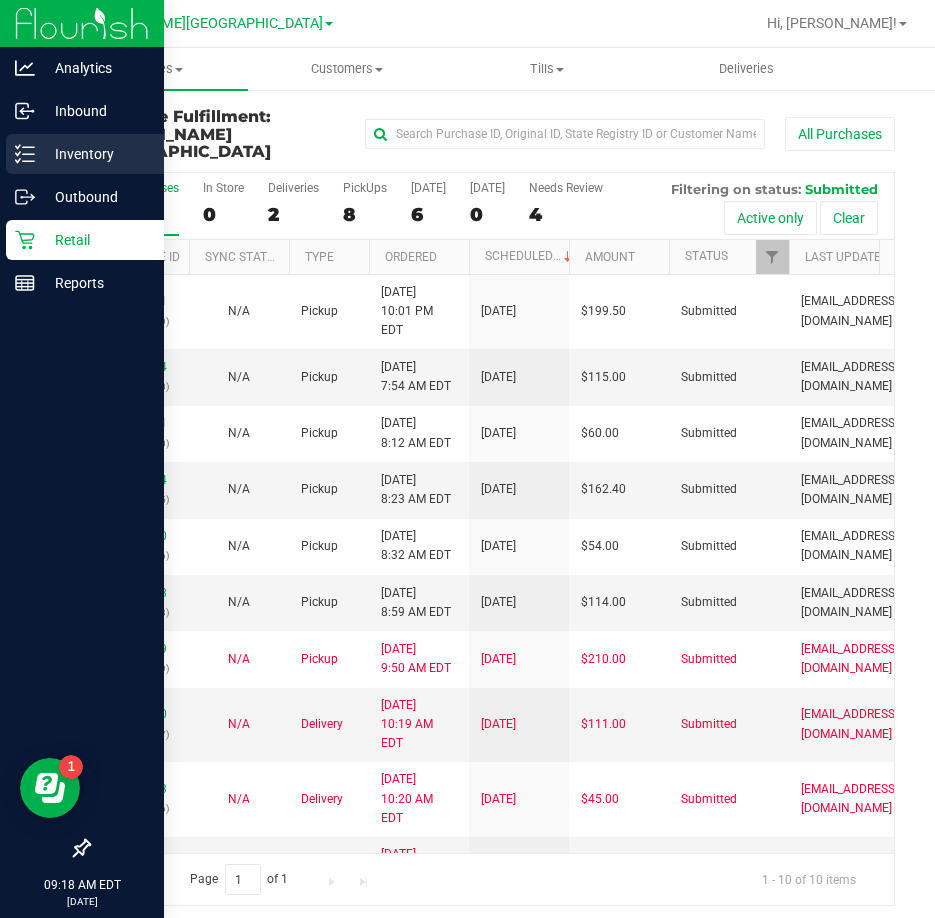 click 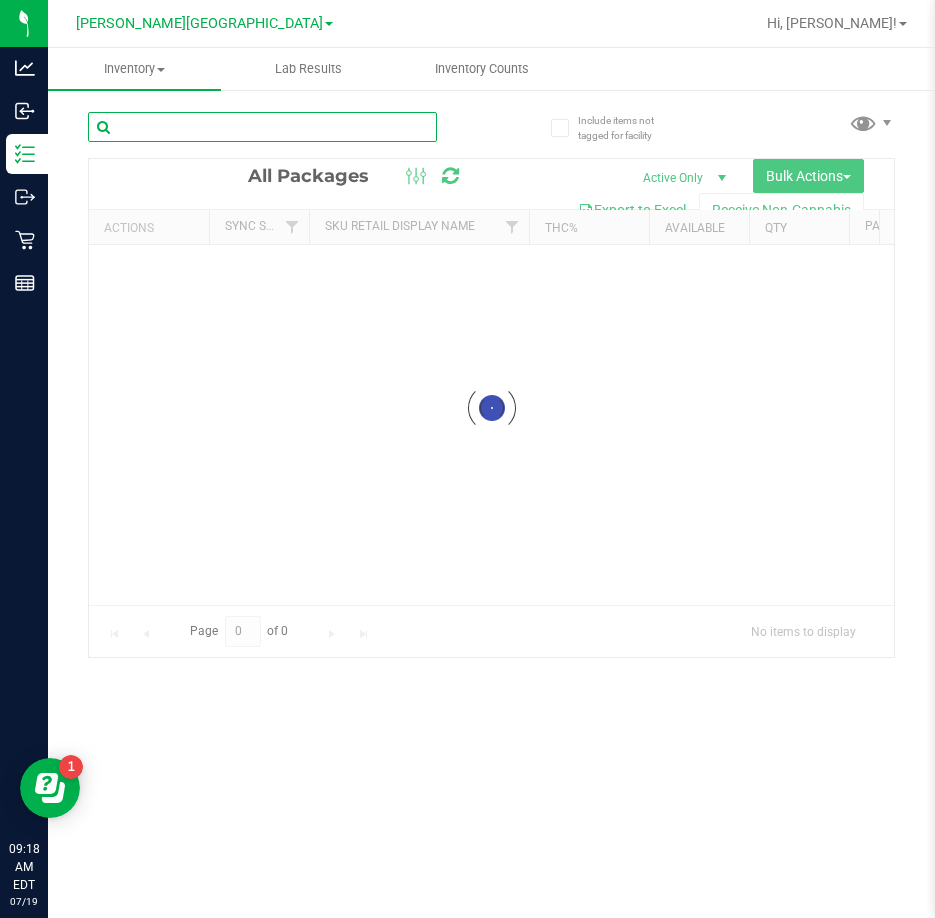 click at bounding box center [262, 127] 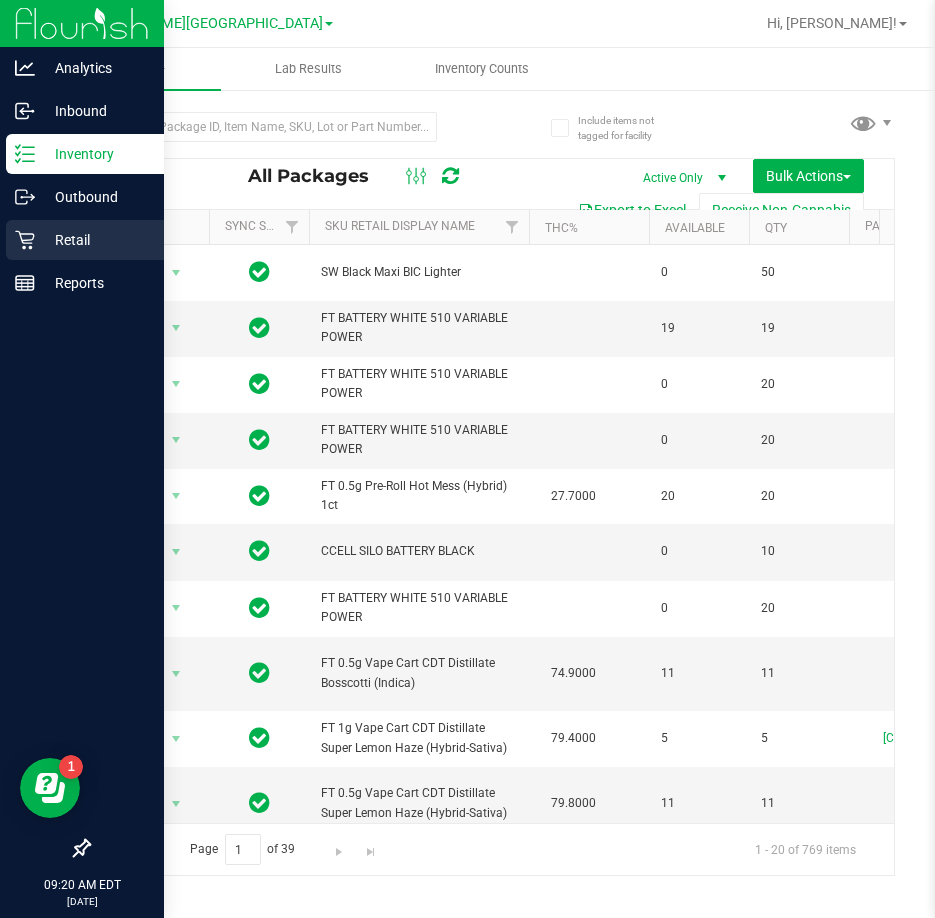 click on "Retail" at bounding box center (95, 240) 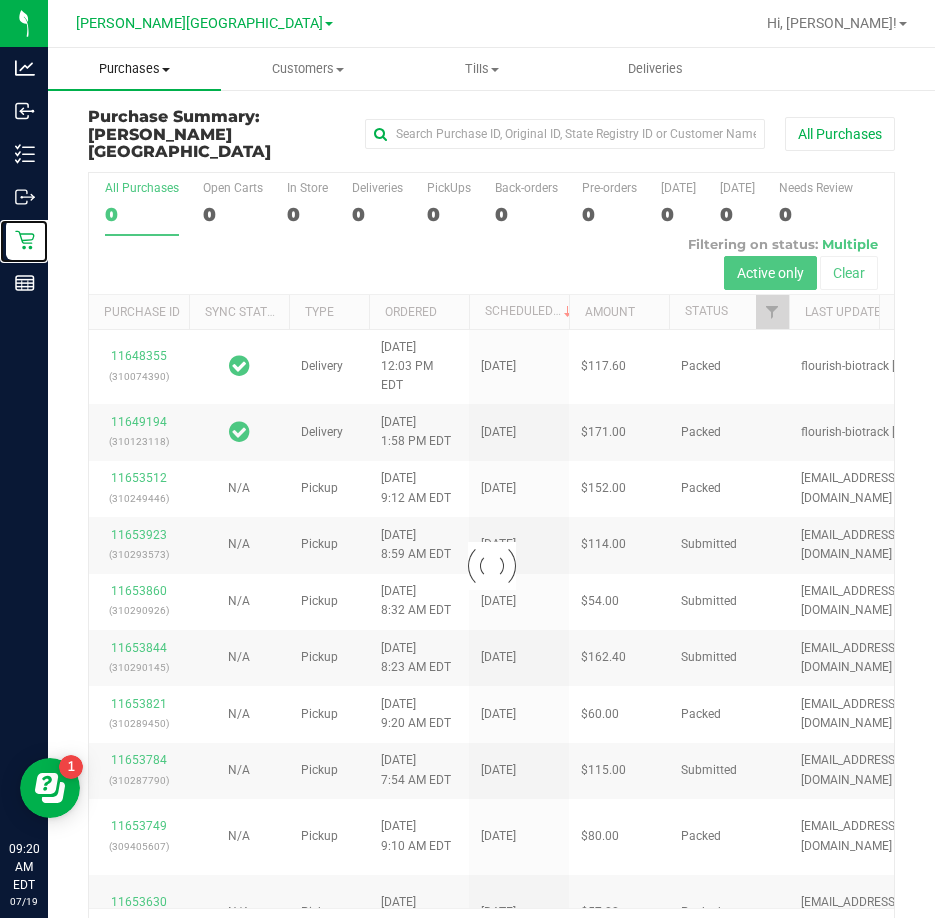 click on "Purchases" at bounding box center (134, 69) 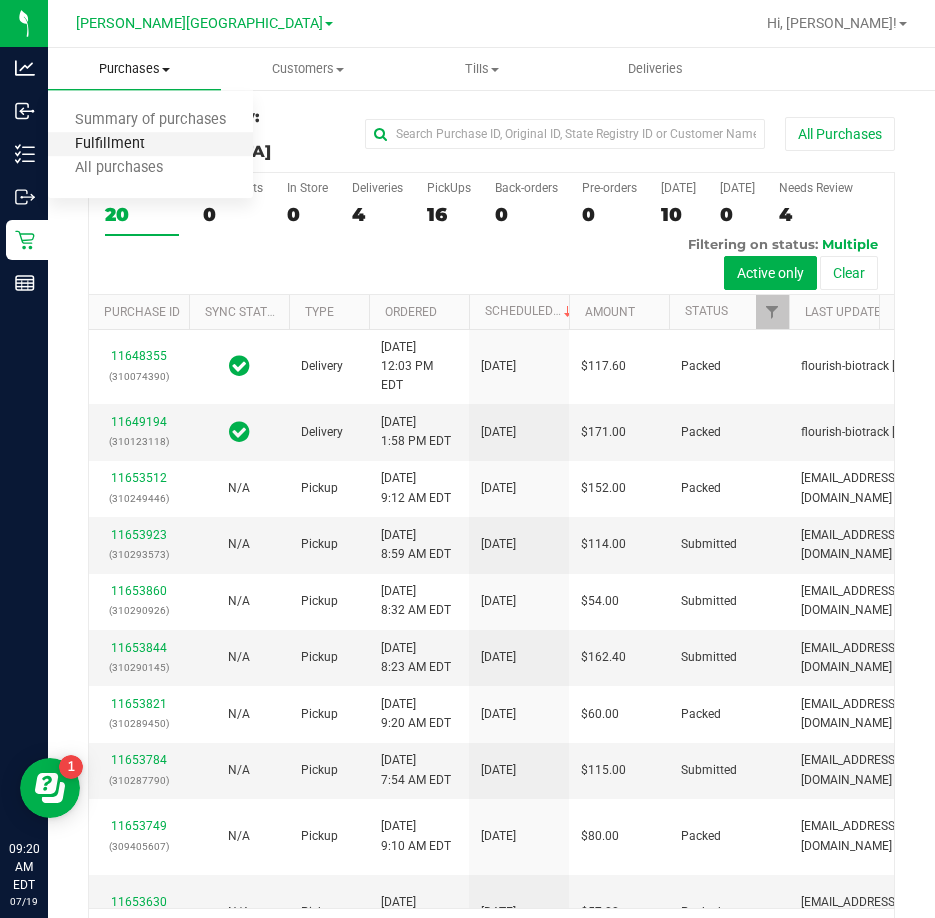 click on "Fulfillment" at bounding box center [110, 144] 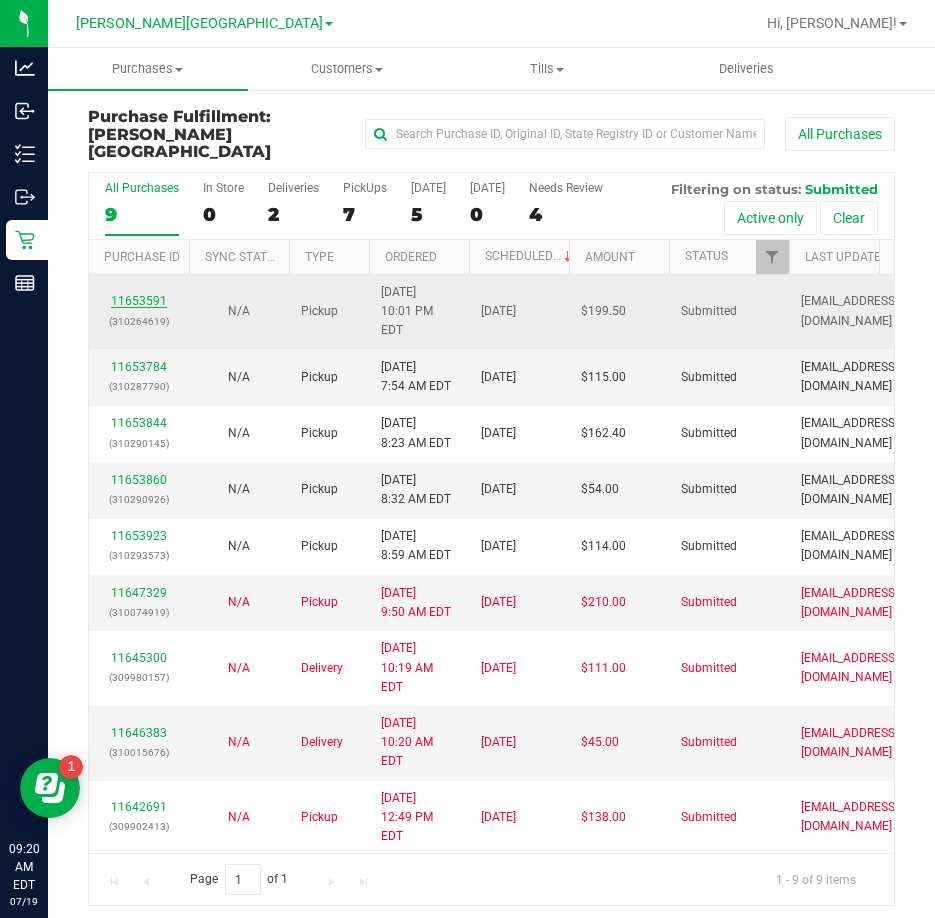 click on "11653591" at bounding box center (139, 301) 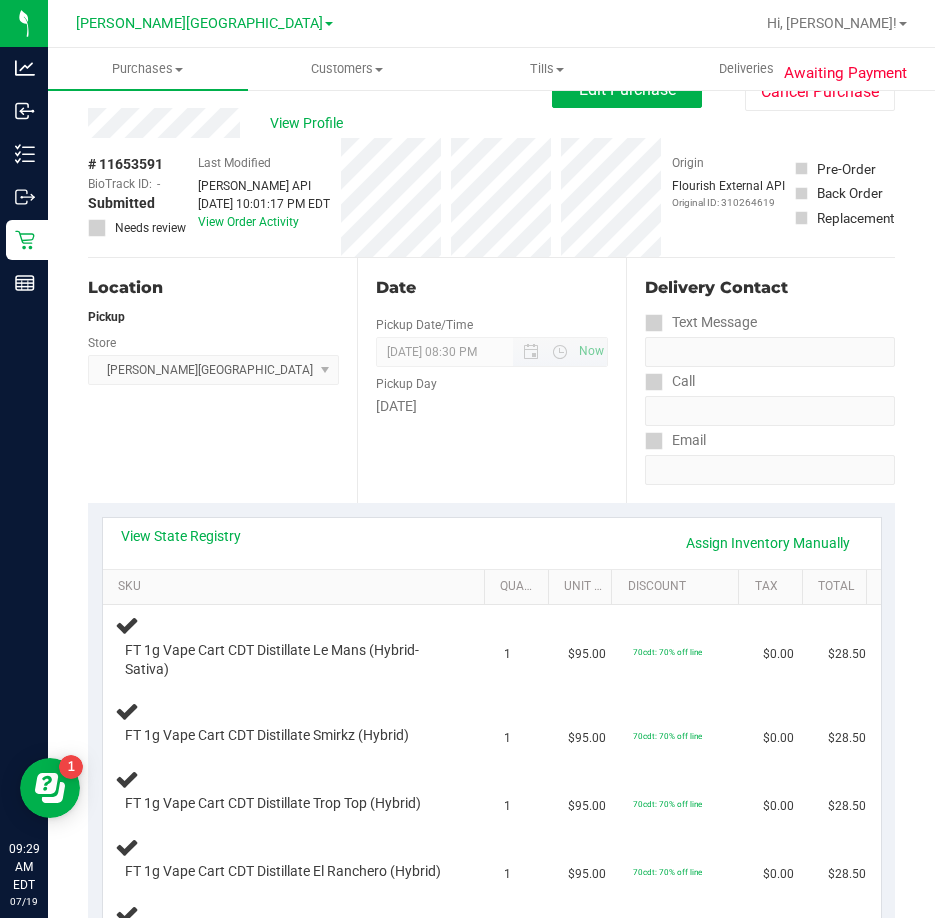 scroll, scrollTop: 0, scrollLeft: 0, axis: both 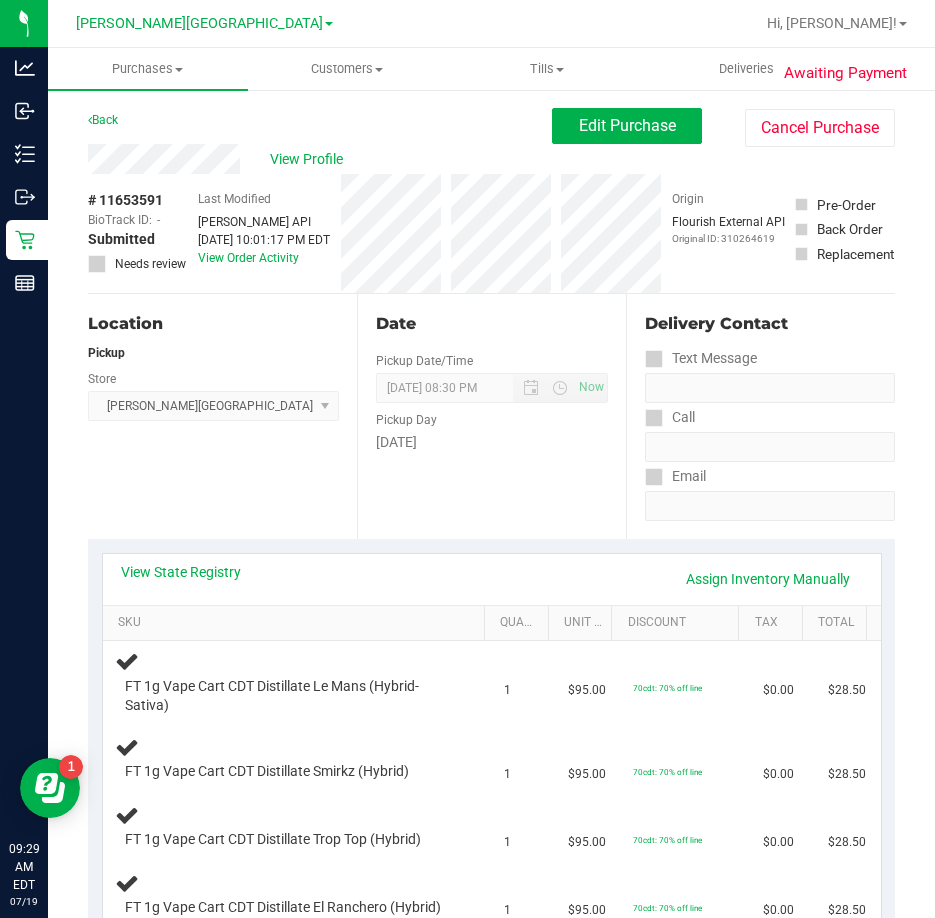 click on "View State Registry
Assign Inventory Manually" at bounding box center [492, 579] 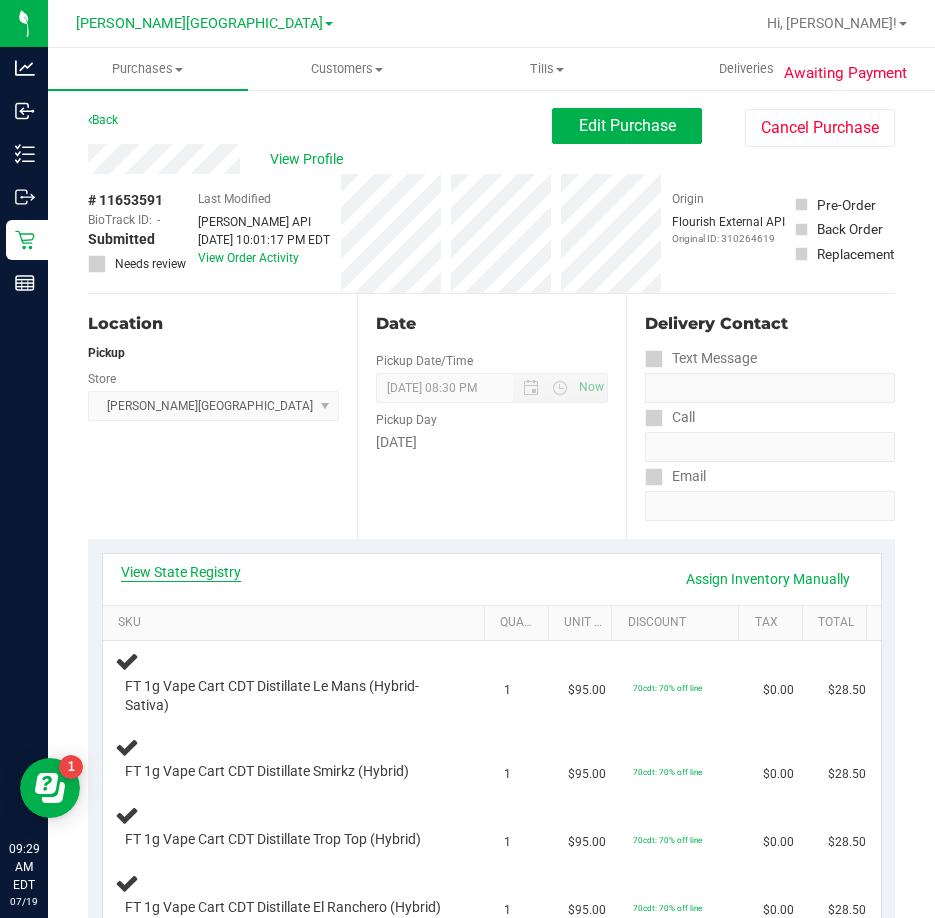 click on "View State Registry" at bounding box center [181, 572] 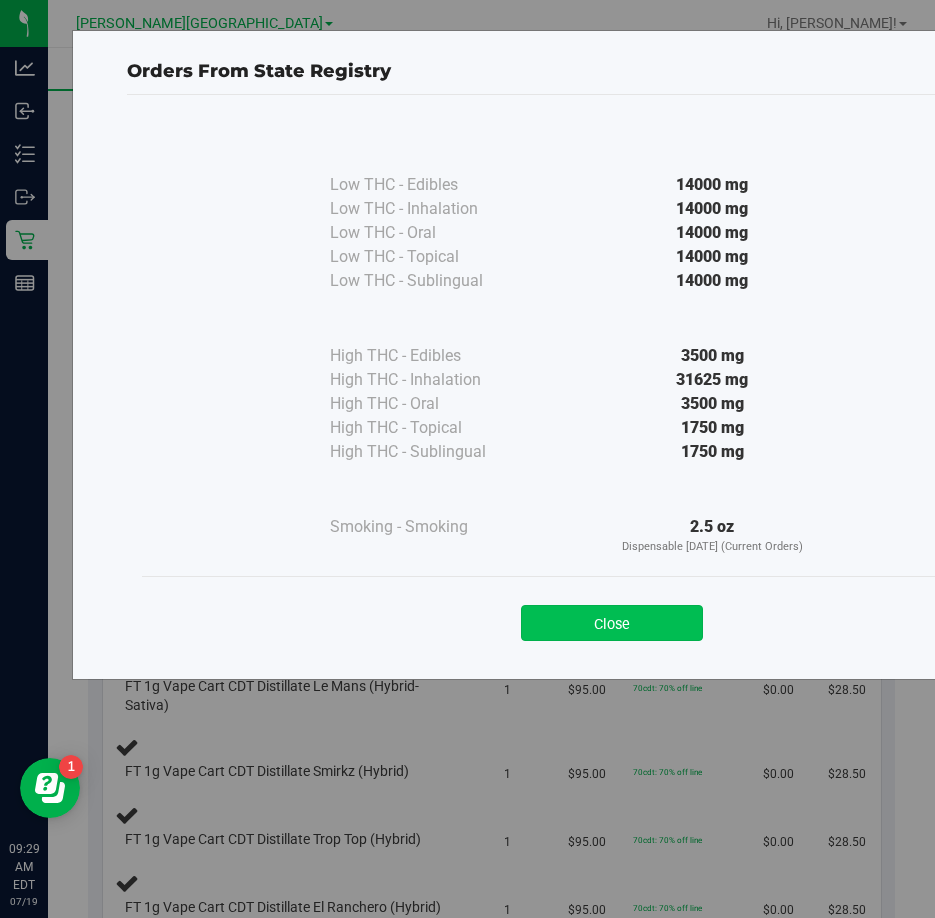 click on "Close" at bounding box center (612, 623) 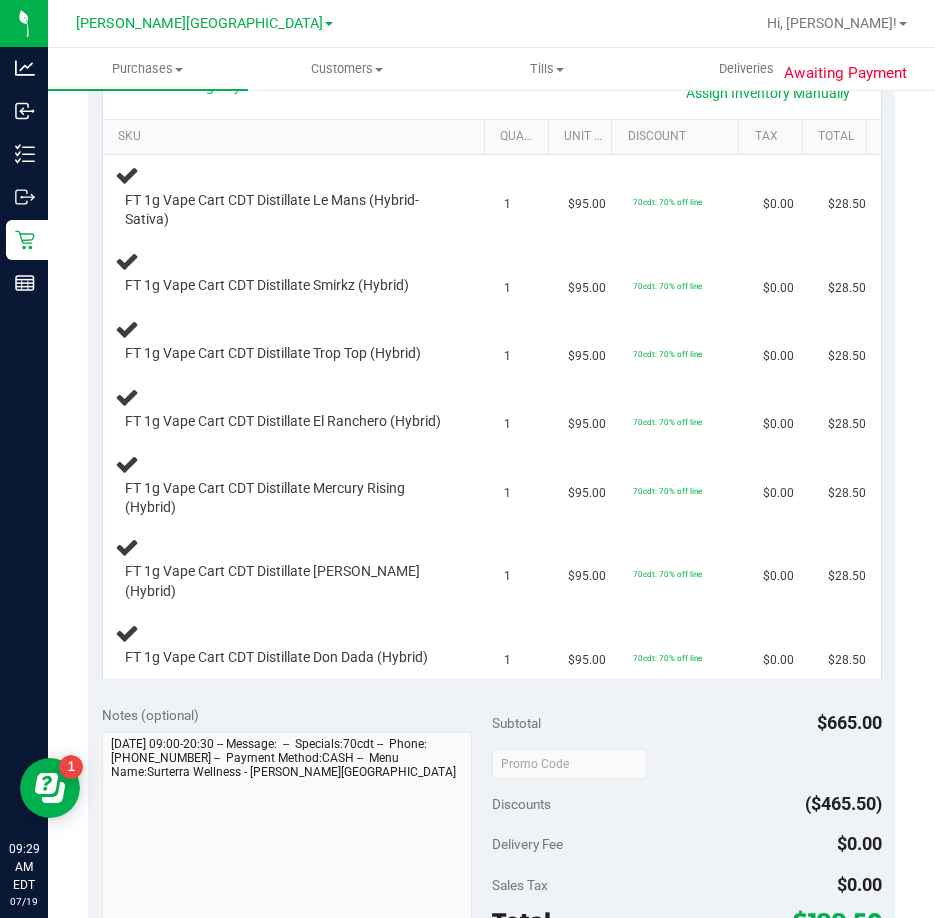 scroll, scrollTop: 500, scrollLeft: 0, axis: vertical 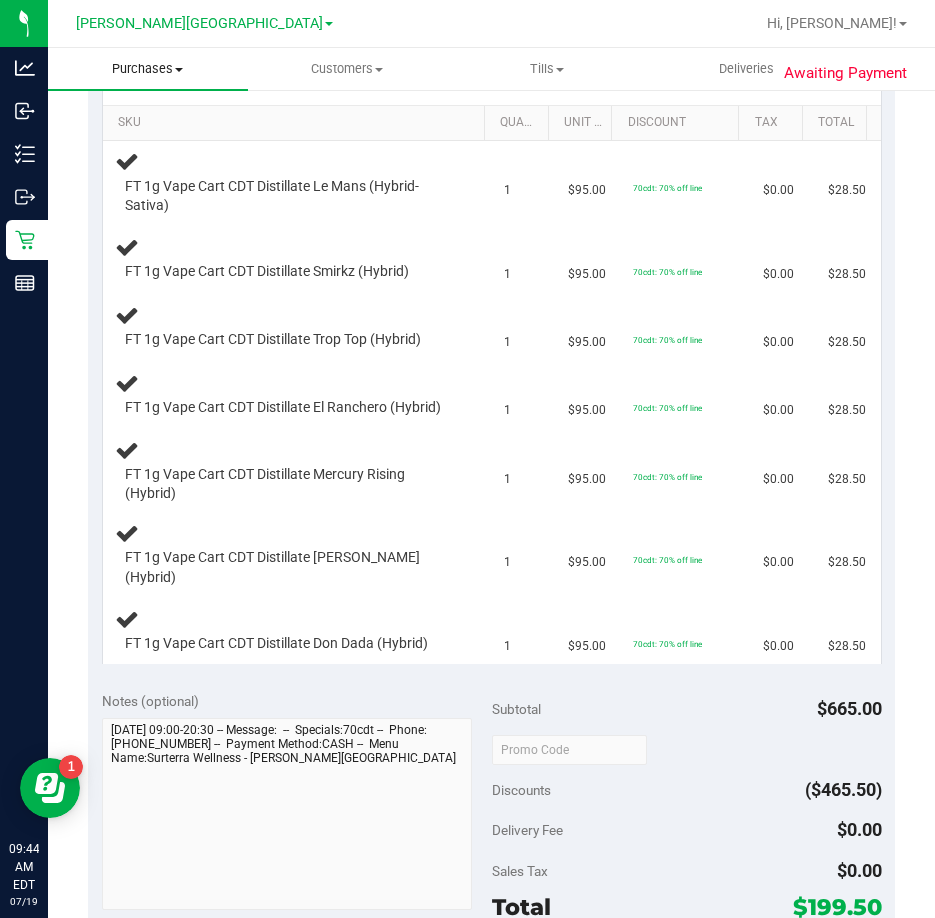 click on "Purchases" at bounding box center (148, 69) 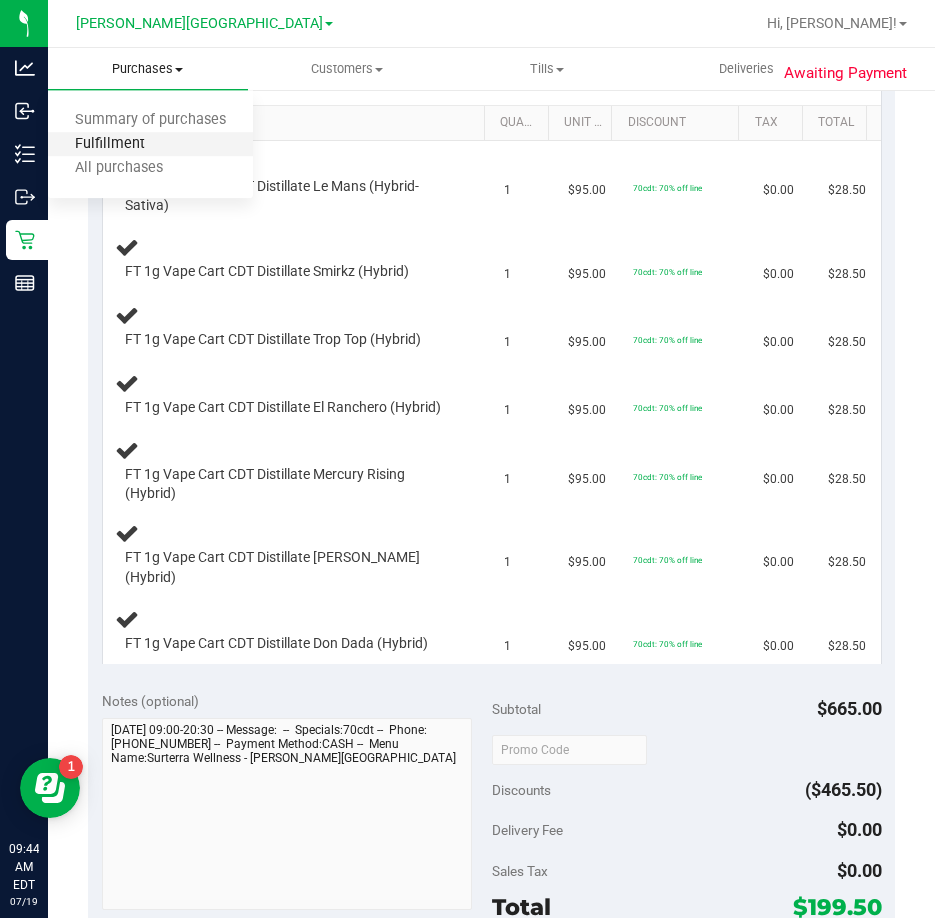 click on "Fulfillment" at bounding box center [110, 144] 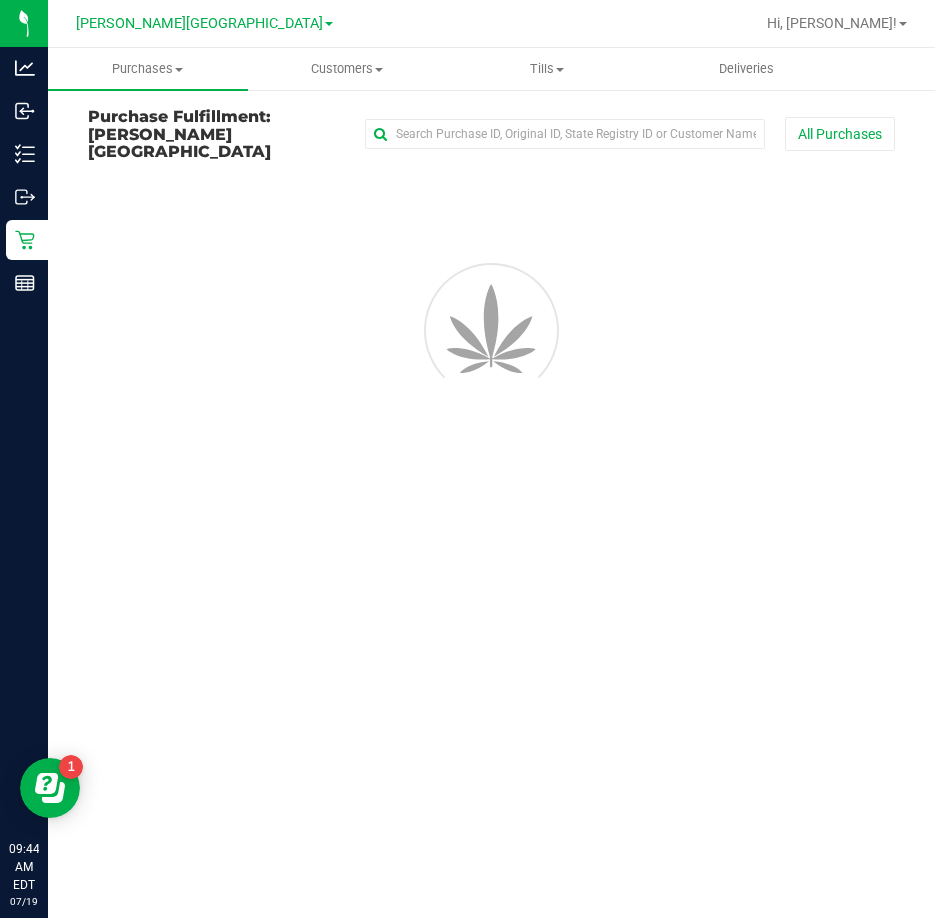 scroll, scrollTop: 0, scrollLeft: 0, axis: both 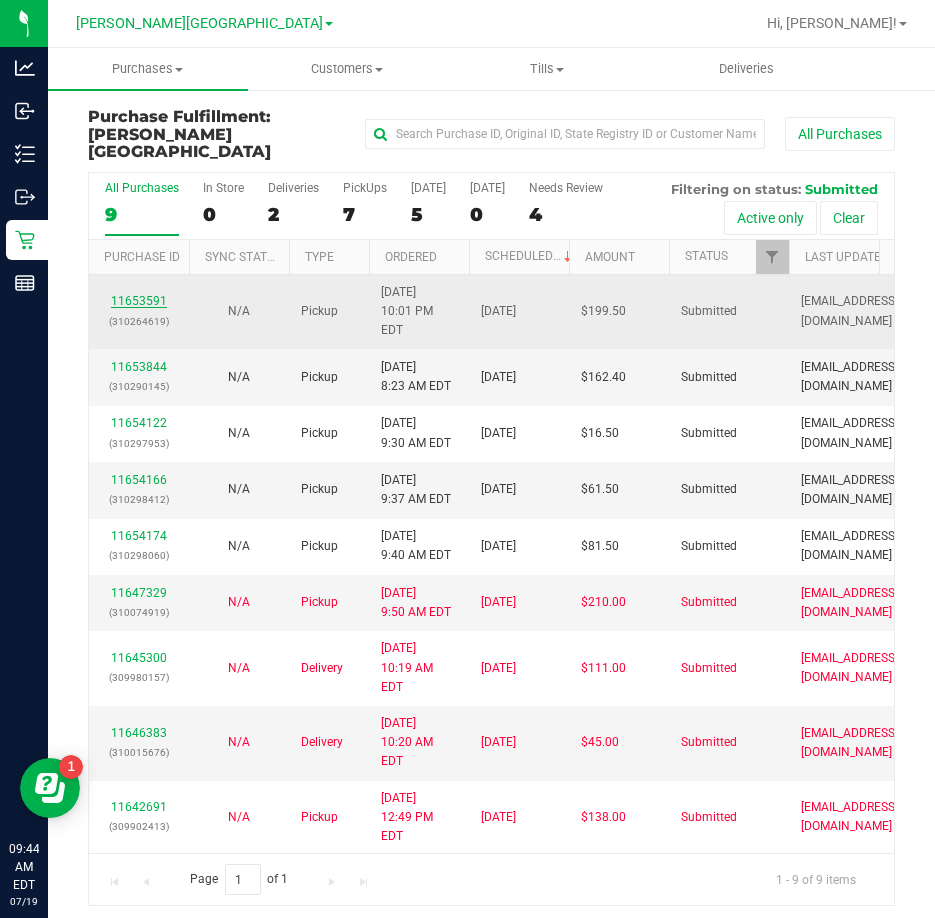 click on "11653591" at bounding box center [139, 301] 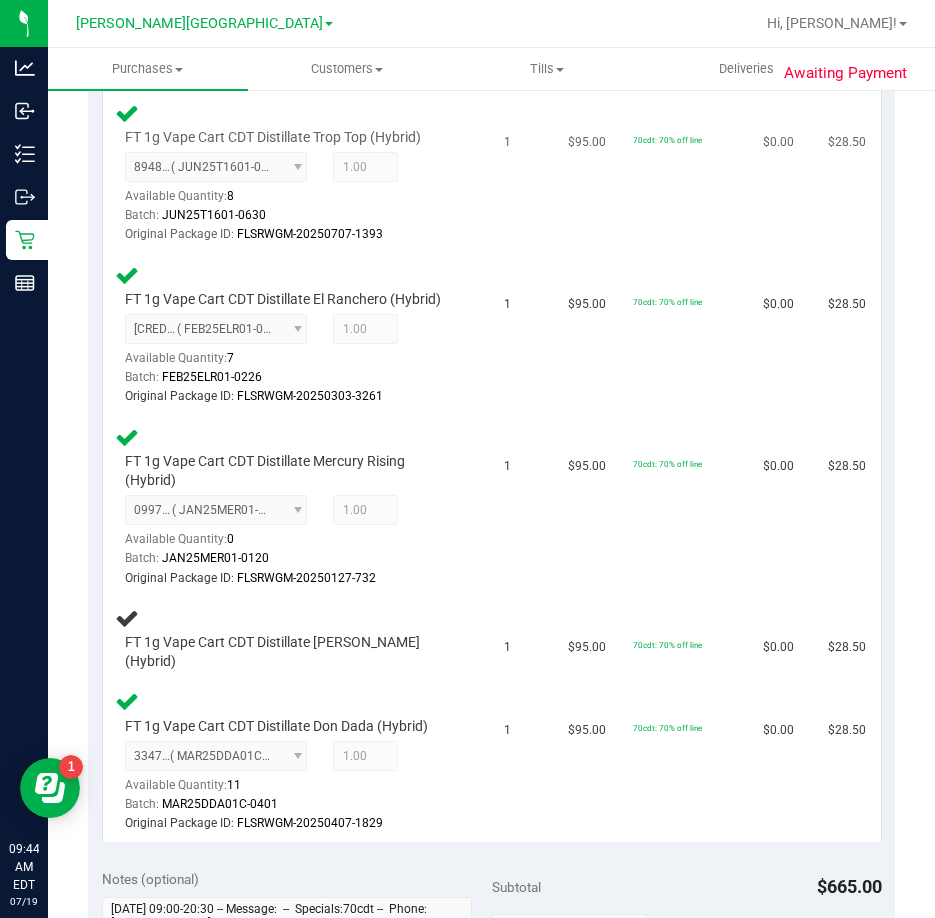 scroll, scrollTop: 900, scrollLeft: 0, axis: vertical 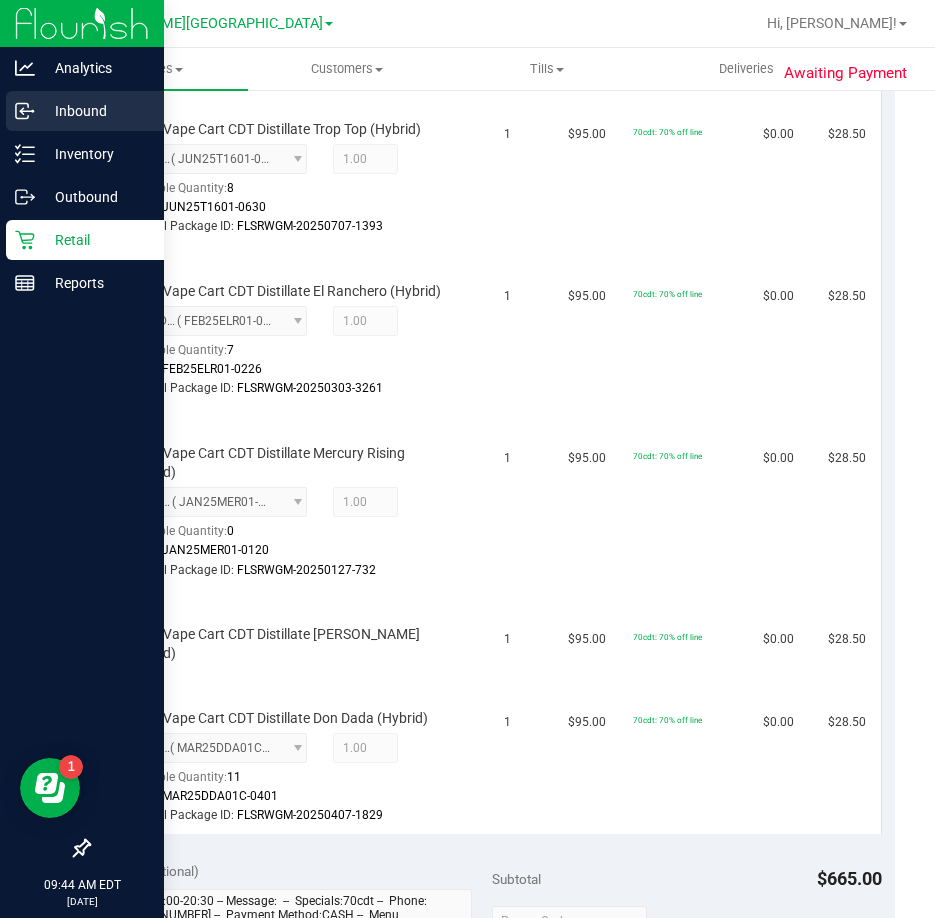 click on "Inbound" at bounding box center (82, 112) 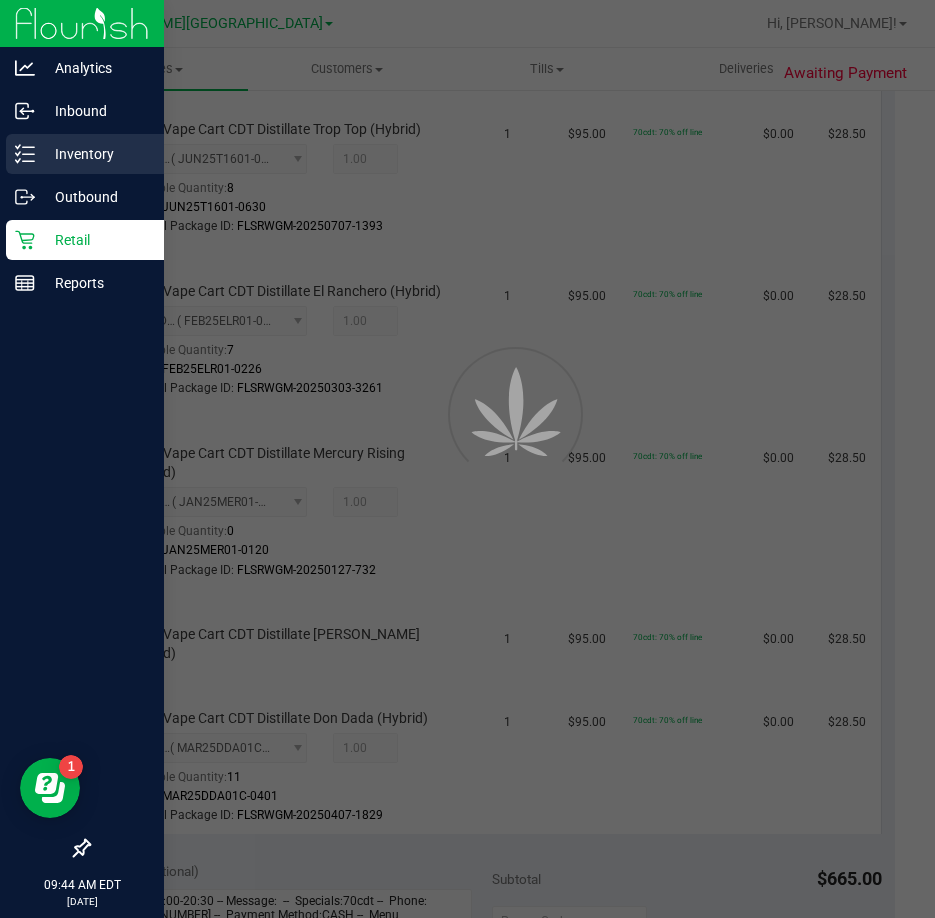 click on "Inventory" at bounding box center [95, 154] 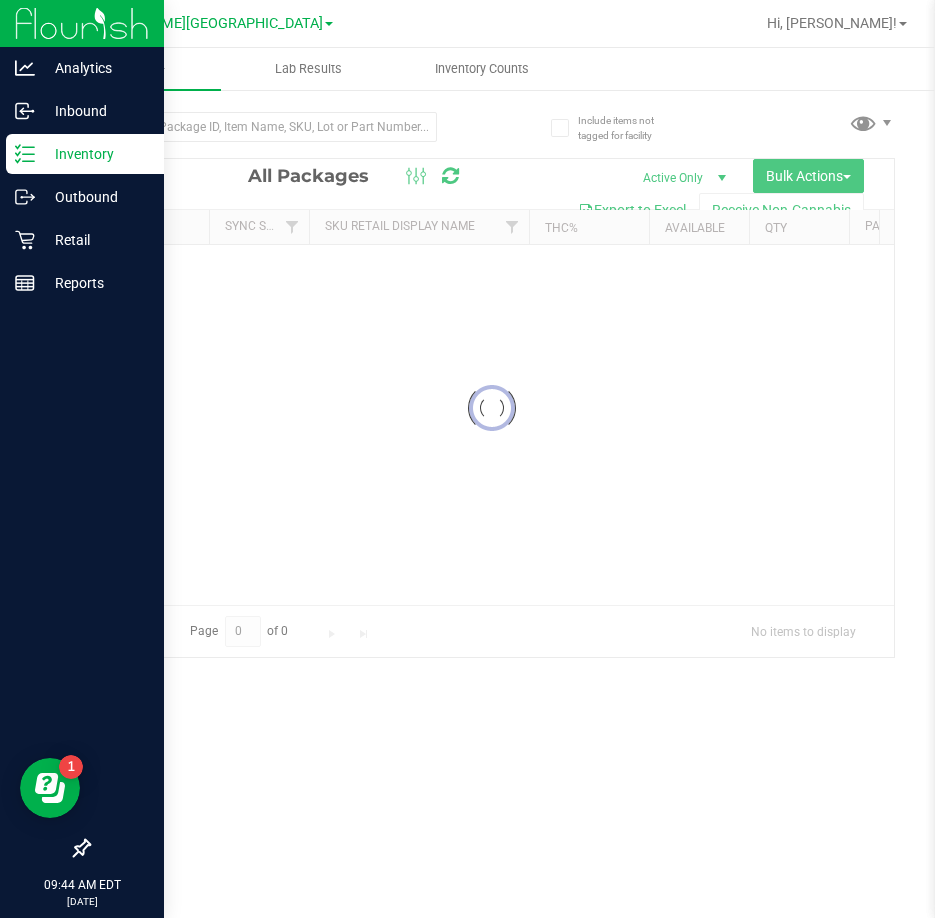 scroll, scrollTop: 0, scrollLeft: 0, axis: both 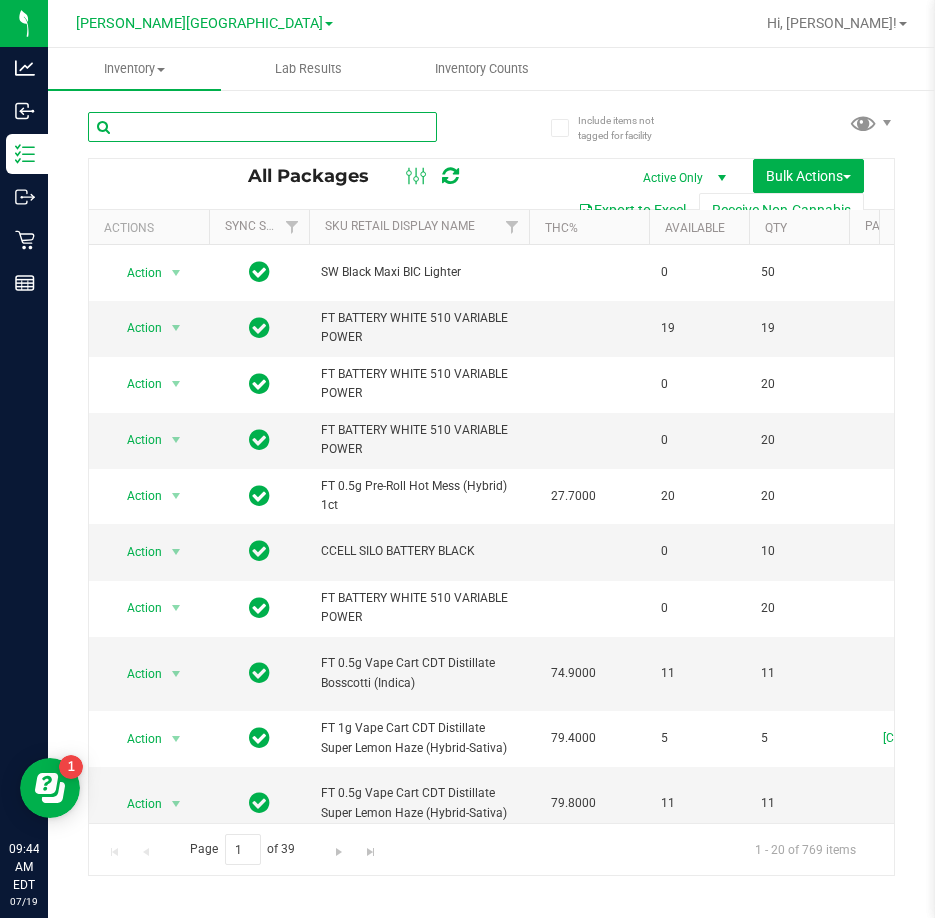 click at bounding box center (262, 127) 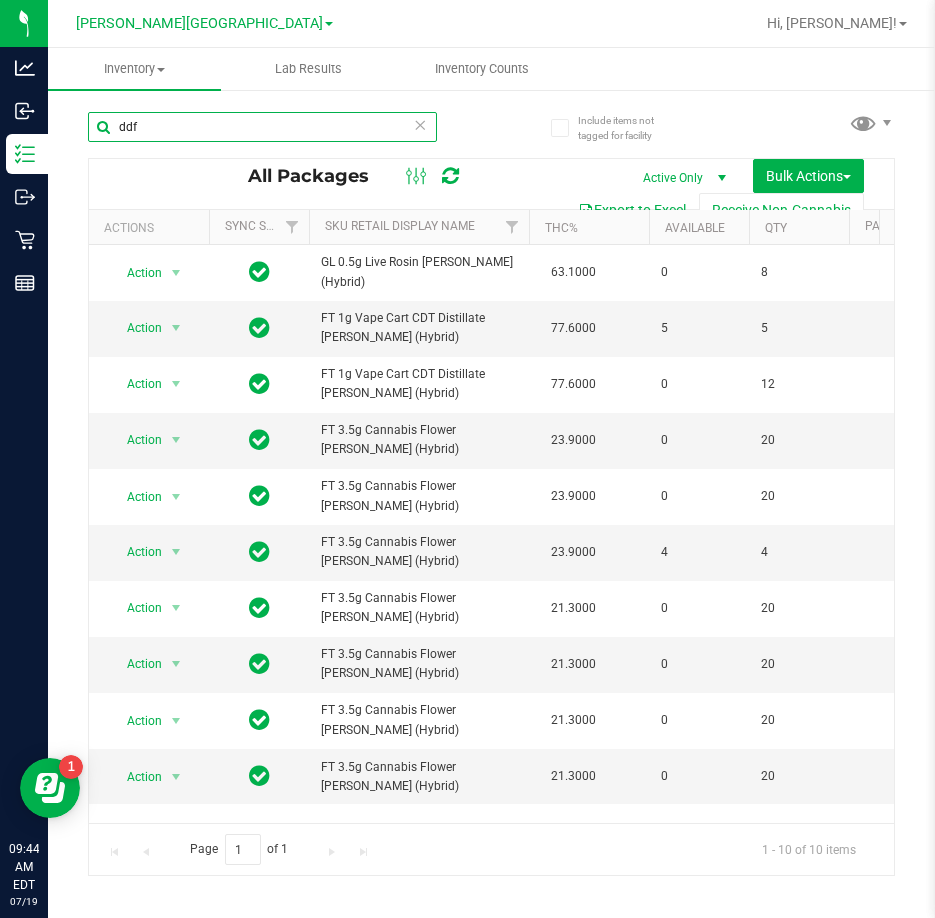 click on "ddf" at bounding box center (262, 127) 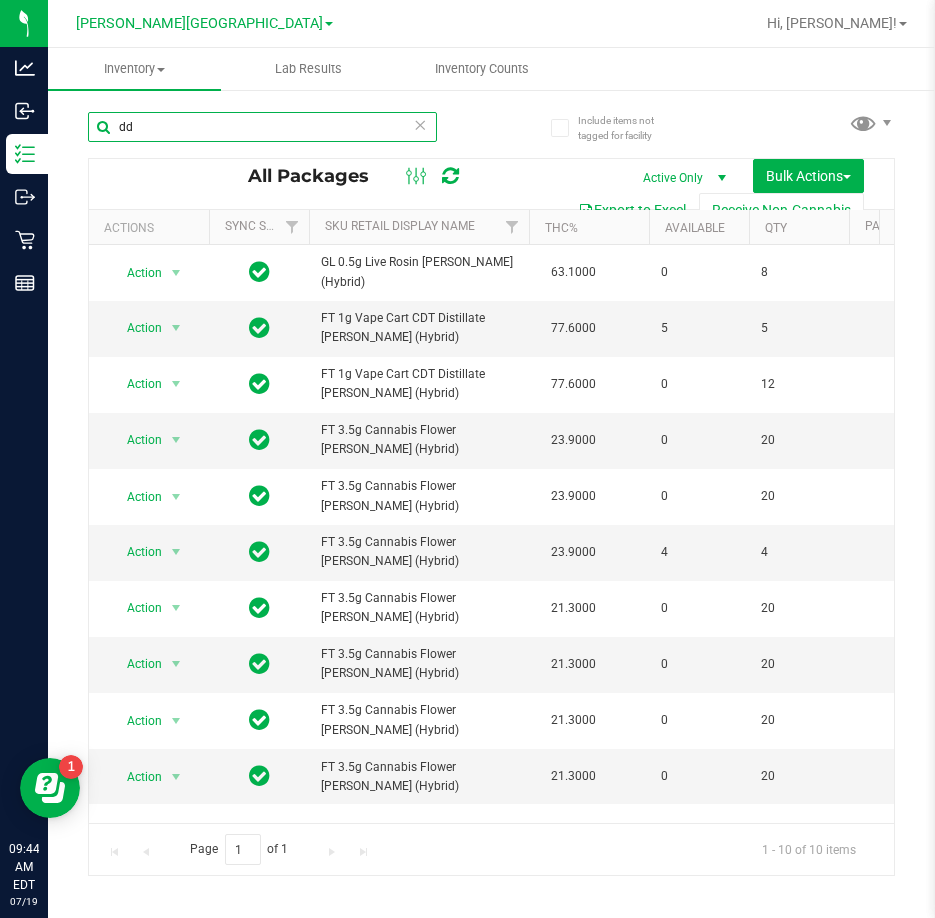 type on "d" 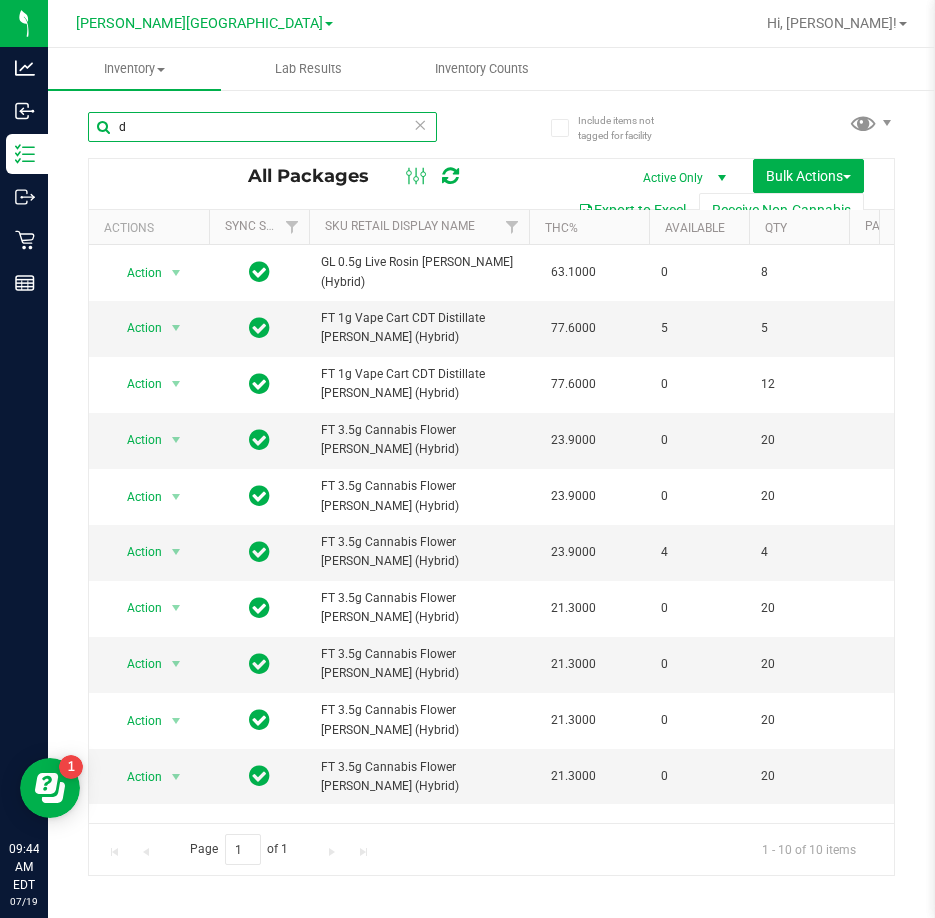 type 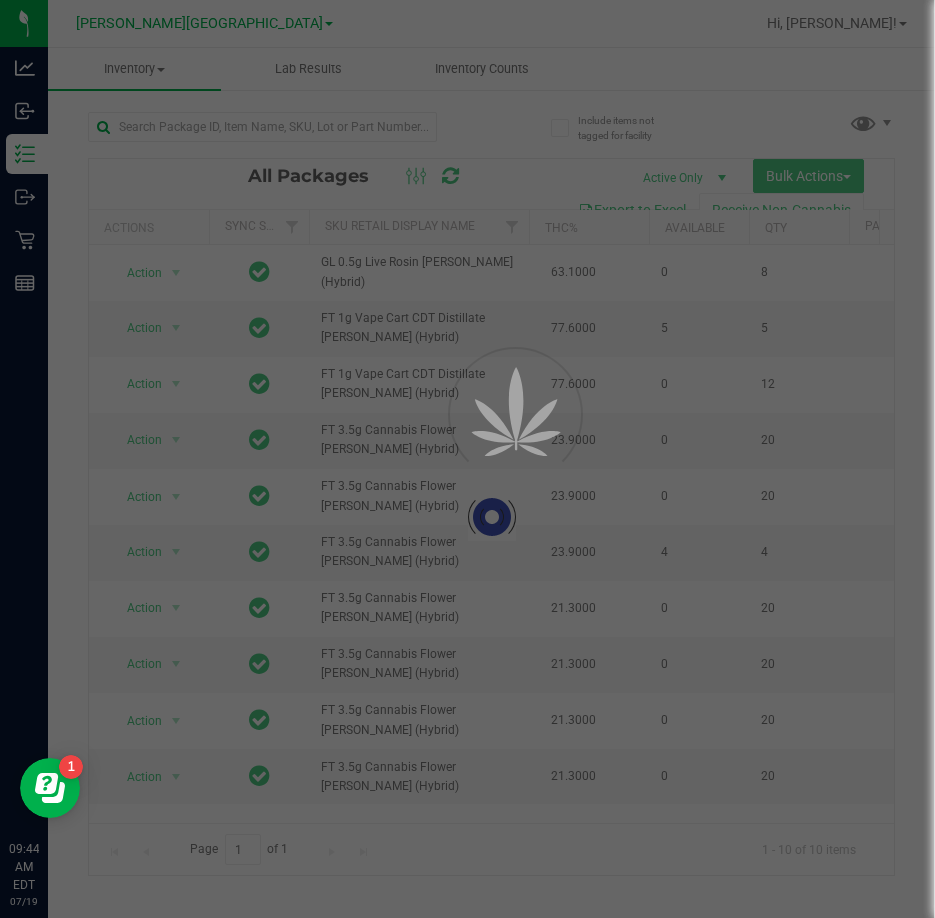 click at bounding box center [467, 459] 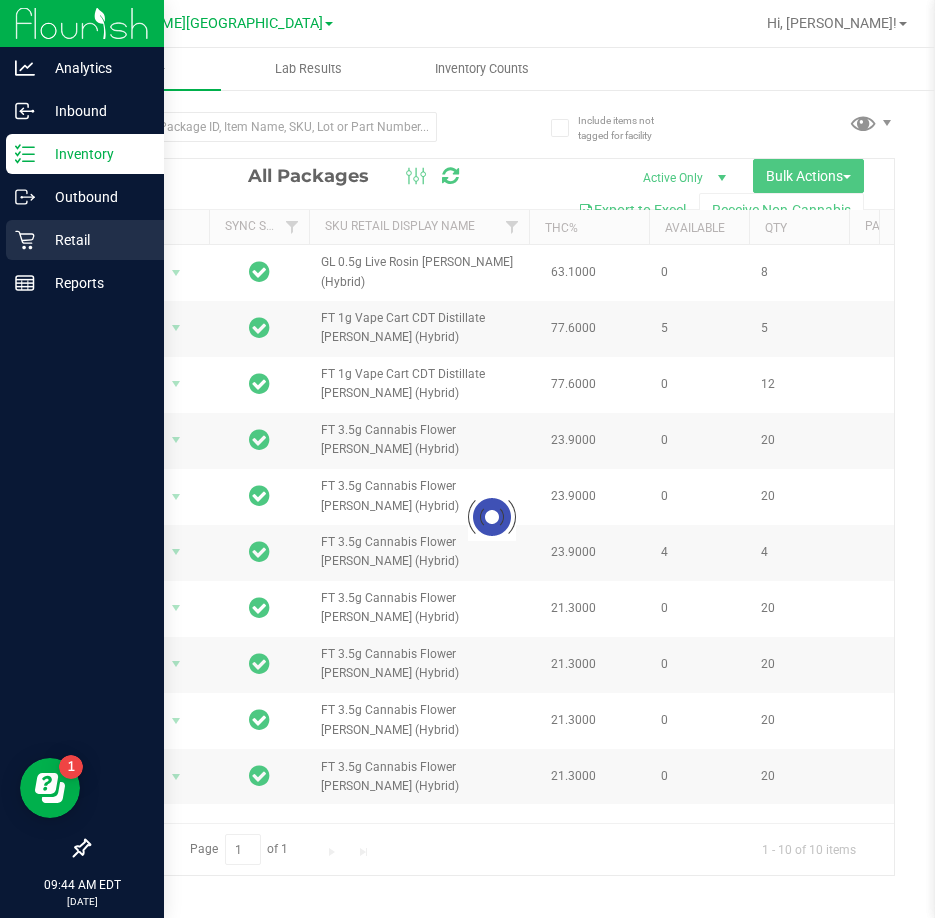 click 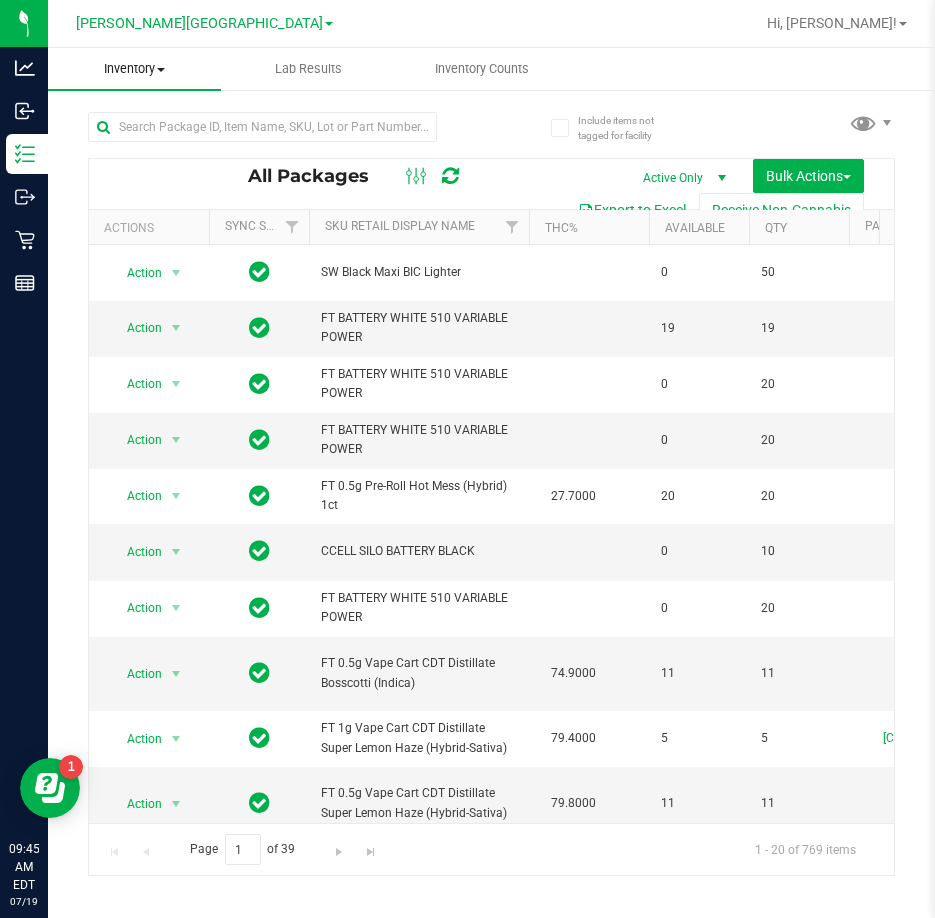 click on "Inventory" at bounding box center [134, 69] 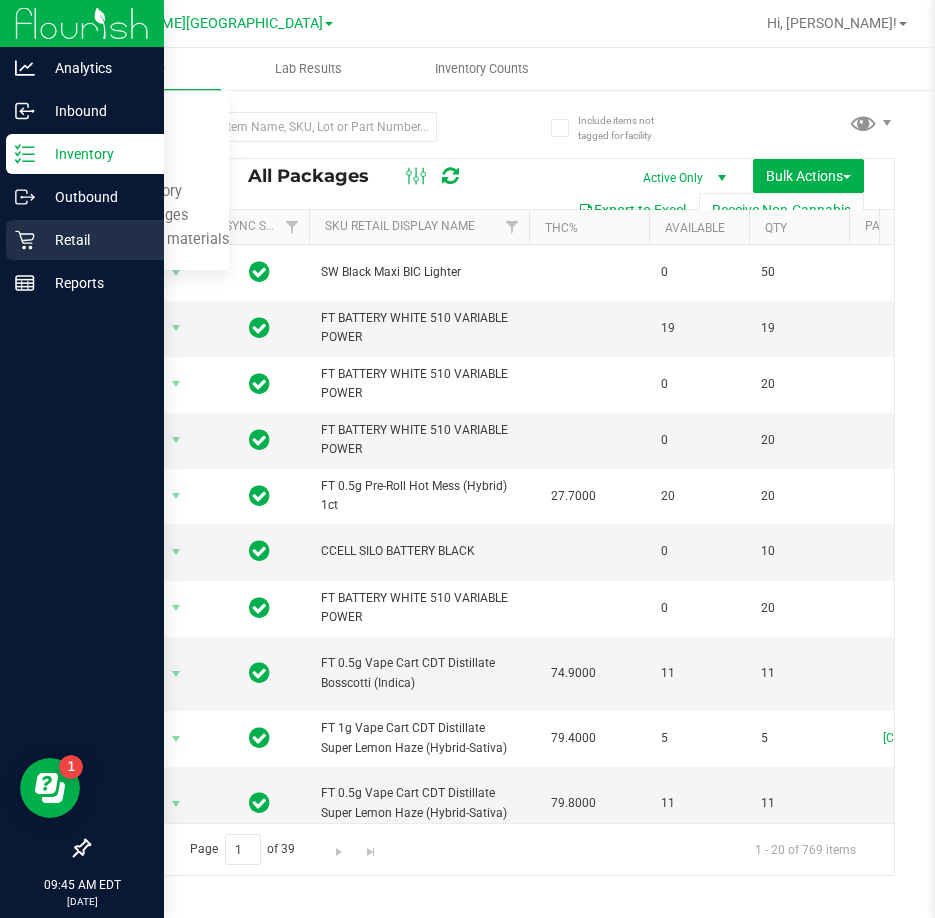 click on "Retail" at bounding box center (95, 240) 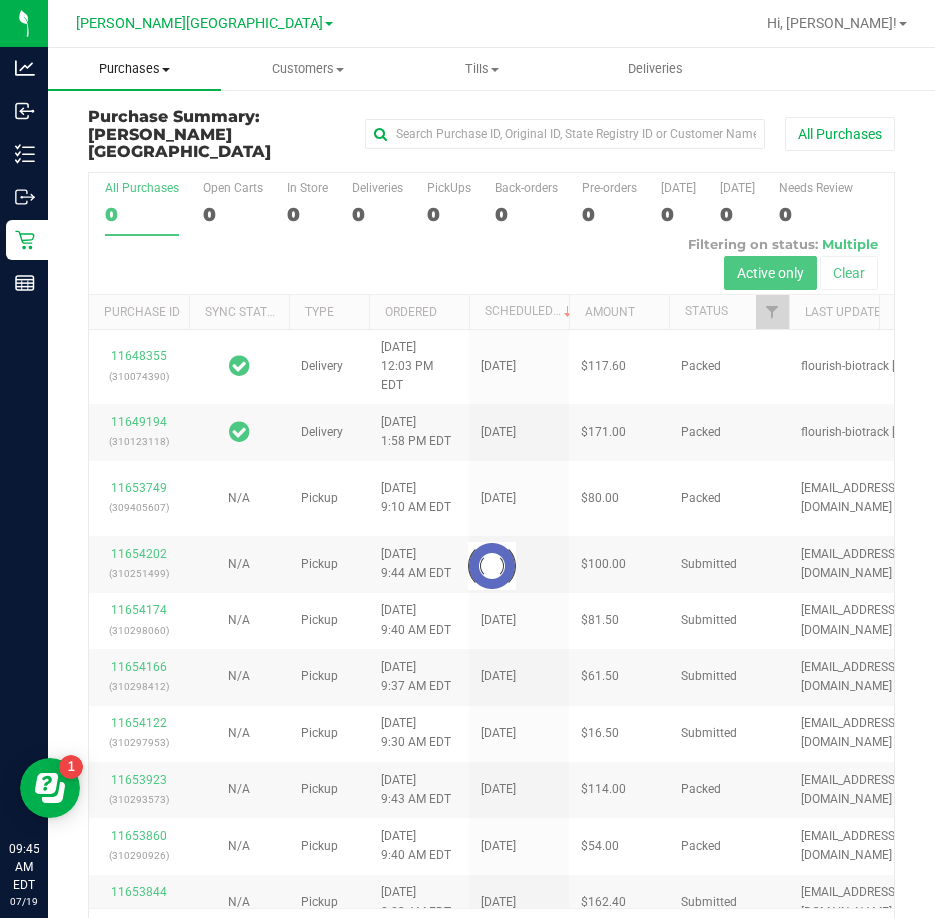 click on "Purchases" at bounding box center (134, 69) 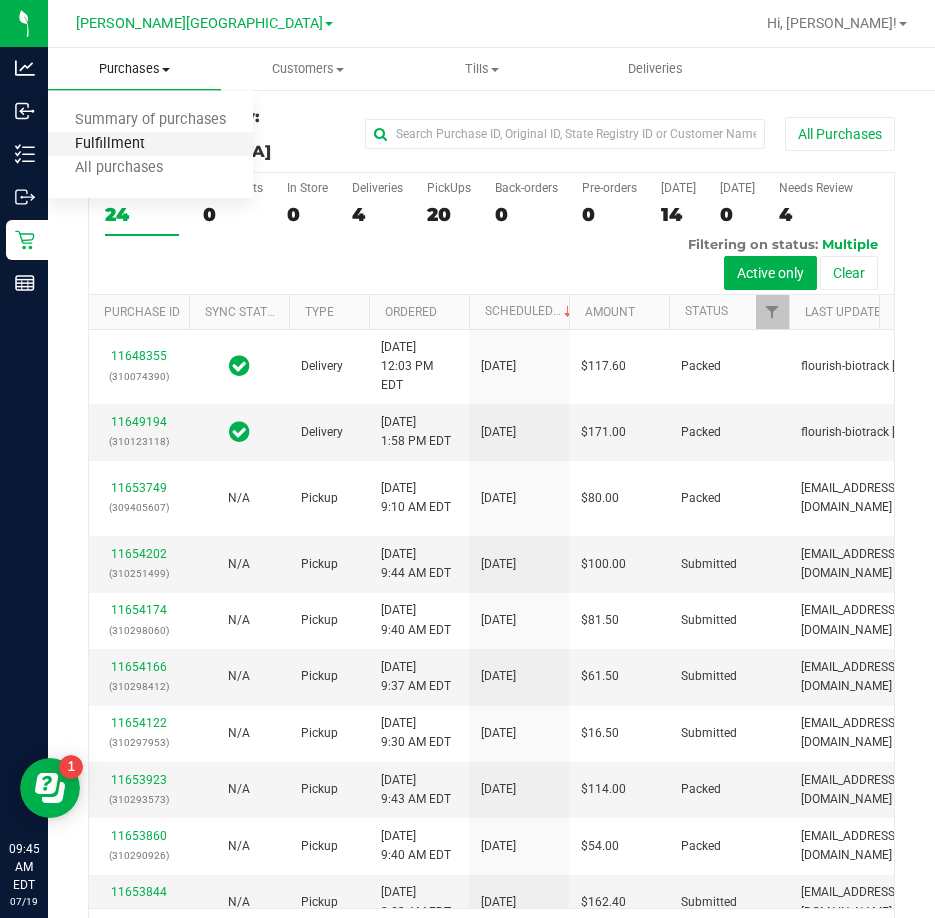click on "Fulfillment" at bounding box center [110, 144] 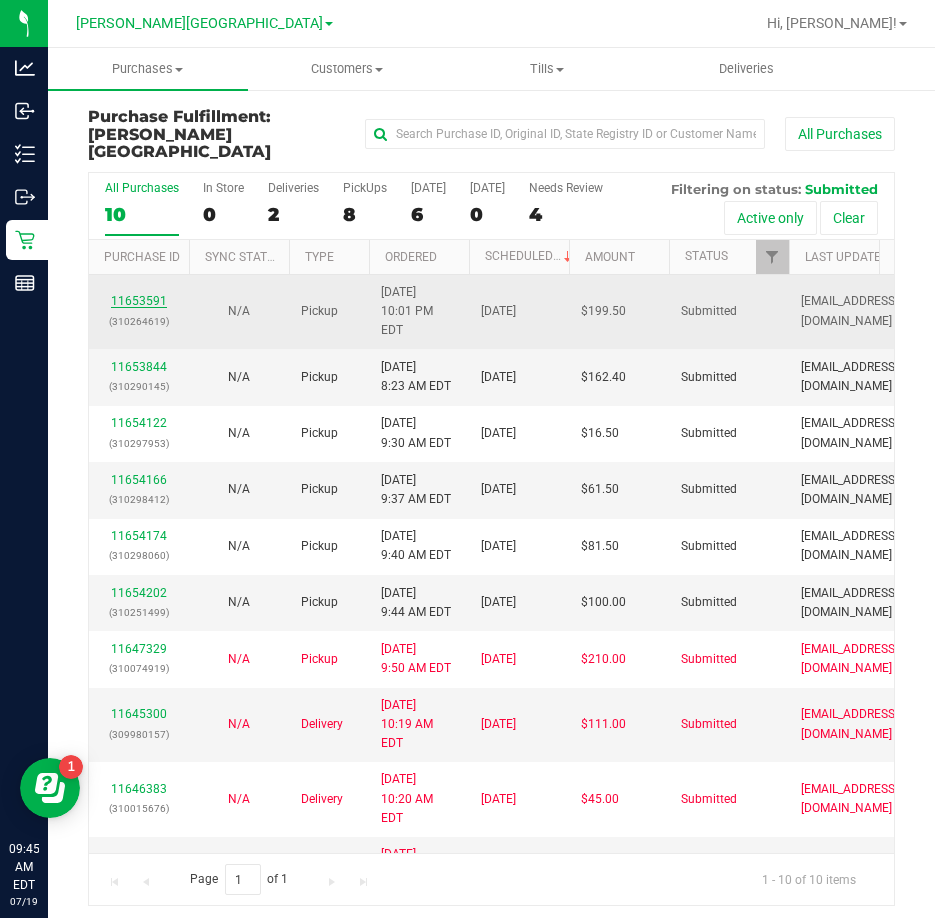 click on "11653591" at bounding box center (139, 301) 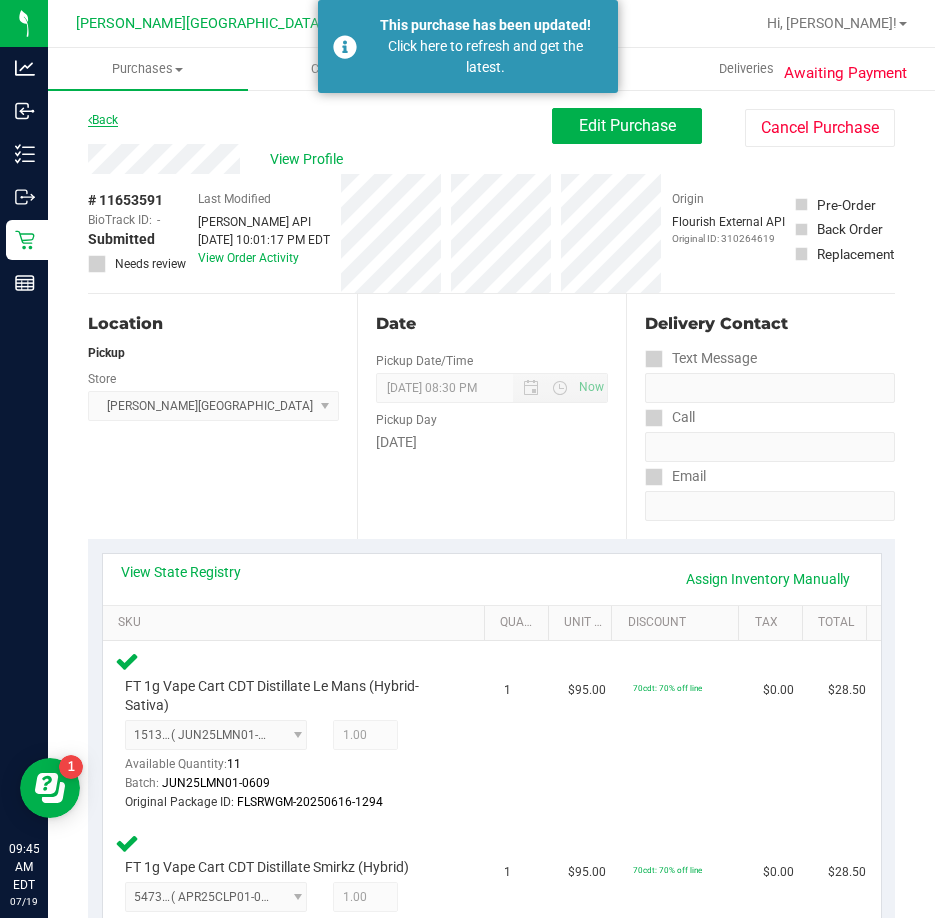 click on "Back" at bounding box center [103, 120] 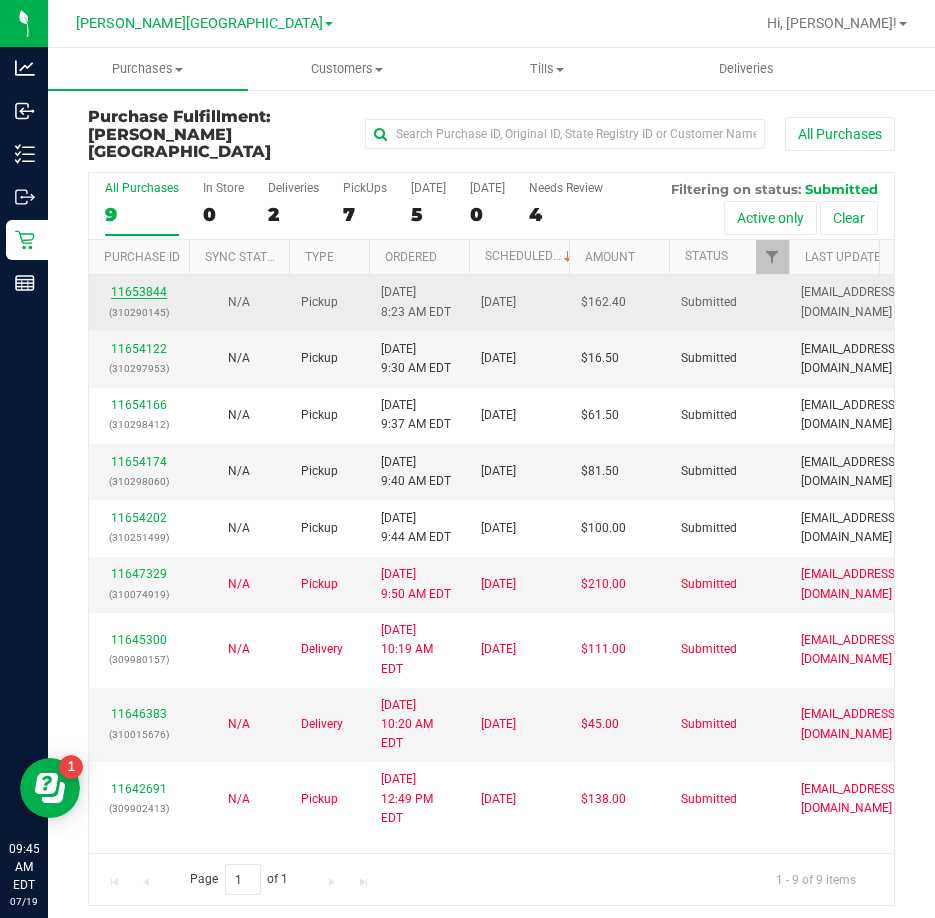 click on "11653844" at bounding box center (139, 292) 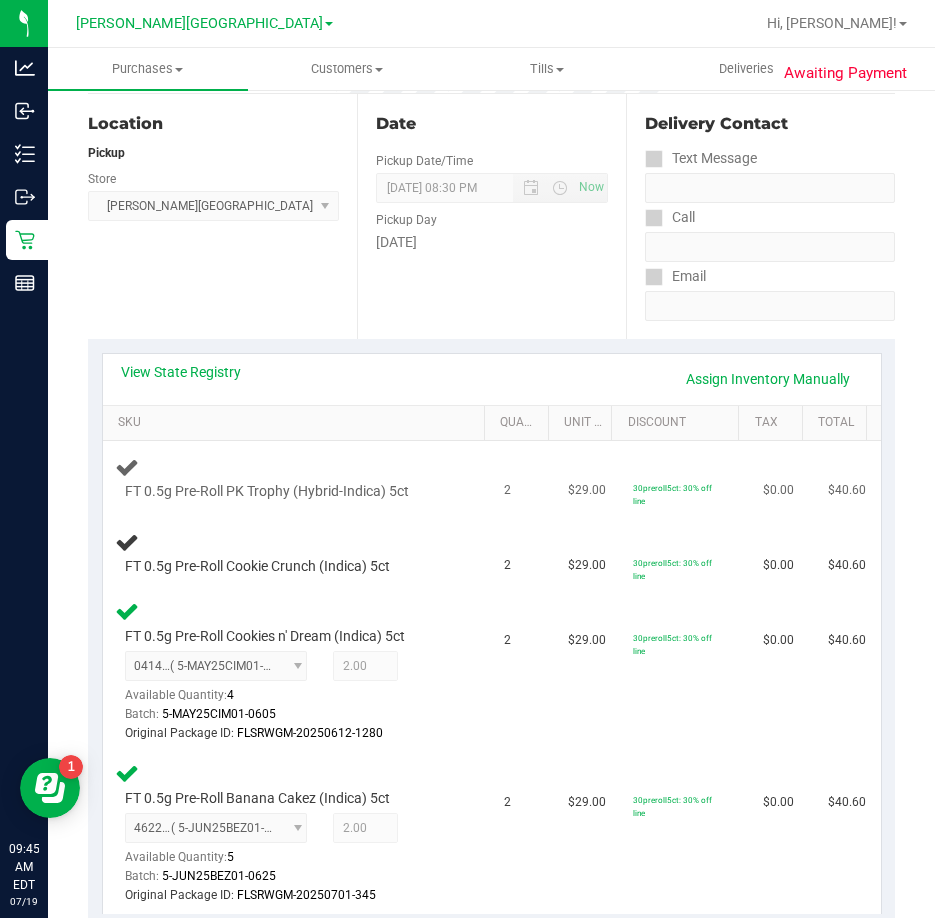 scroll, scrollTop: 300, scrollLeft: 0, axis: vertical 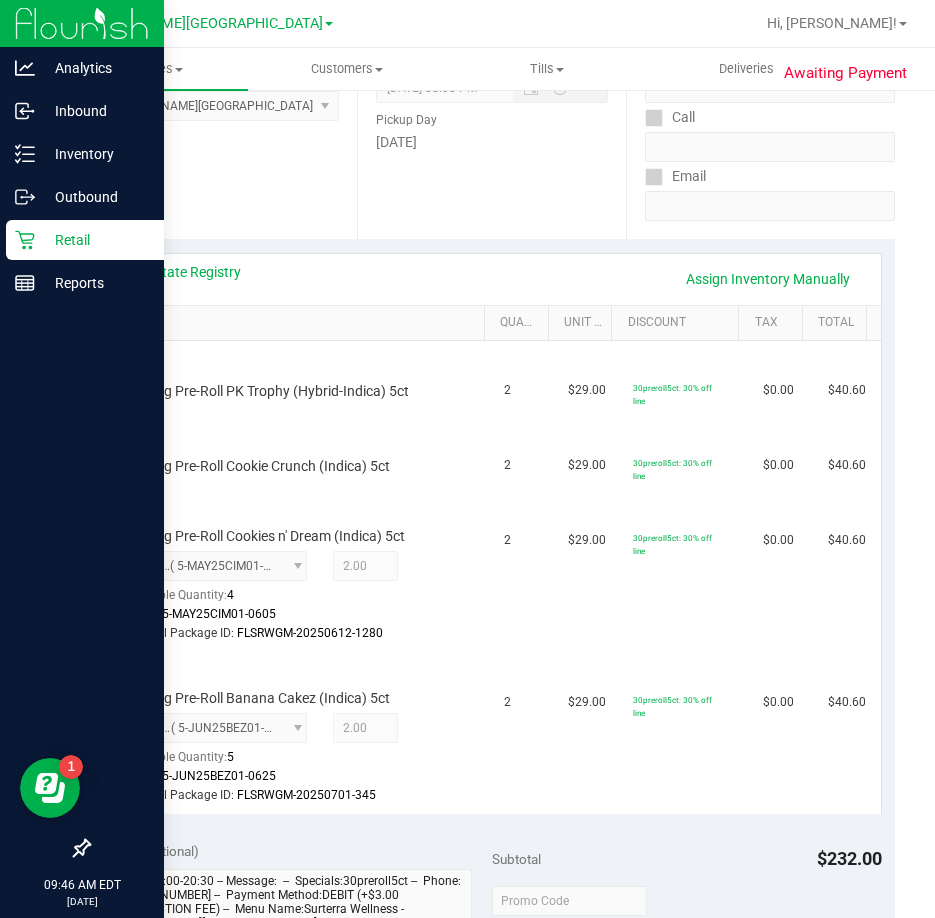 click 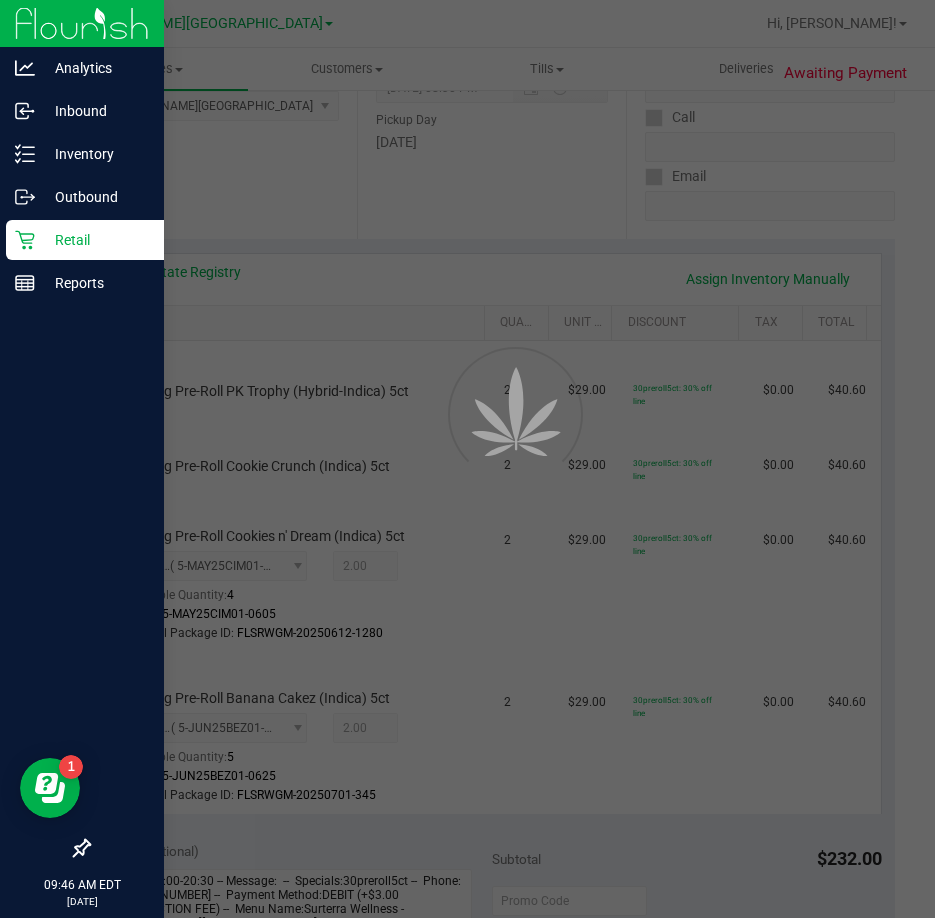 scroll, scrollTop: 0, scrollLeft: 0, axis: both 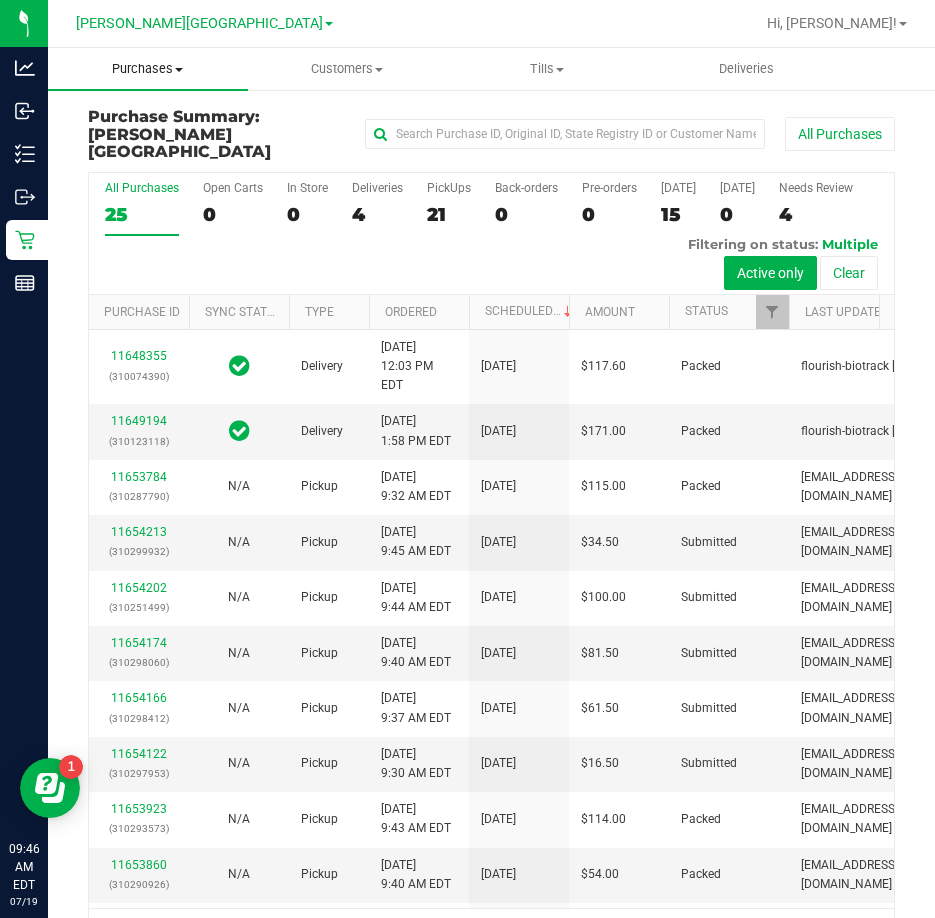 click on "Purchases" at bounding box center [148, 69] 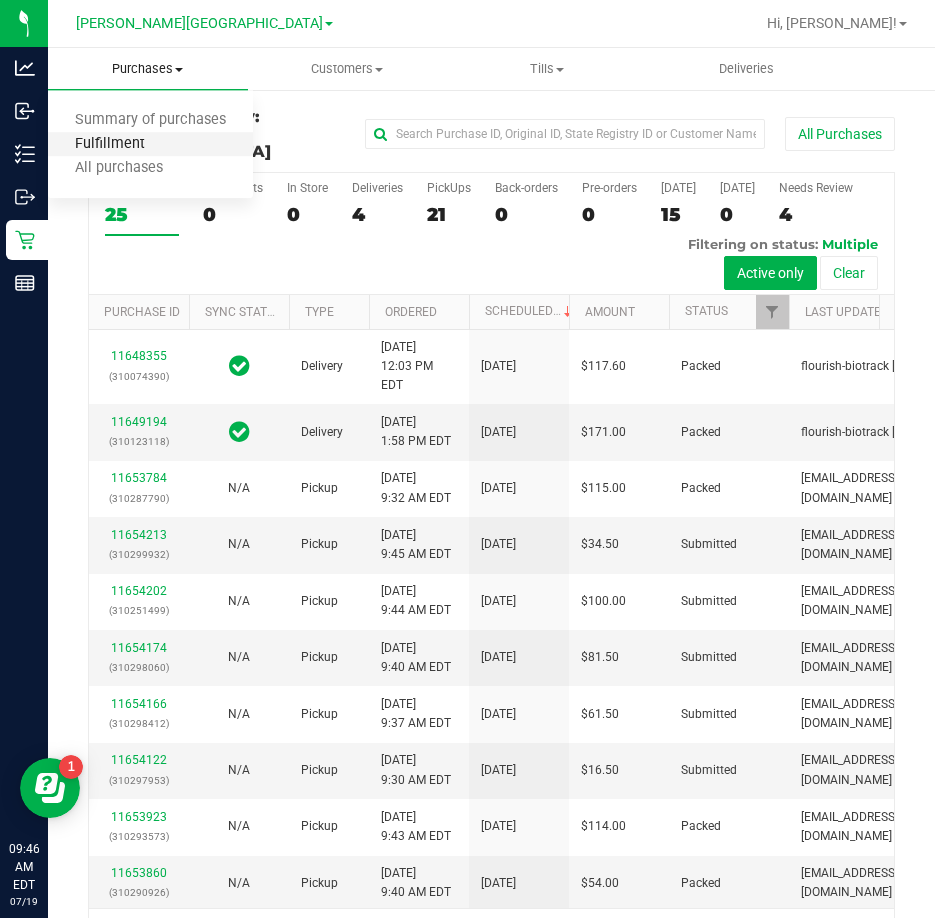 click on "Fulfillment" at bounding box center [110, 144] 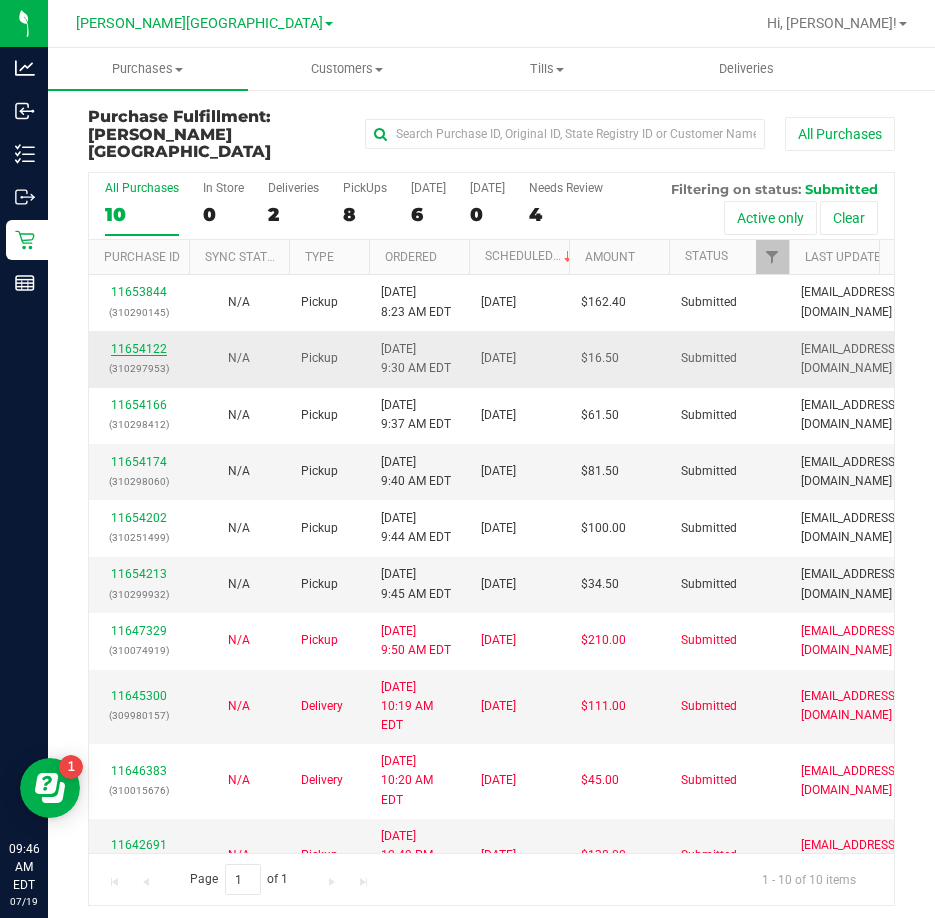 click on "11654122" at bounding box center [139, 349] 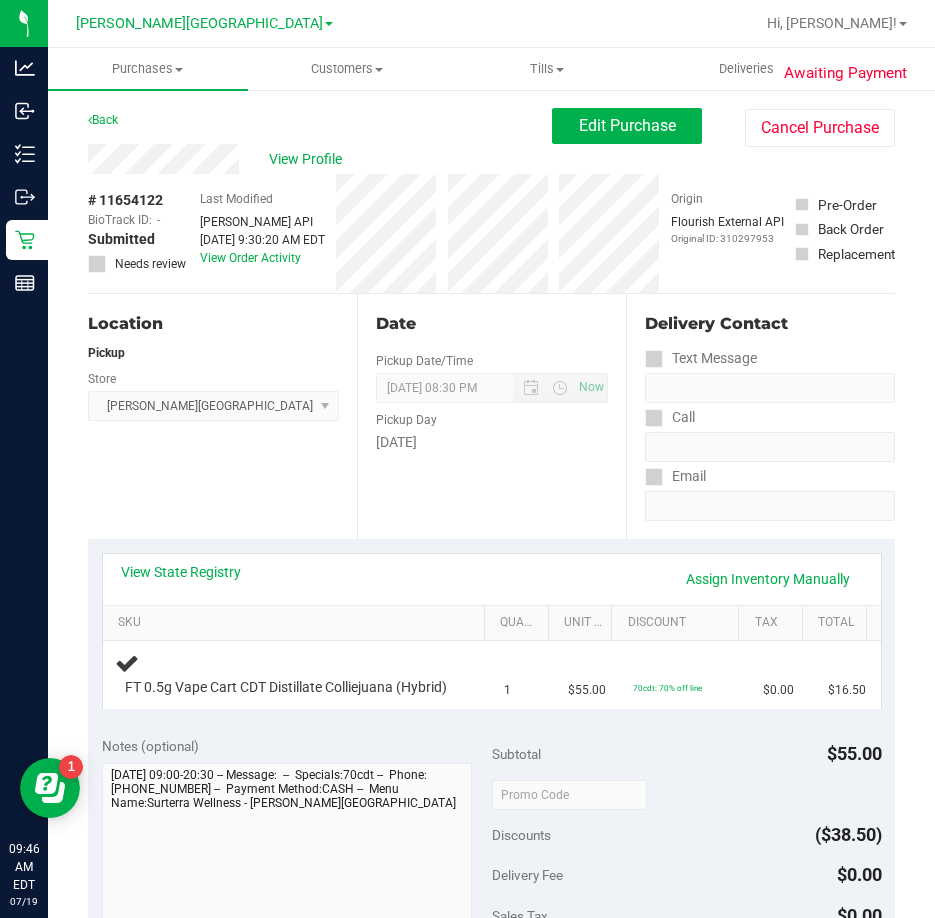 click on "Date
Pickup Date/Time
[DATE]
Now
[DATE] 08:30 PM
Now
Pickup Day
[DATE]" at bounding box center [491, 416] 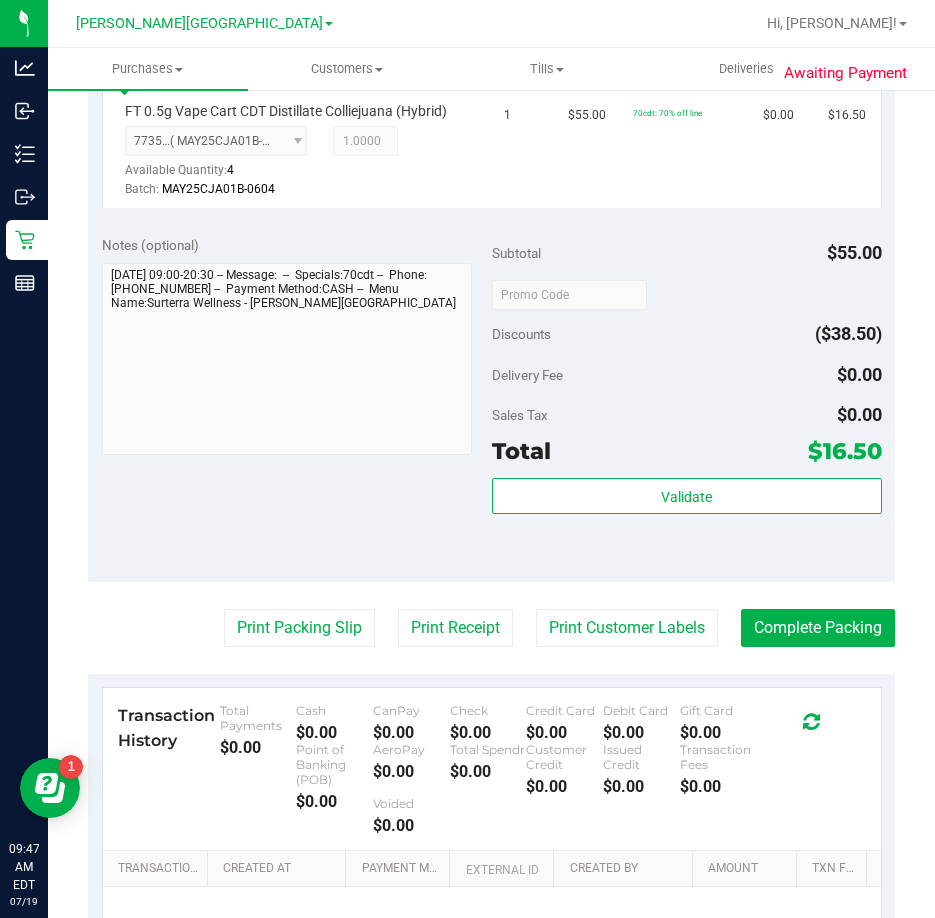 scroll, scrollTop: 600, scrollLeft: 0, axis: vertical 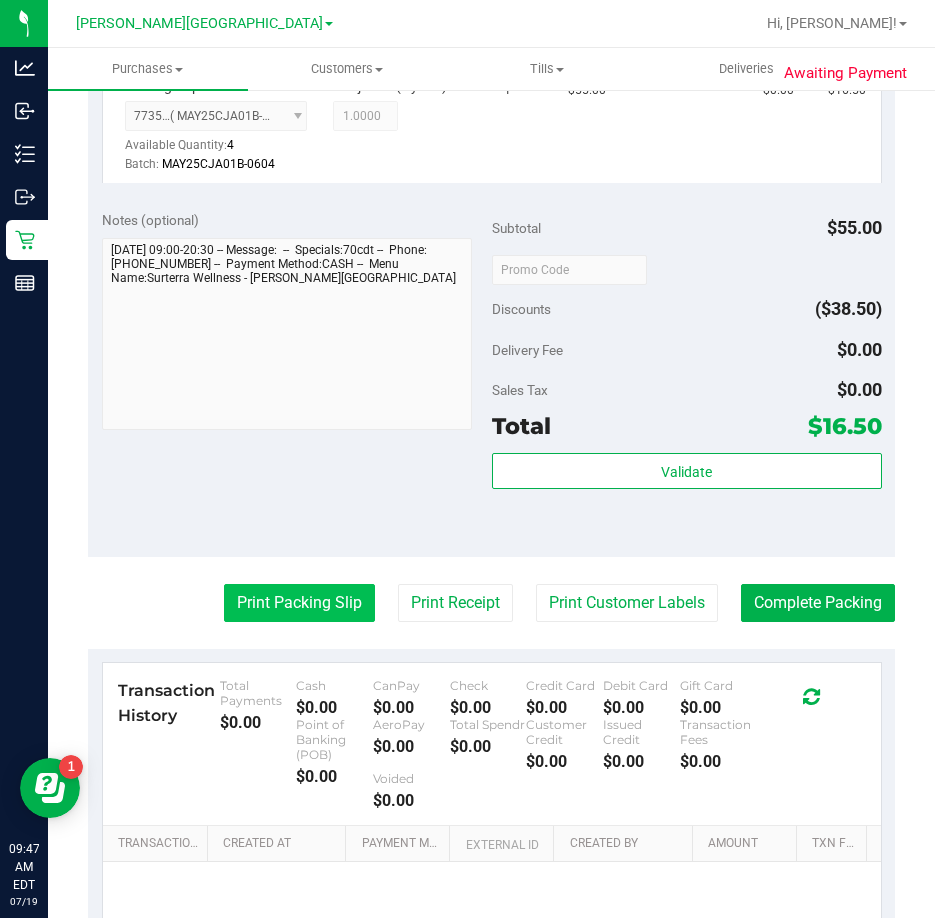 click on "Print Packing Slip" at bounding box center [299, 603] 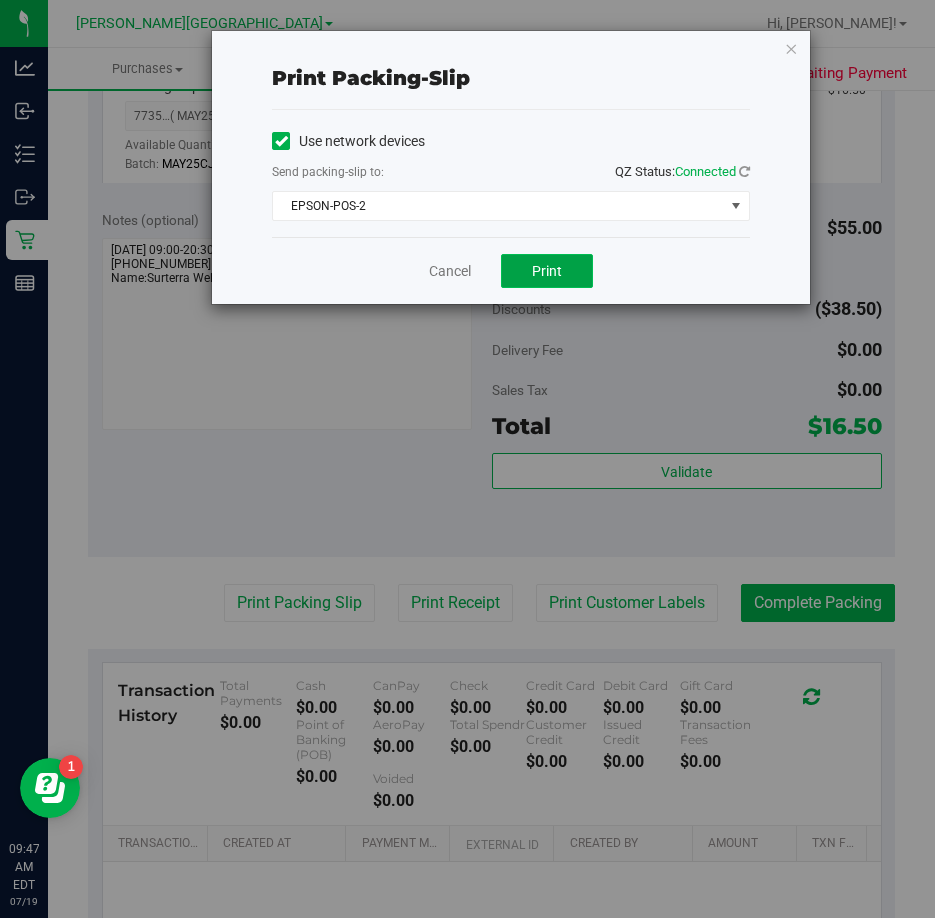 click on "Print" at bounding box center (547, 271) 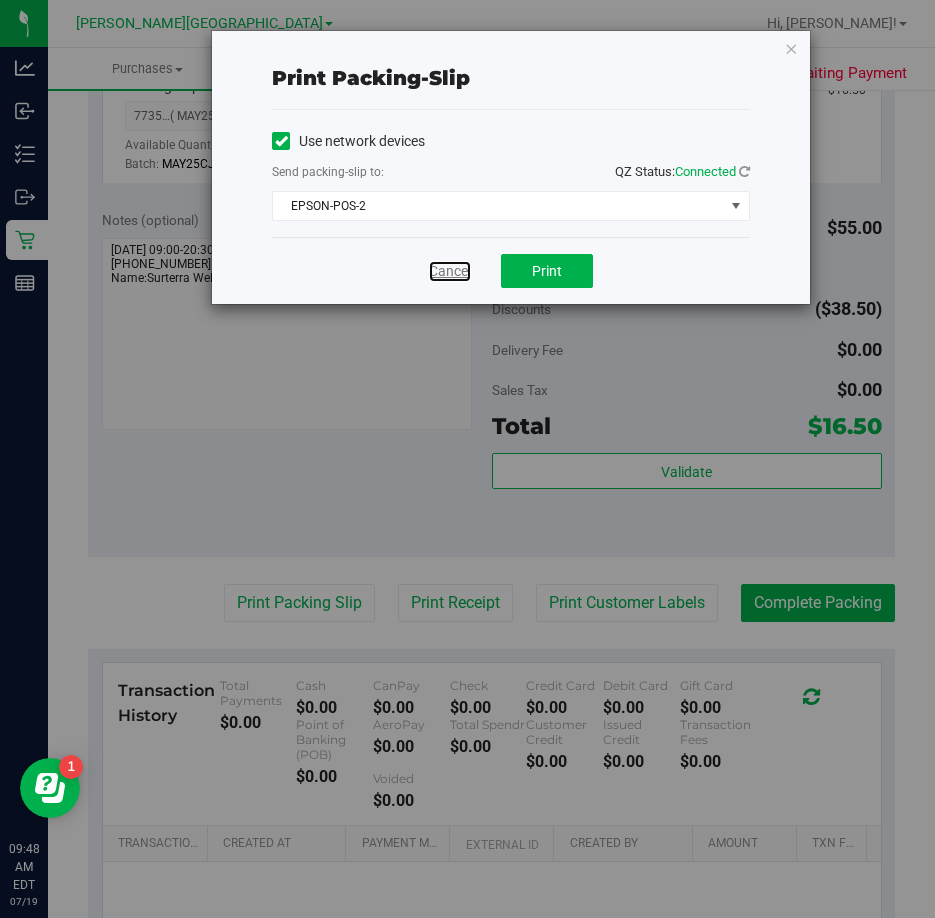 click on "Cancel" at bounding box center (450, 271) 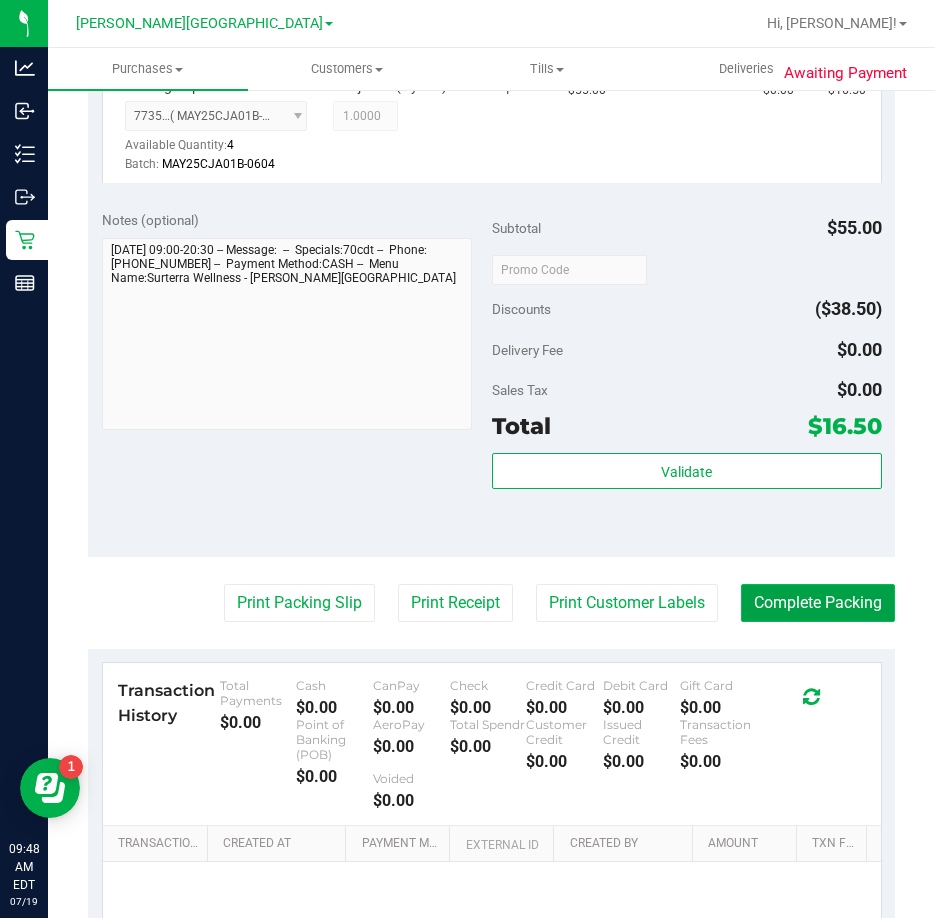 click on "Complete Packing" at bounding box center (818, 603) 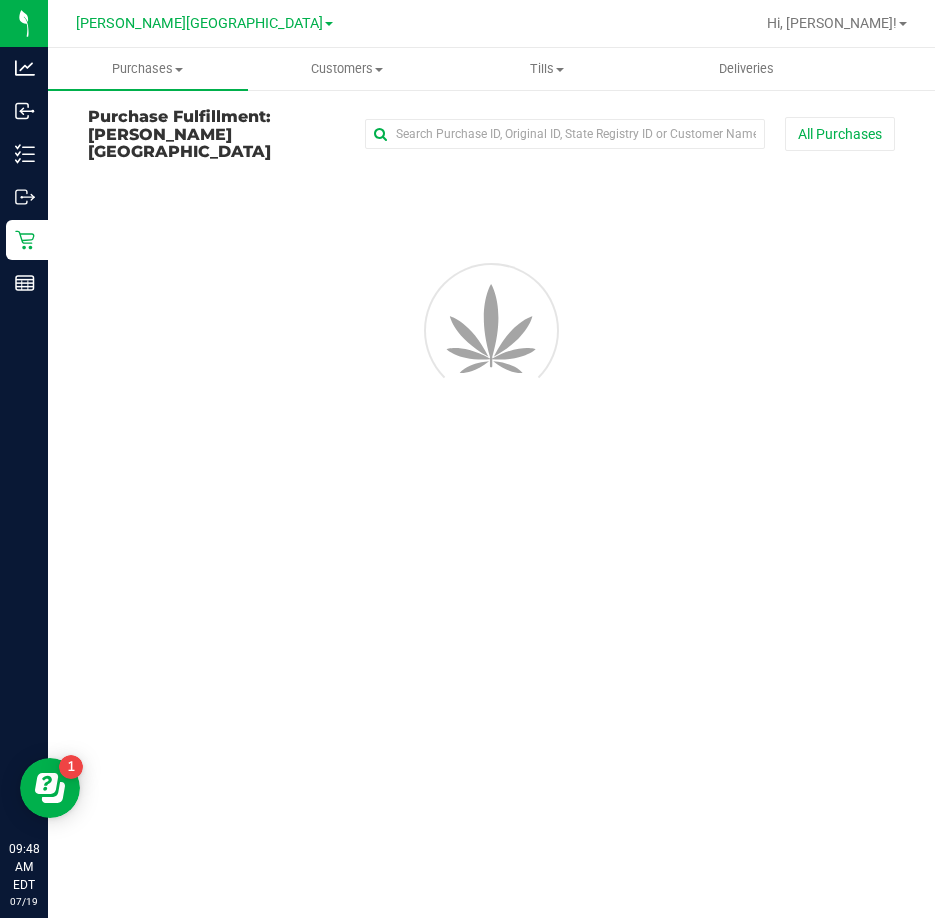 scroll, scrollTop: 0, scrollLeft: 0, axis: both 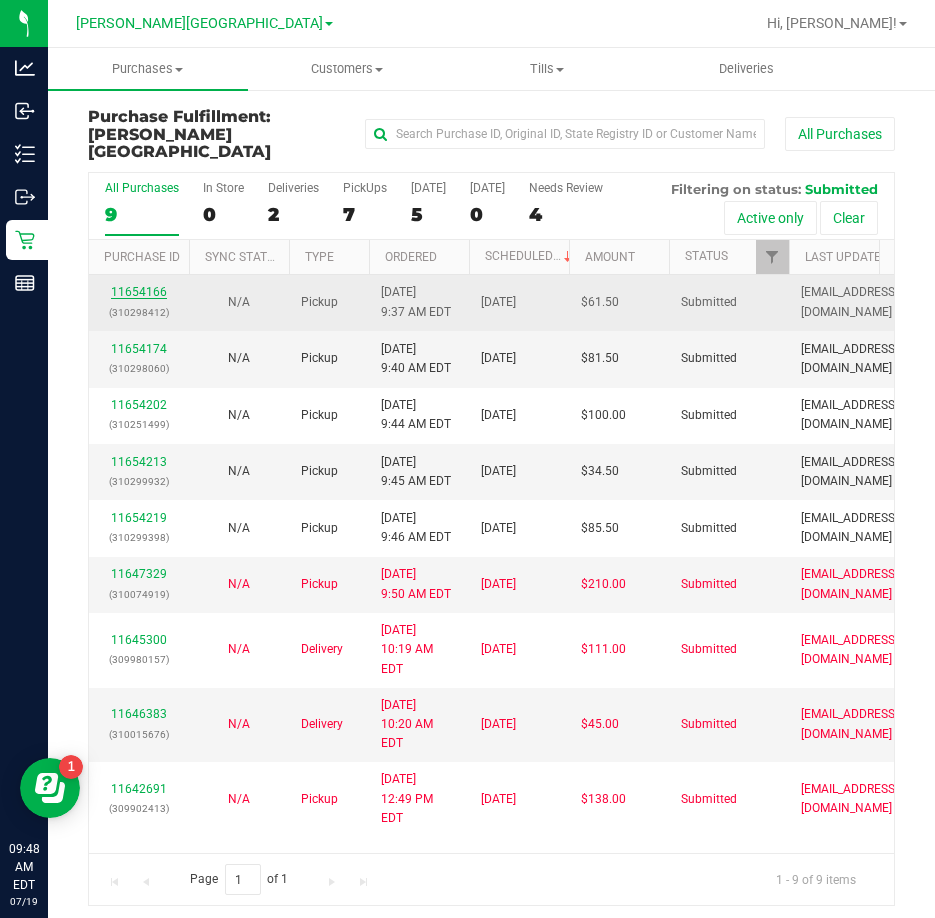 click on "11654166" at bounding box center [139, 292] 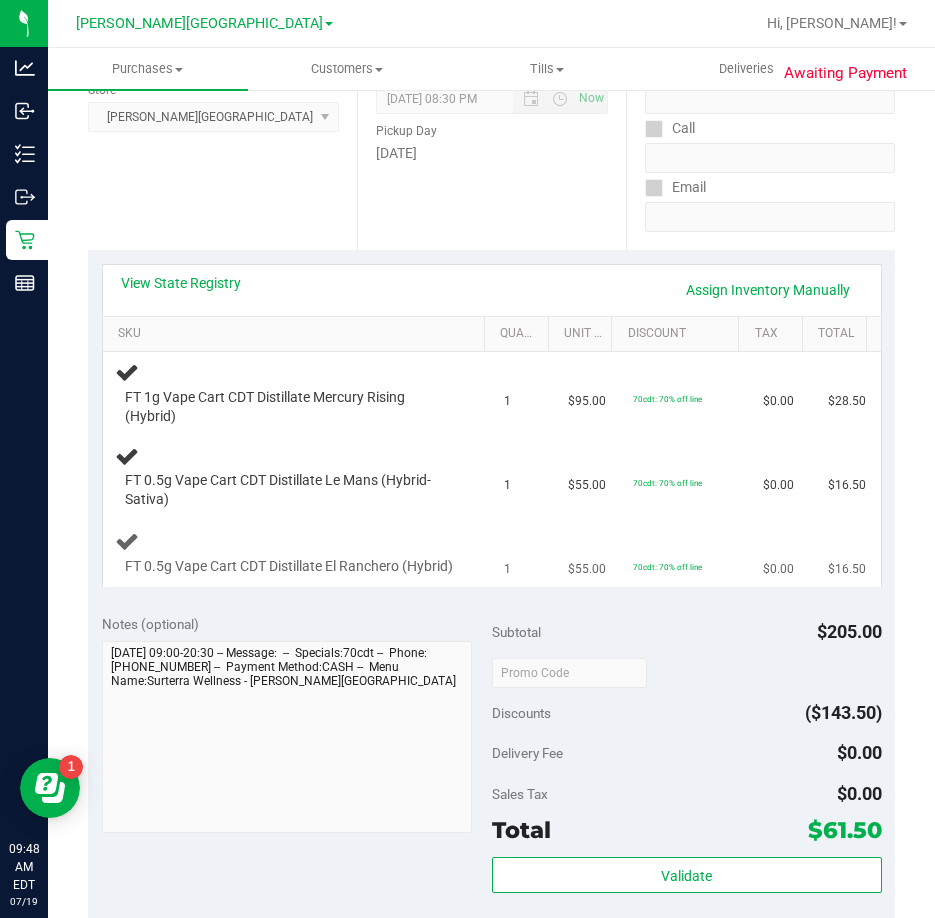 scroll, scrollTop: 300, scrollLeft: 0, axis: vertical 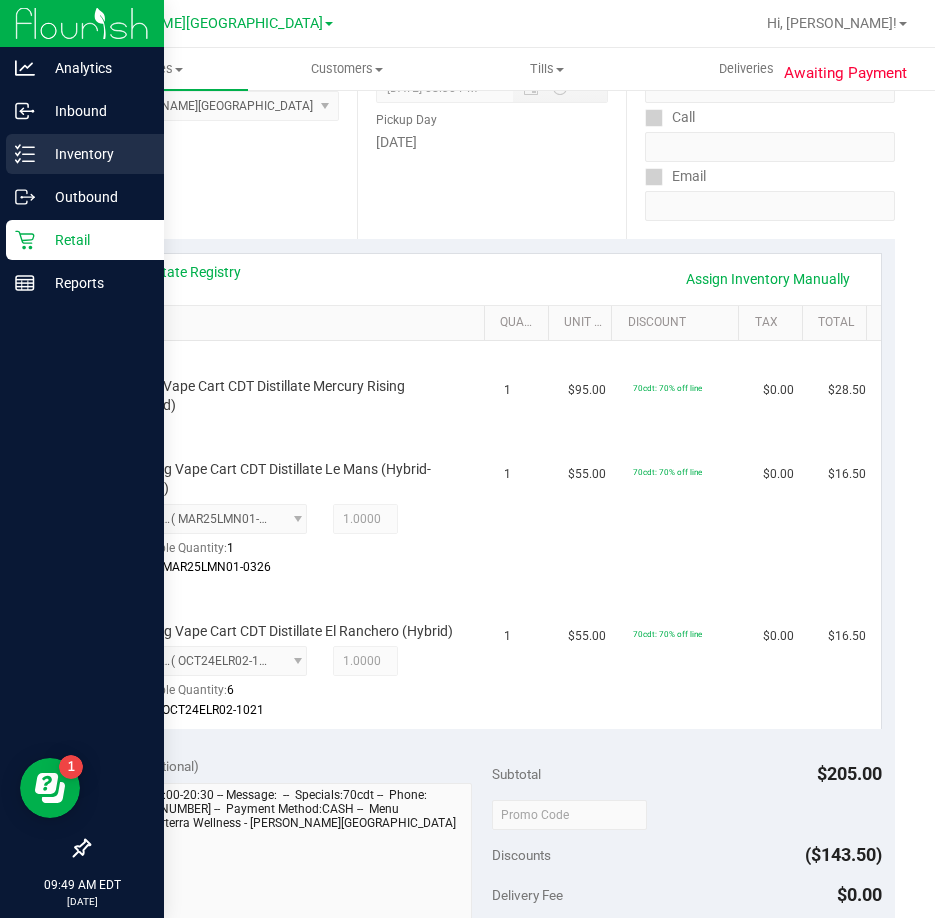click 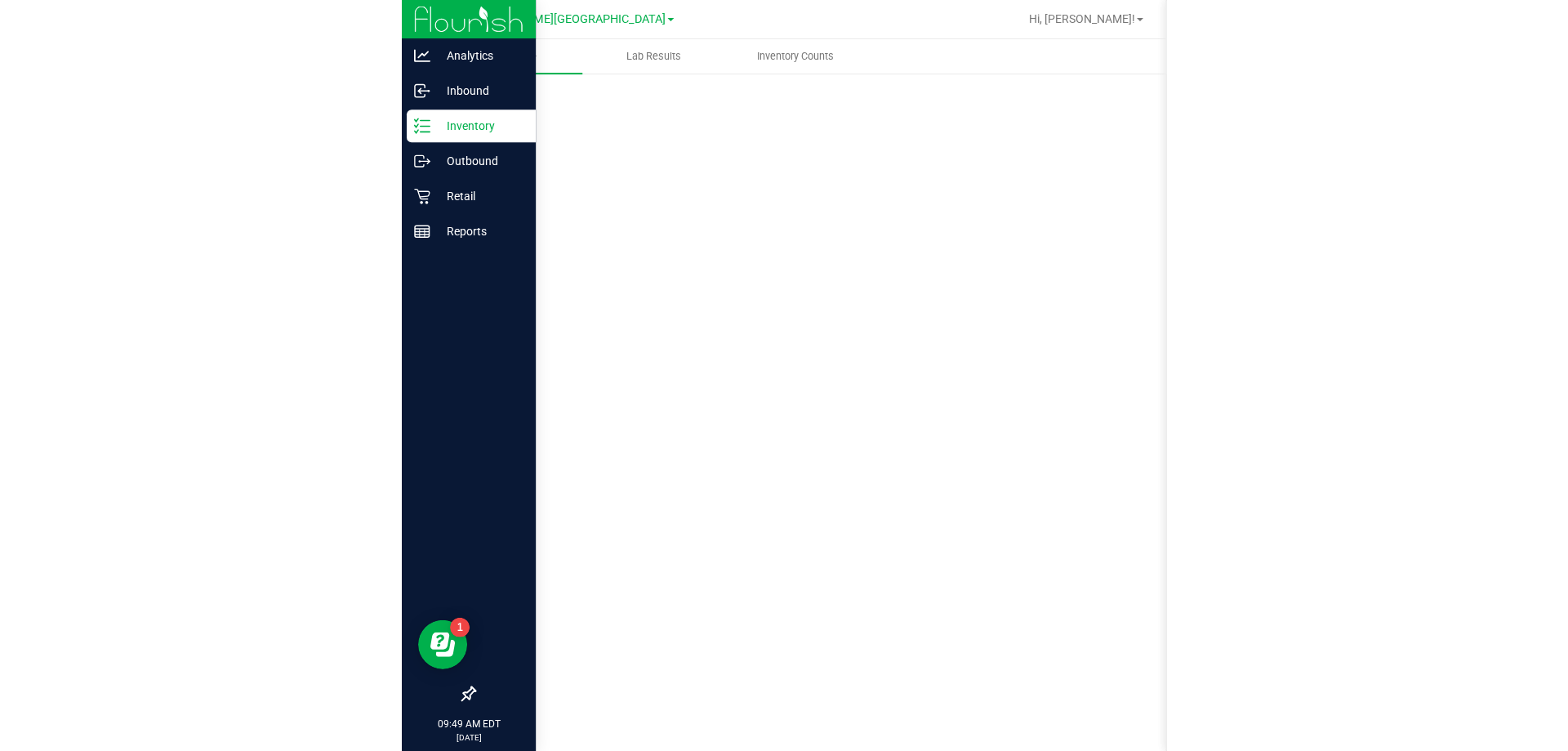scroll, scrollTop: 0, scrollLeft: 0, axis: both 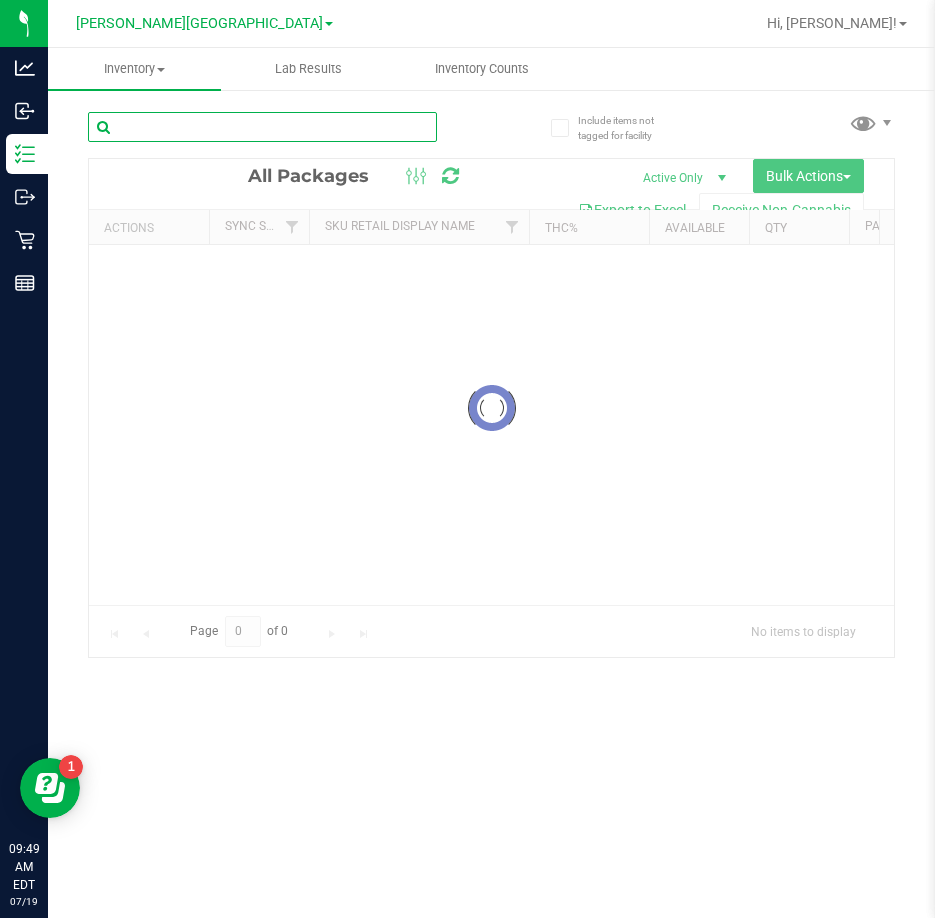 click at bounding box center [262, 127] 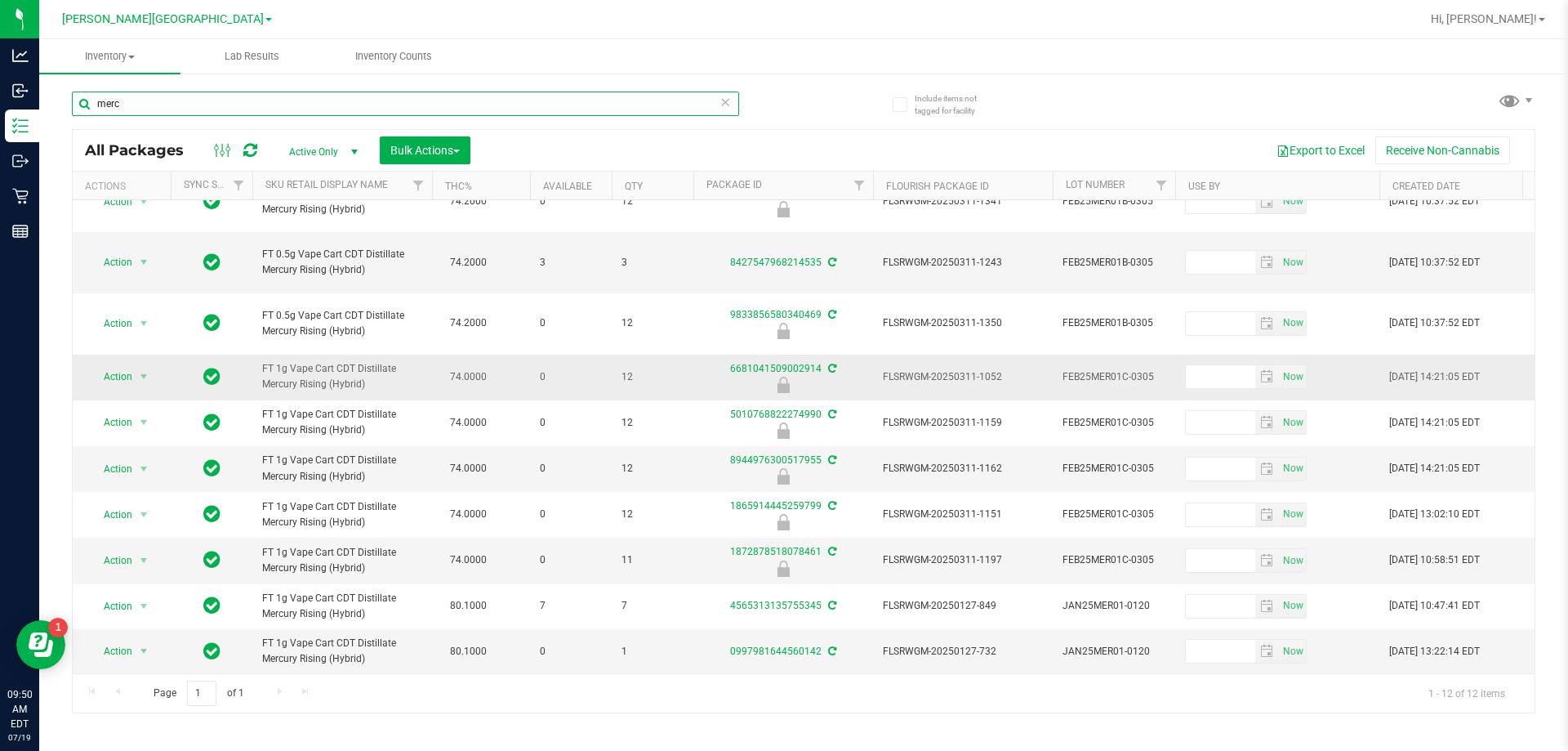 scroll, scrollTop: 270, scrollLeft: 0, axis: vertical 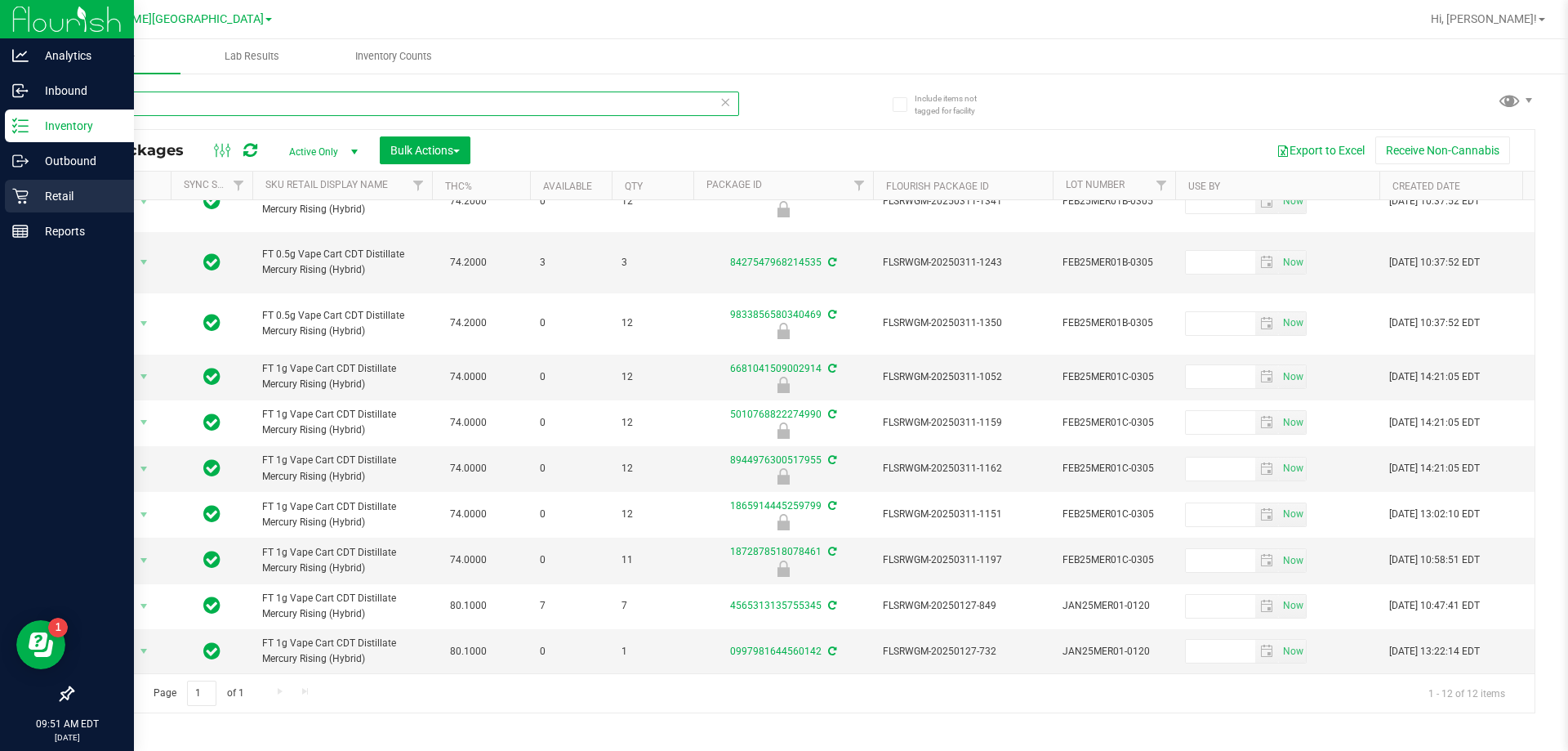 type on "merc" 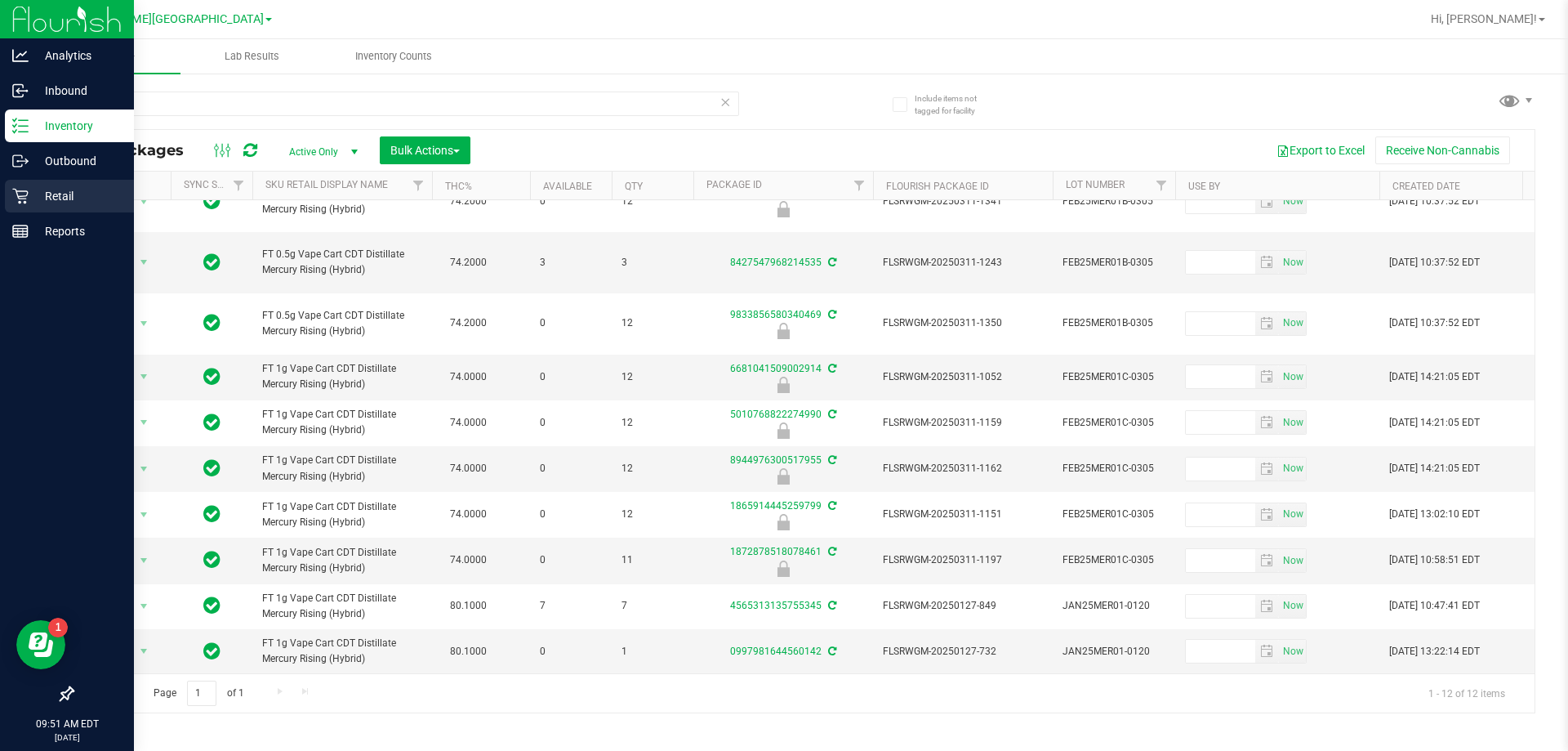 click on "Retail" at bounding box center [78, 196] 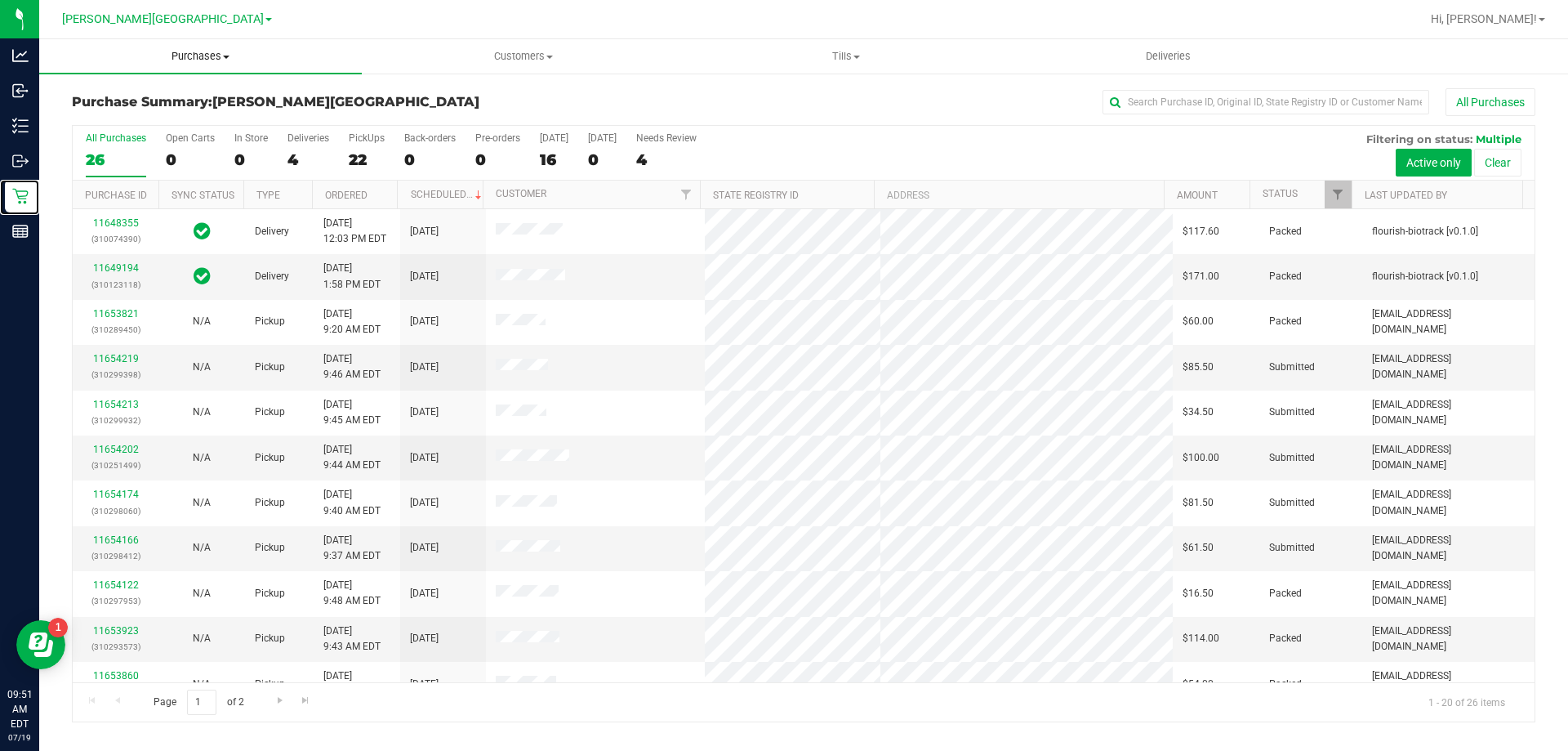 click on "Purchases" at bounding box center [200, 56] 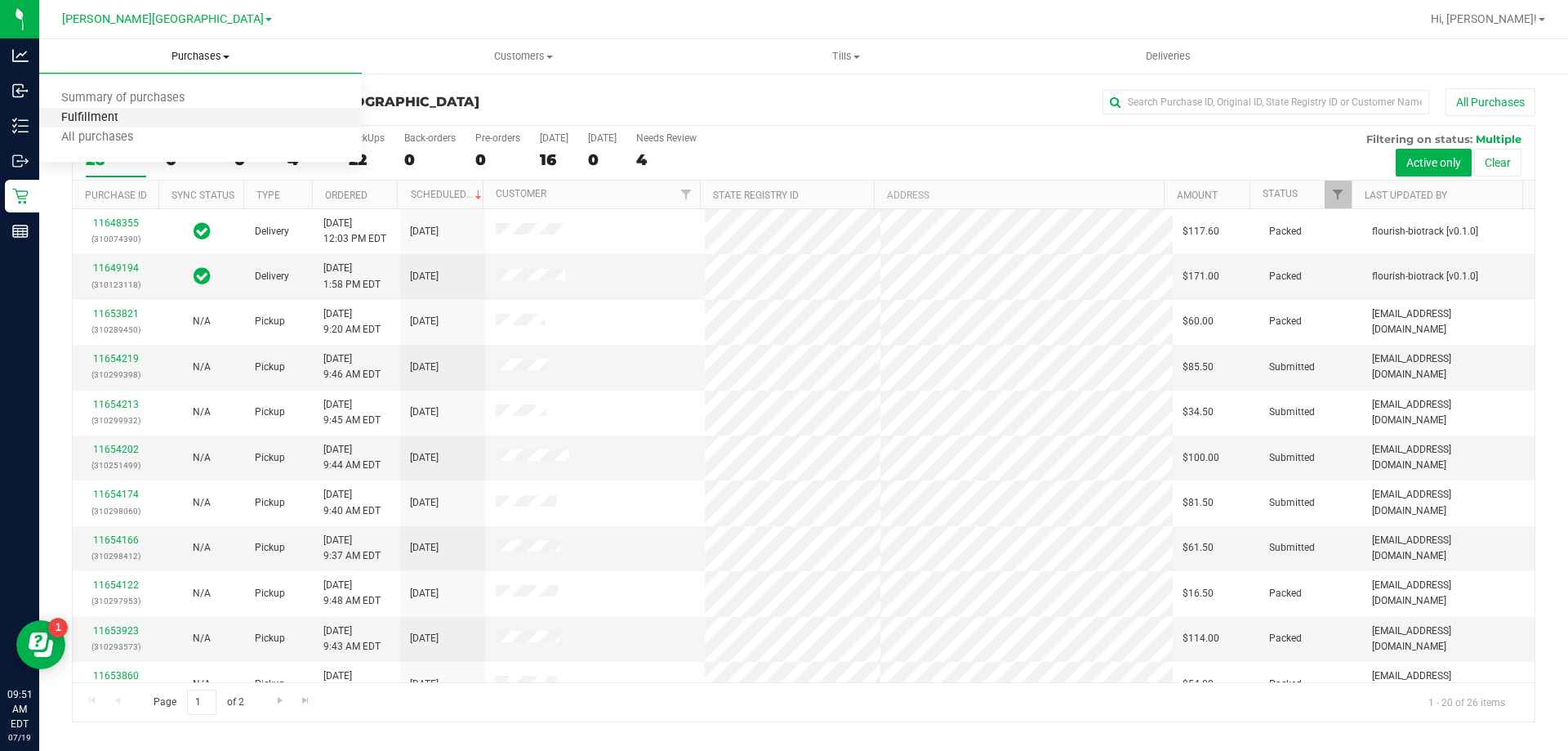 click on "Fulfillment" at bounding box center [90, 118] 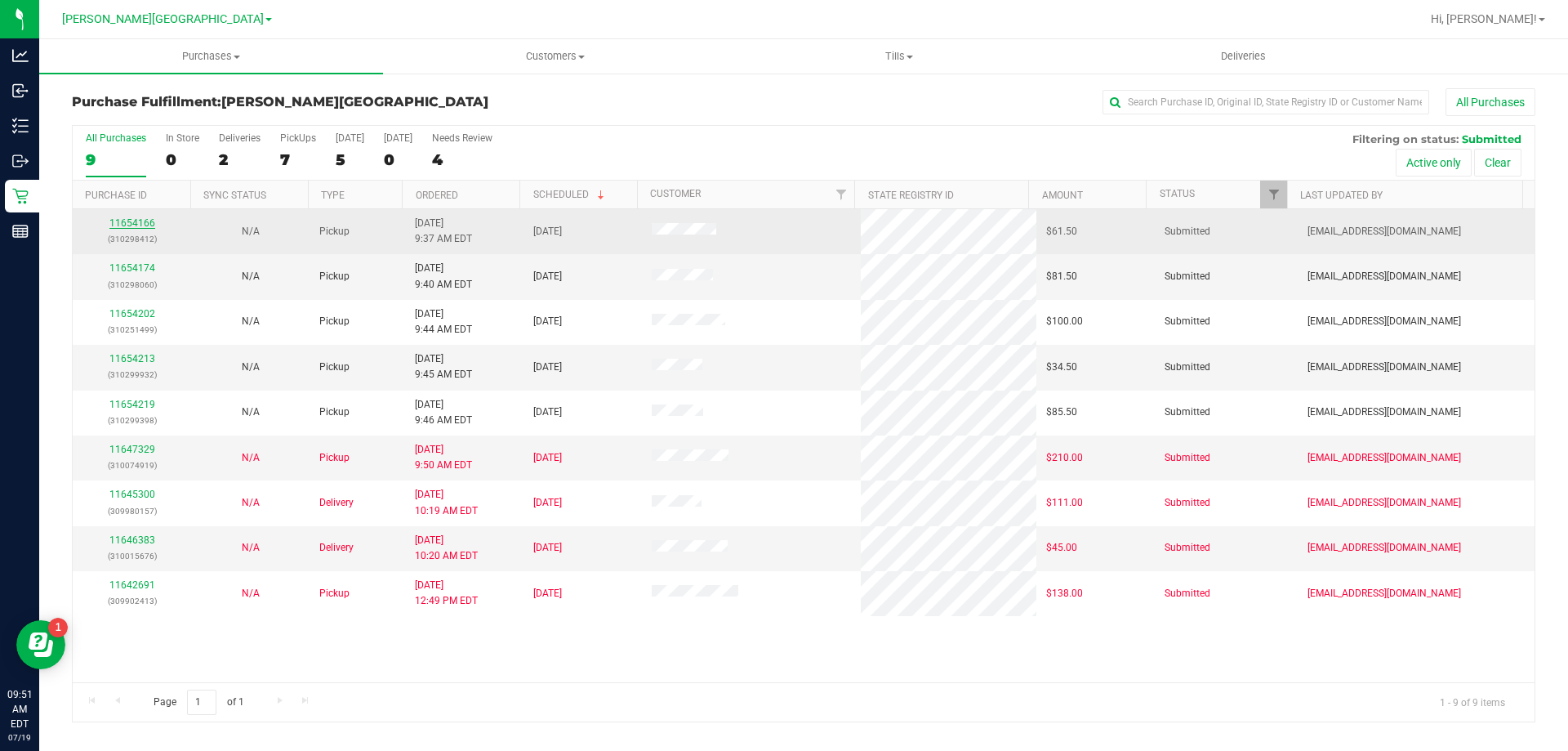 click on "11654166" at bounding box center [132, 223] 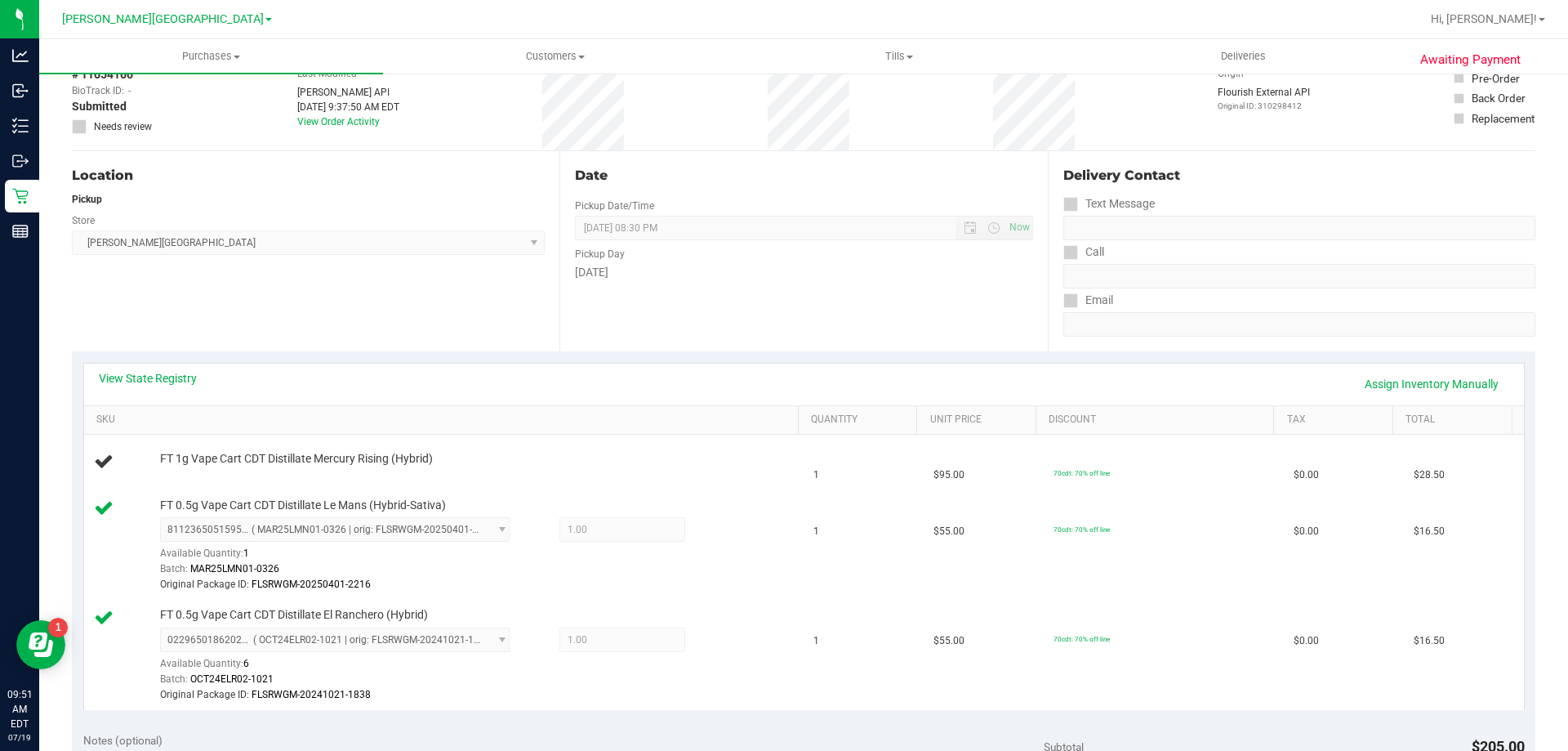 scroll, scrollTop: 186, scrollLeft: 0, axis: vertical 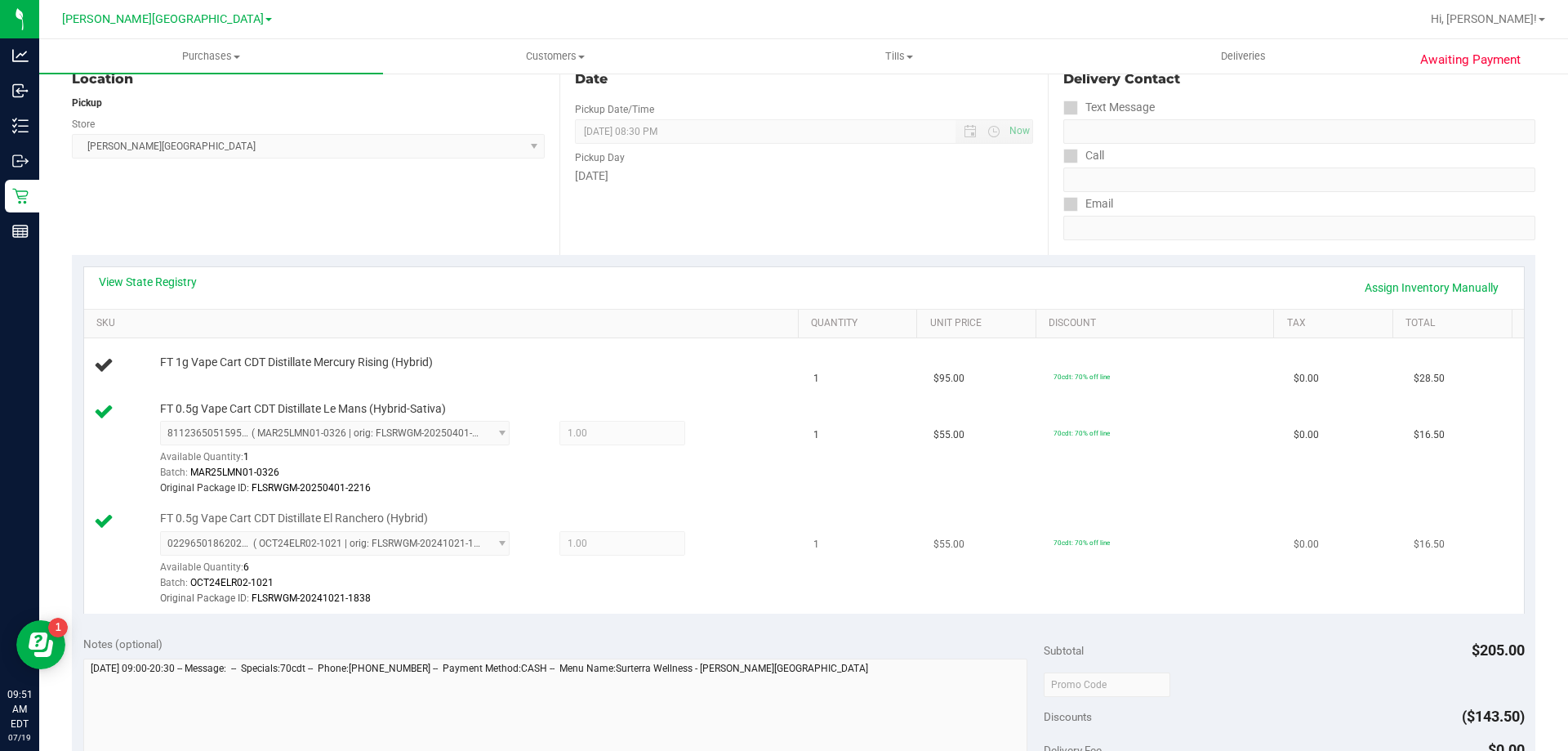 click on "FT 0.5g Vape Cart CDT Distillate El Ranchero (Hybrid)
0229650186202569
(
OCT24ELR02-1021 | orig: FLSRWGM-20241021-1838
)
0229650186202569
Available Quantity:  6
1.00 1
Batch:
OCT24ELR02-1021" at bounding box center (471, 559) 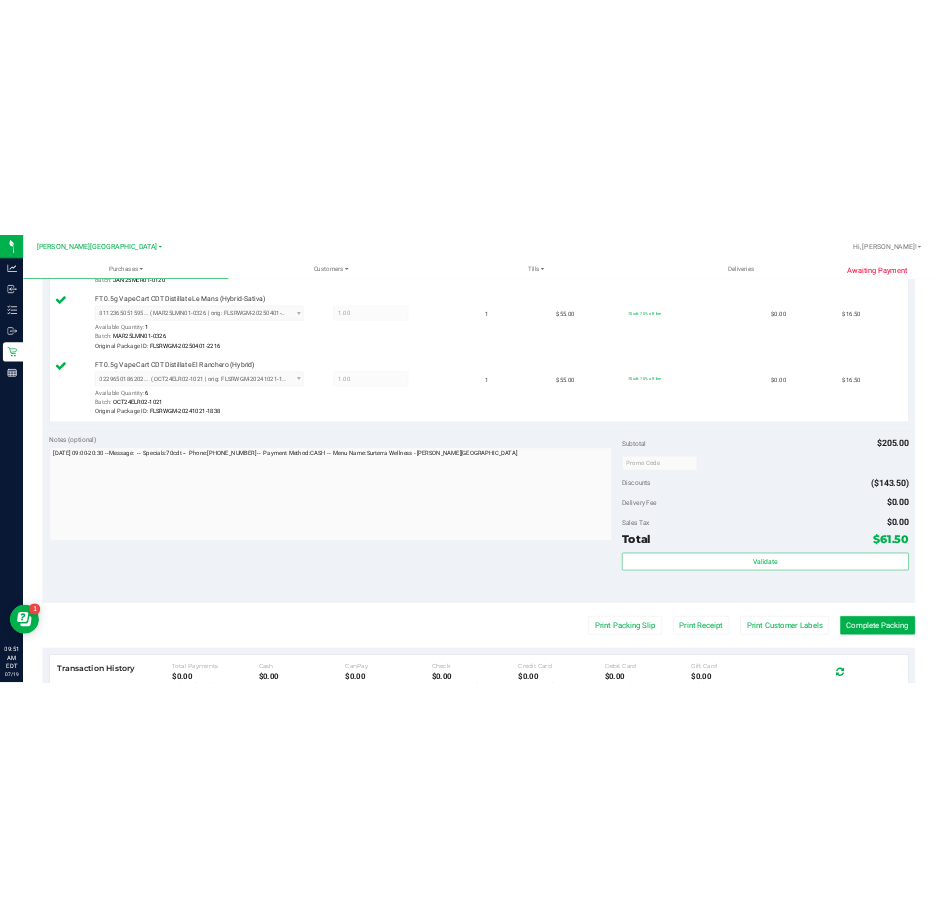scroll, scrollTop: 711, scrollLeft: 0, axis: vertical 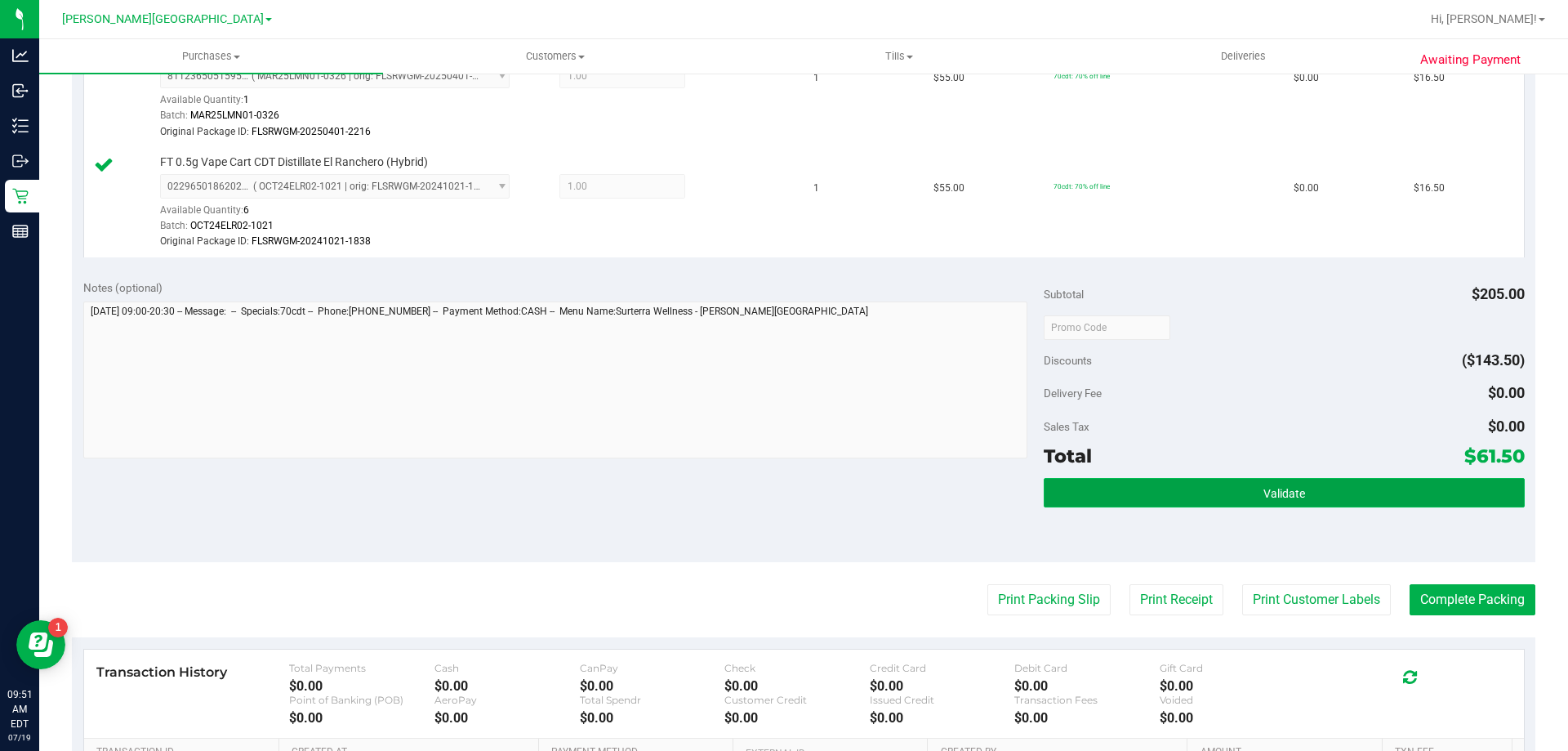 click on "Validate" at bounding box center (1284, 494) 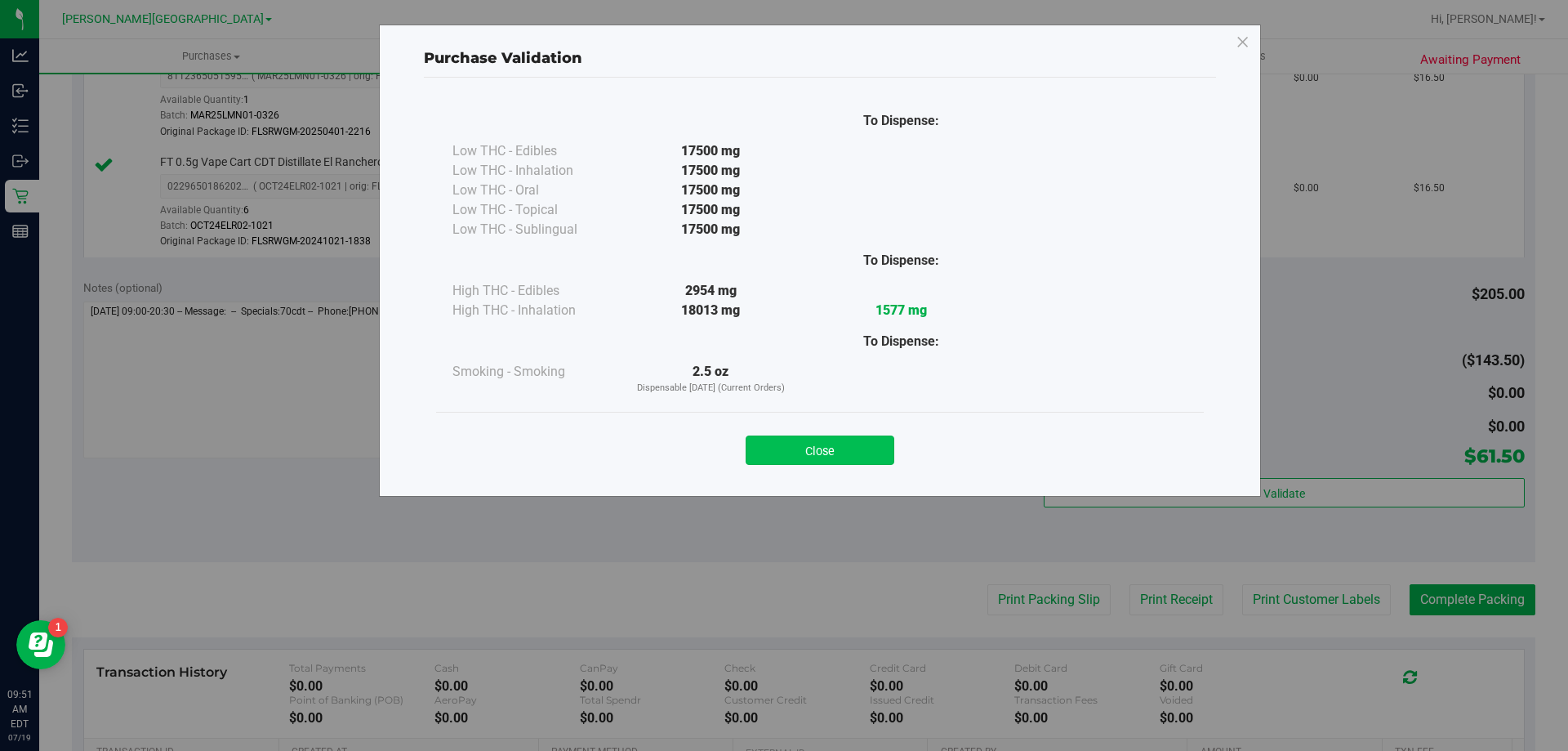click on "Close" at bounding box center (820, 450) 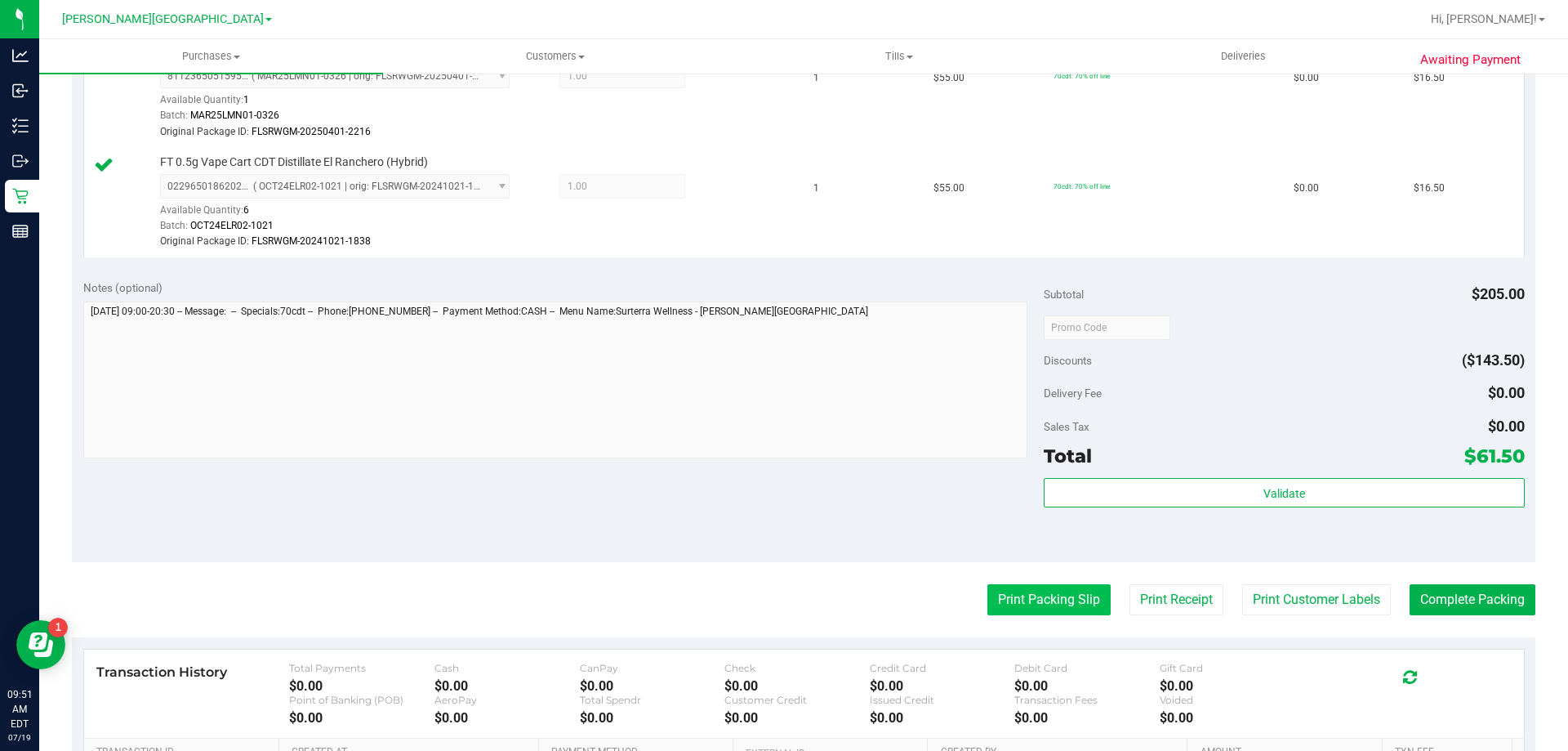 click on "Print Packing Slip" at bounding box center (1049, 600) 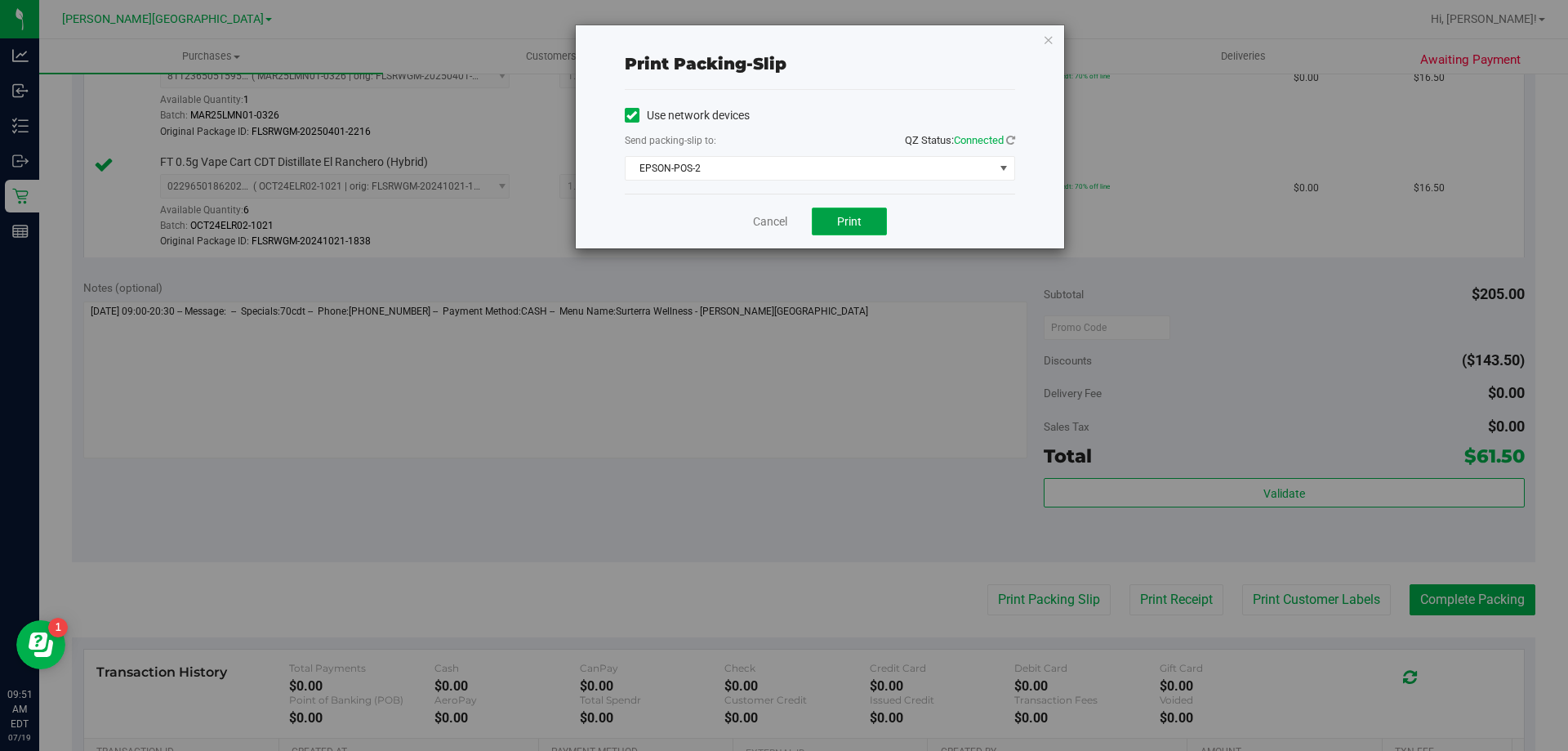 click on "Print" at bounding box center (849, 221) 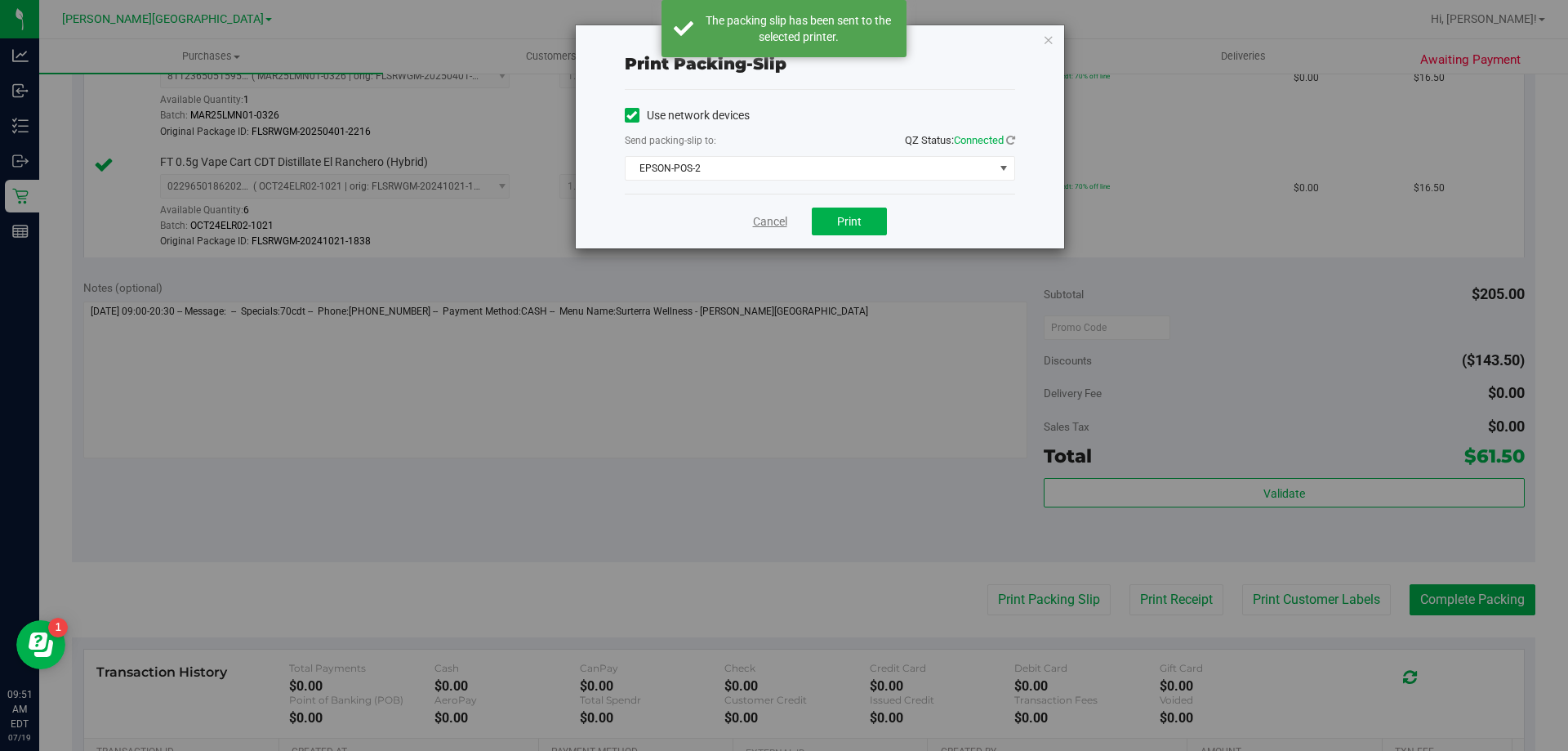 click on "Cancel" at bounding box center (770, 221) 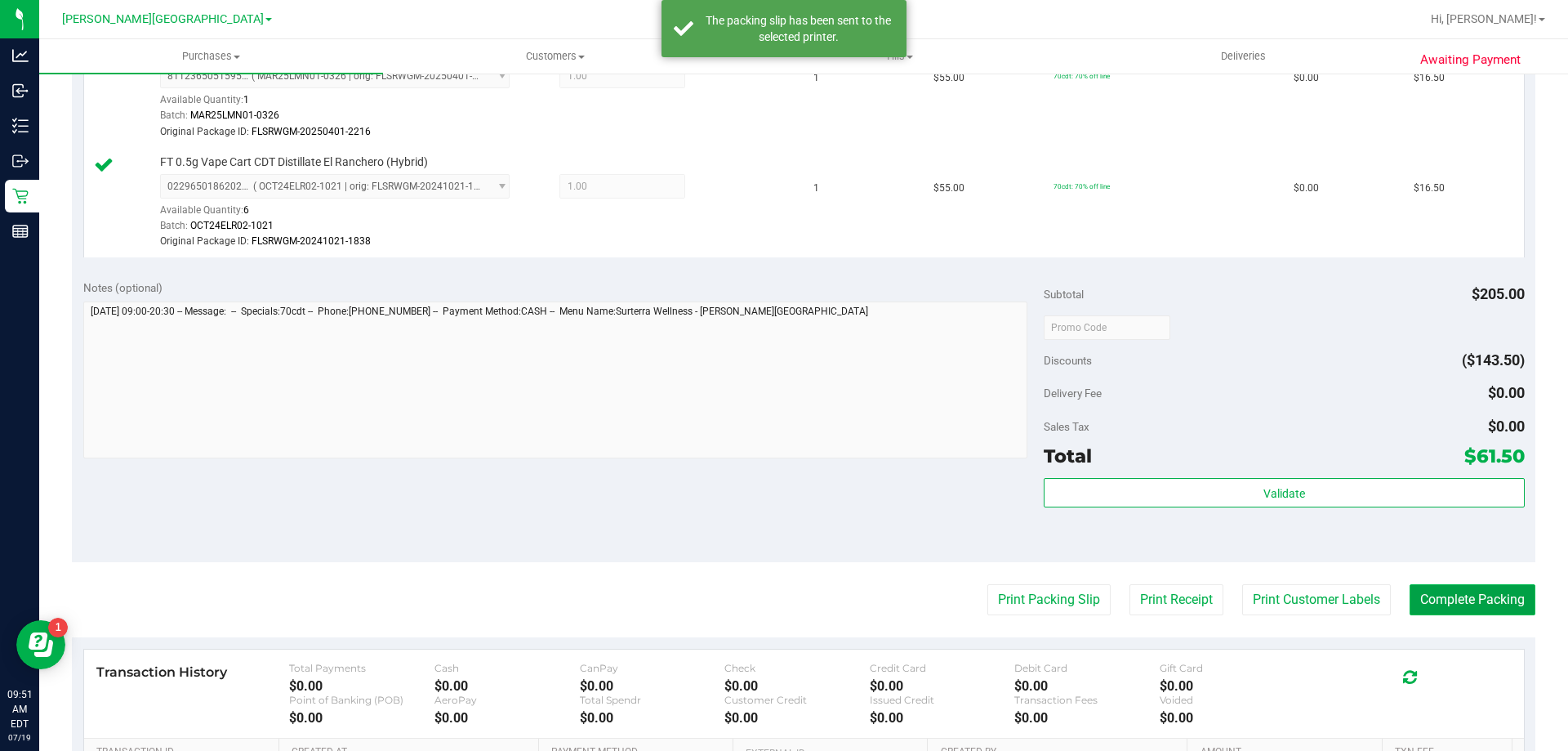 click on "Complete Packing" at bounding box center [1472, 600] 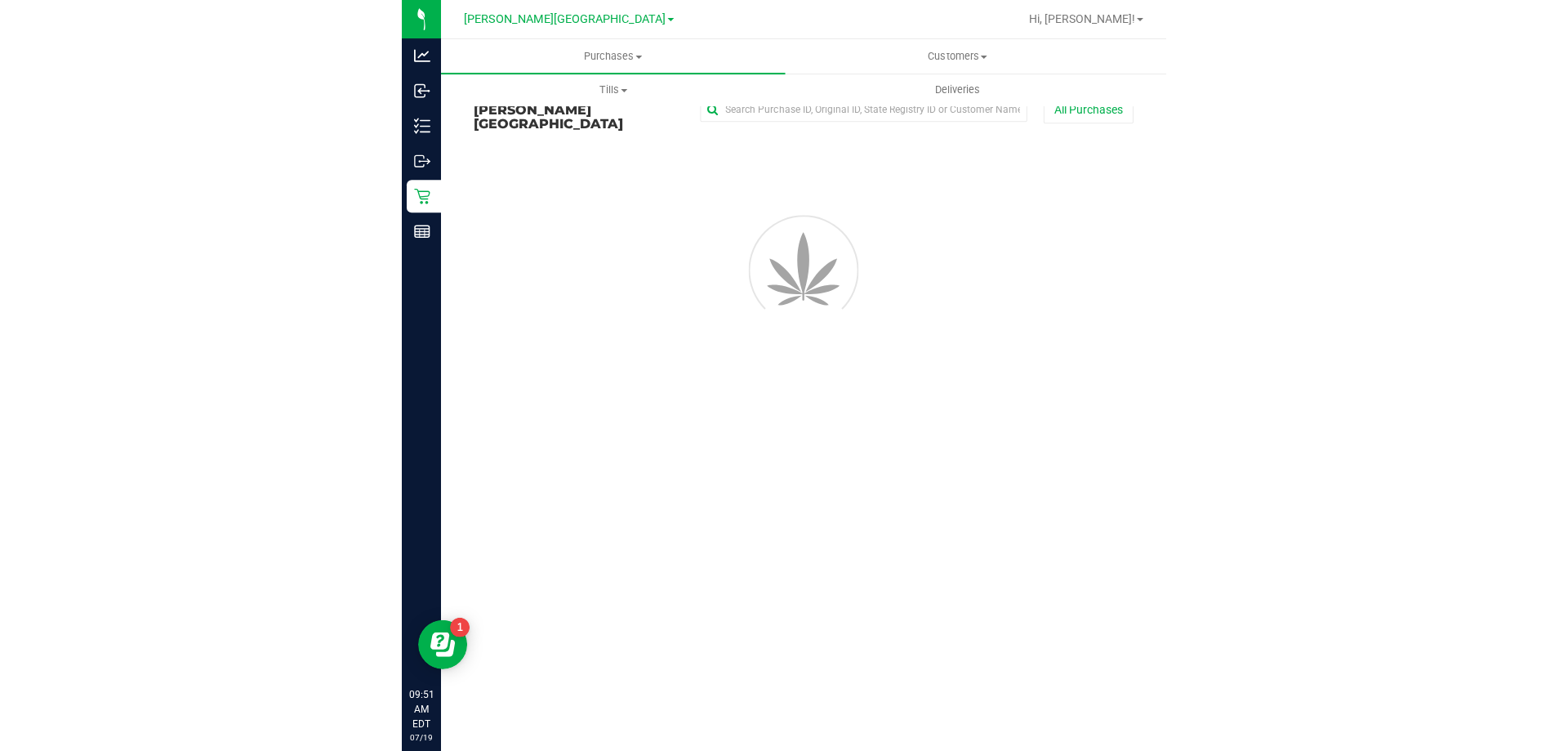 scroll, scrollTop: 0, scrollLeft: 0, axis: both 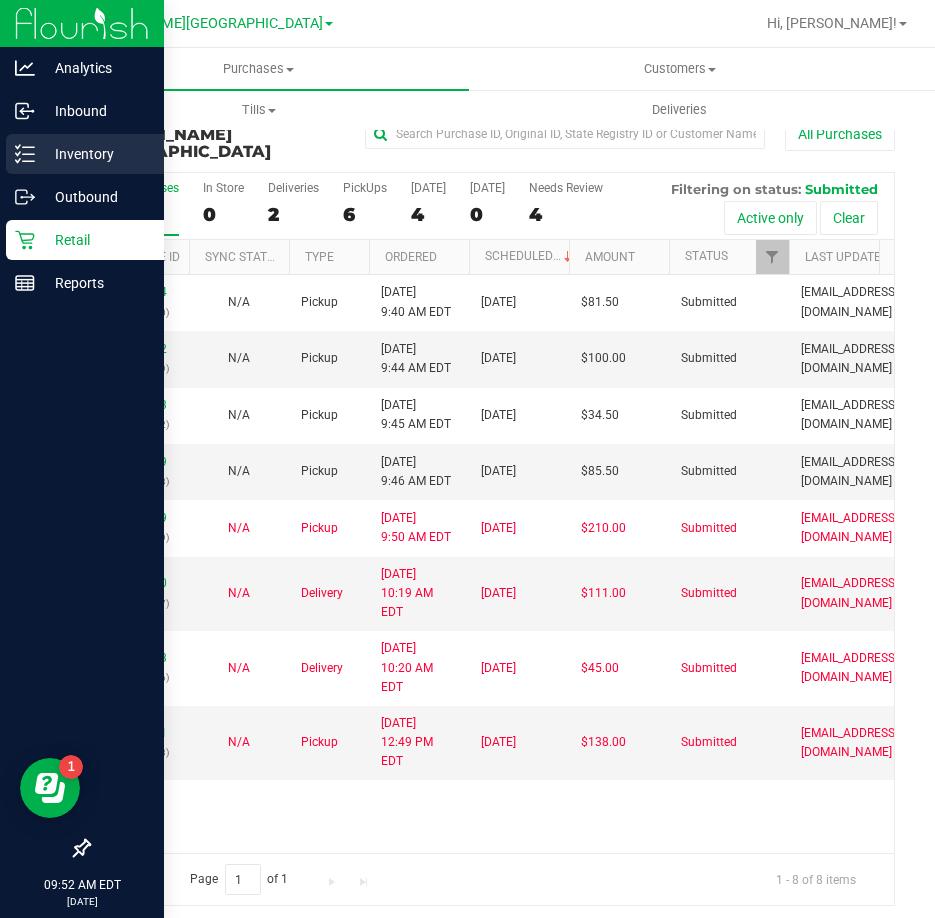 click 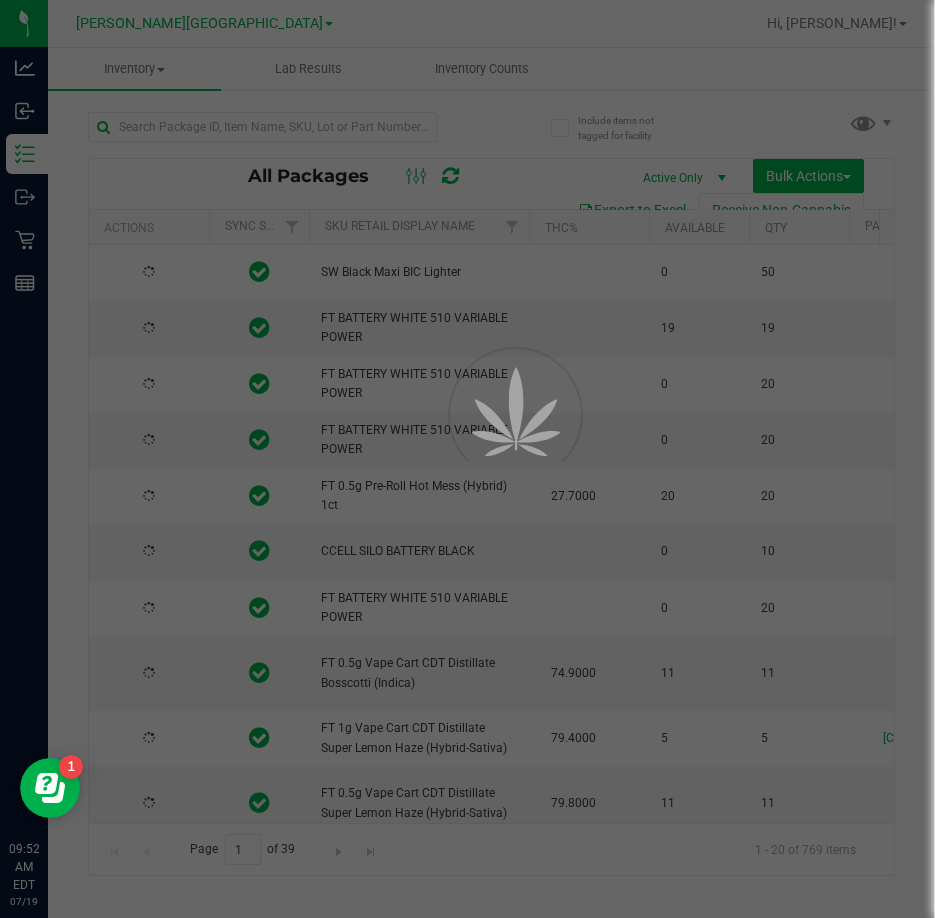 click at bounding box center [467, 459] 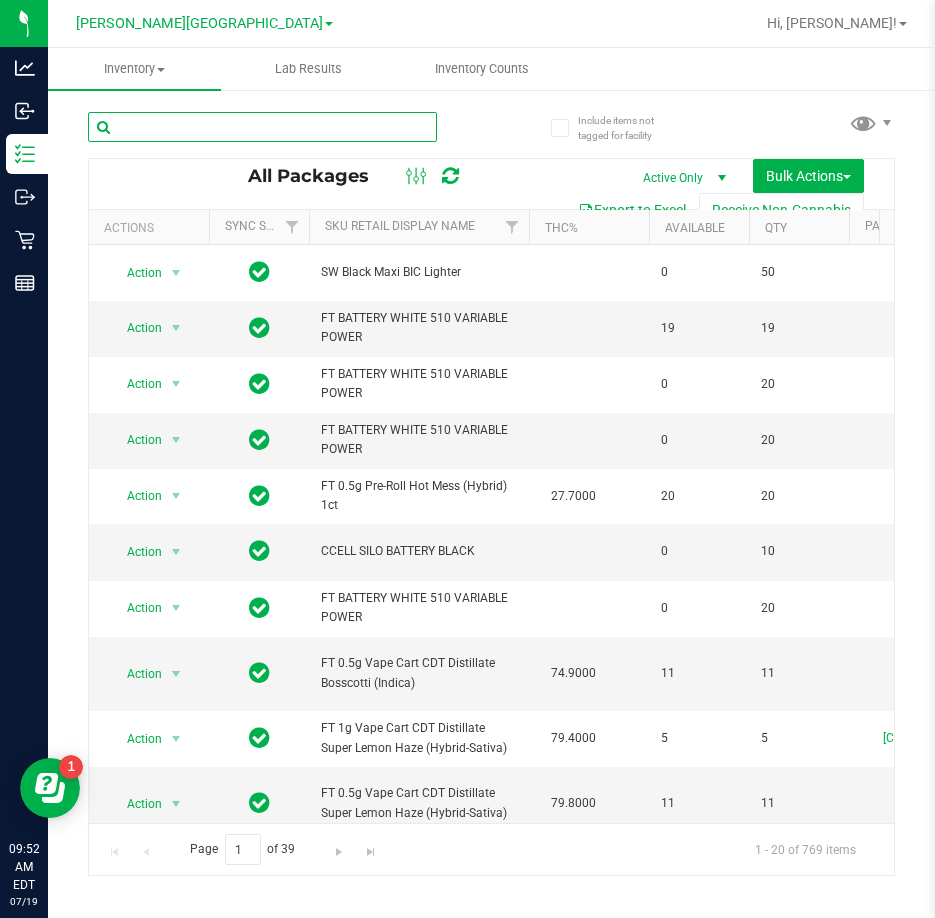 click at bounding box center (262, 127) 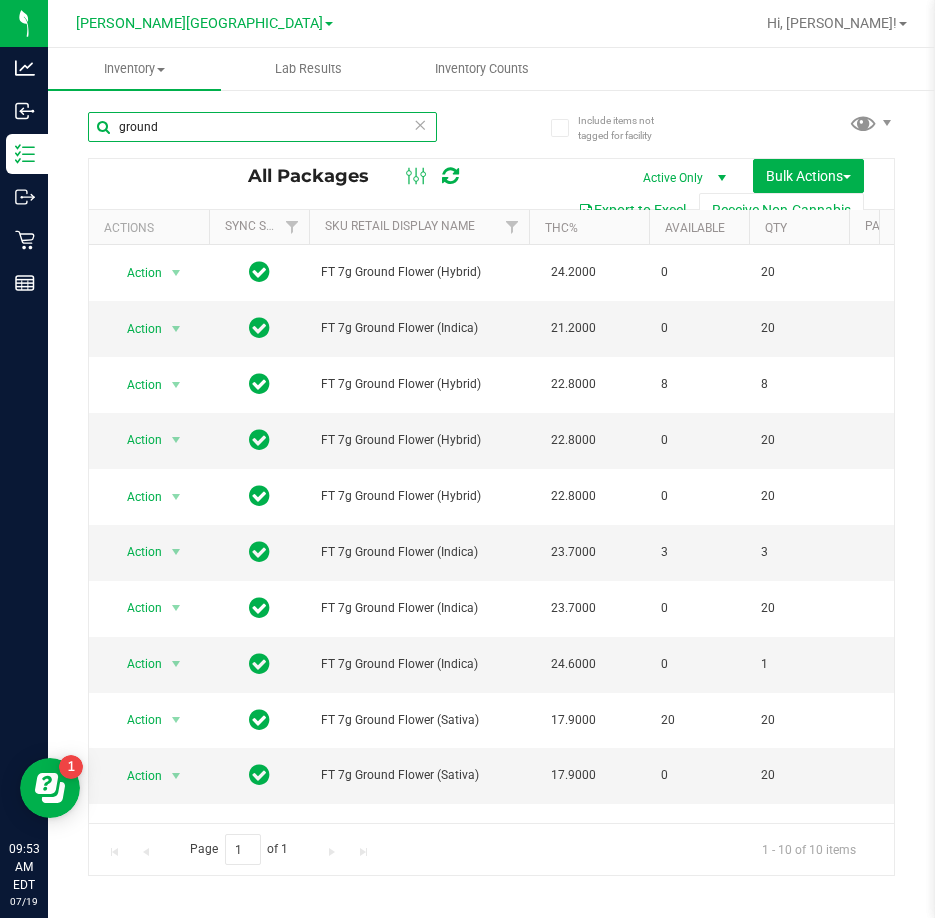 type on "ground" 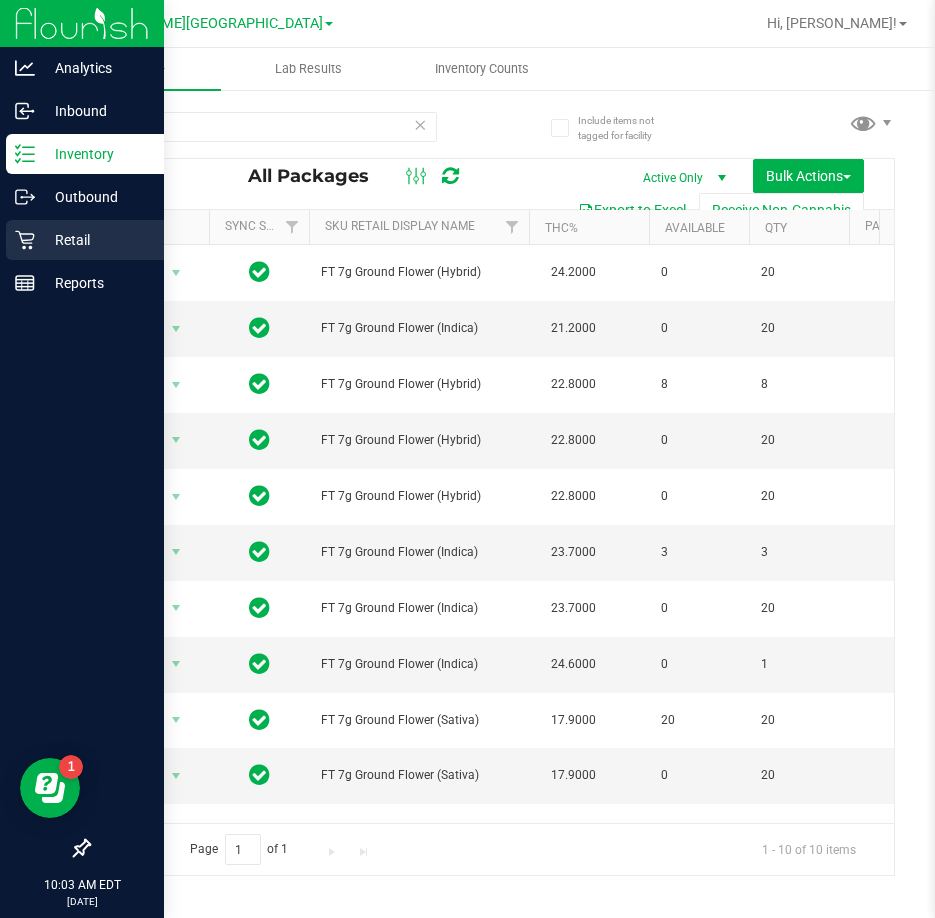 click on "Retail" at bounding box center [95, 240] 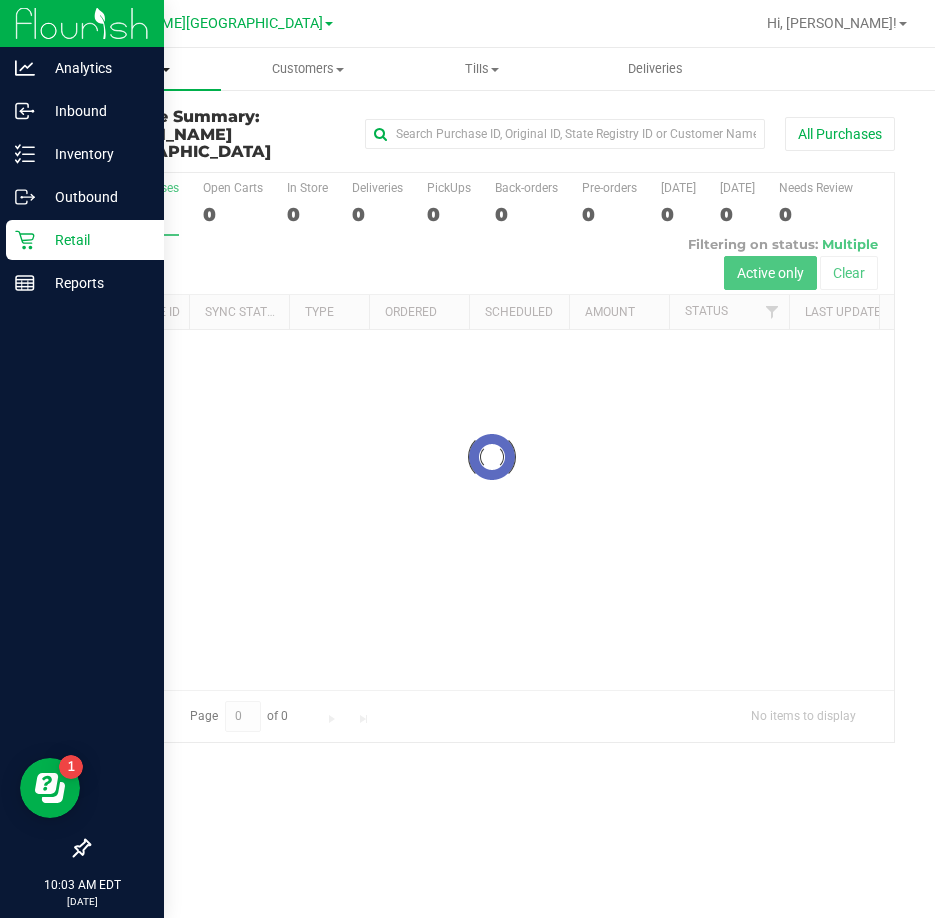 click on "Purchases" at bounding box center (134, 69) 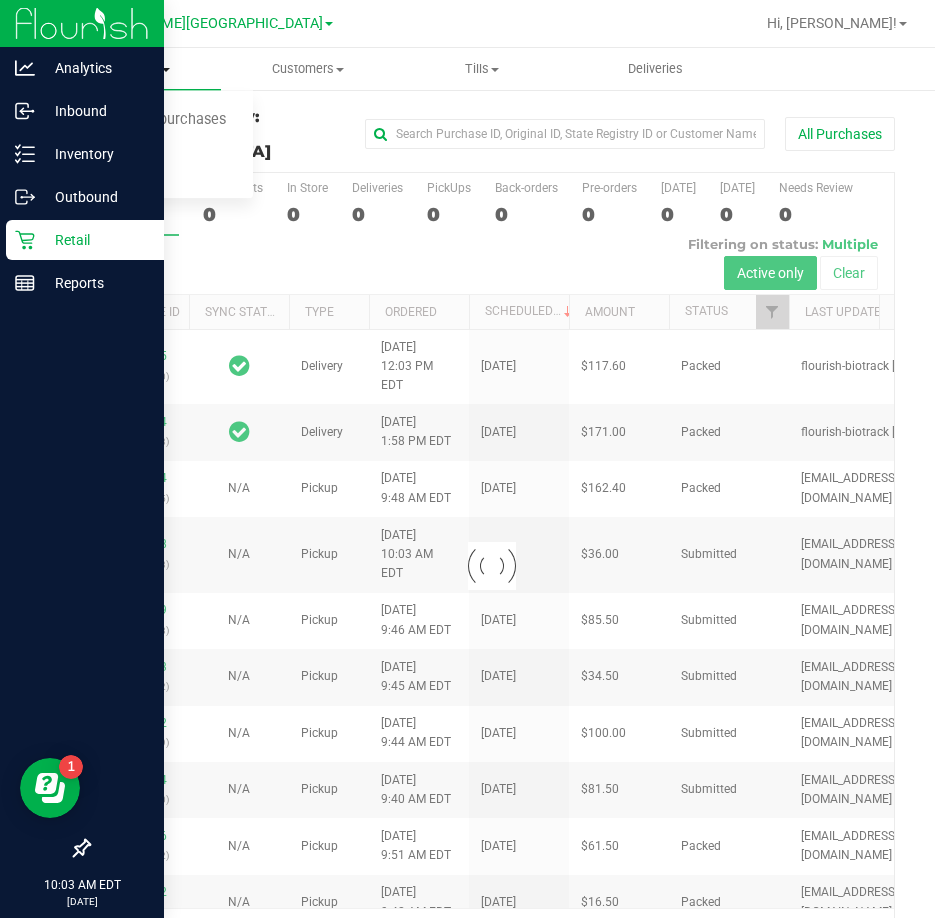 click on "Fulfillment" at bounding box center (110, 144) 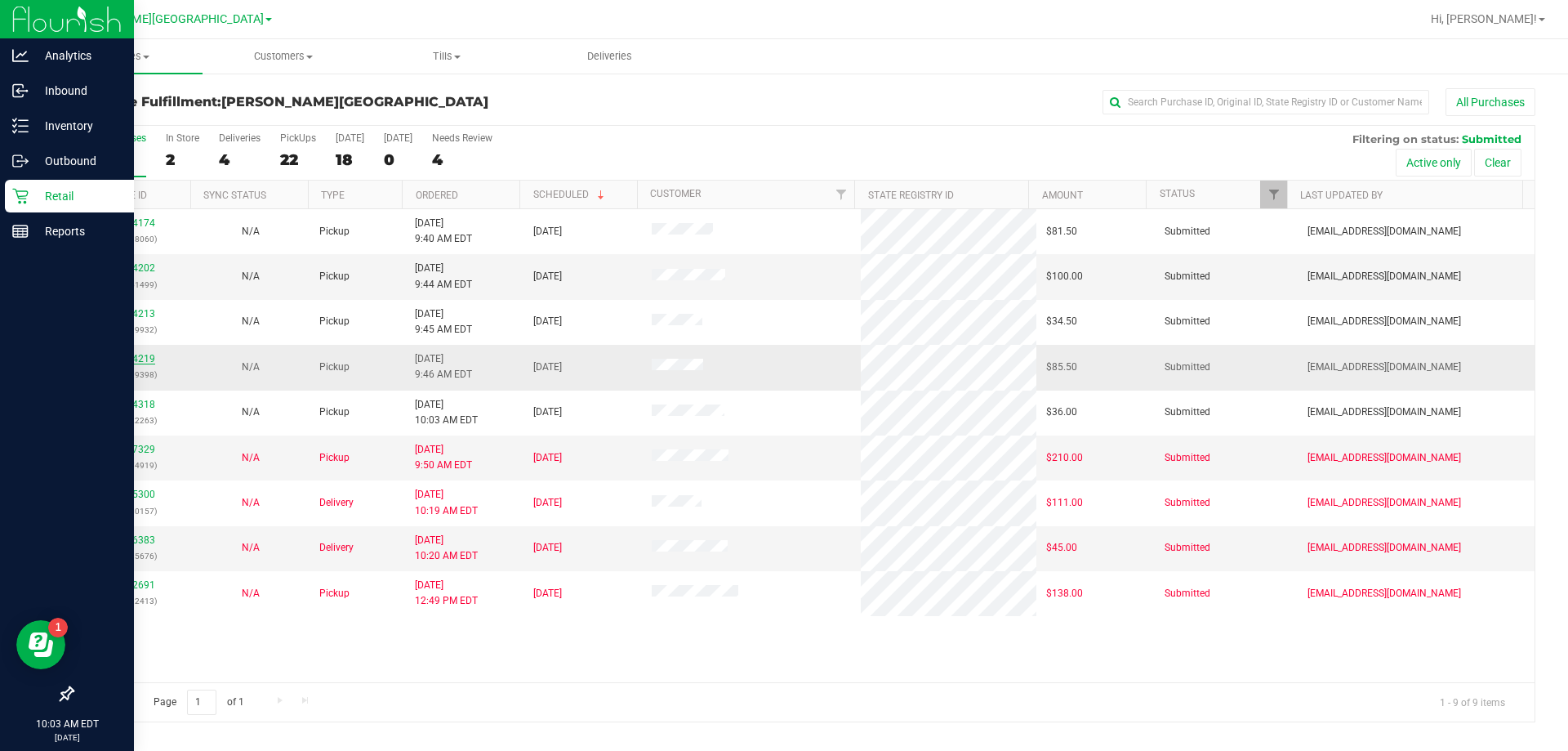 click on "11654219" at bounding box center [132, 359] 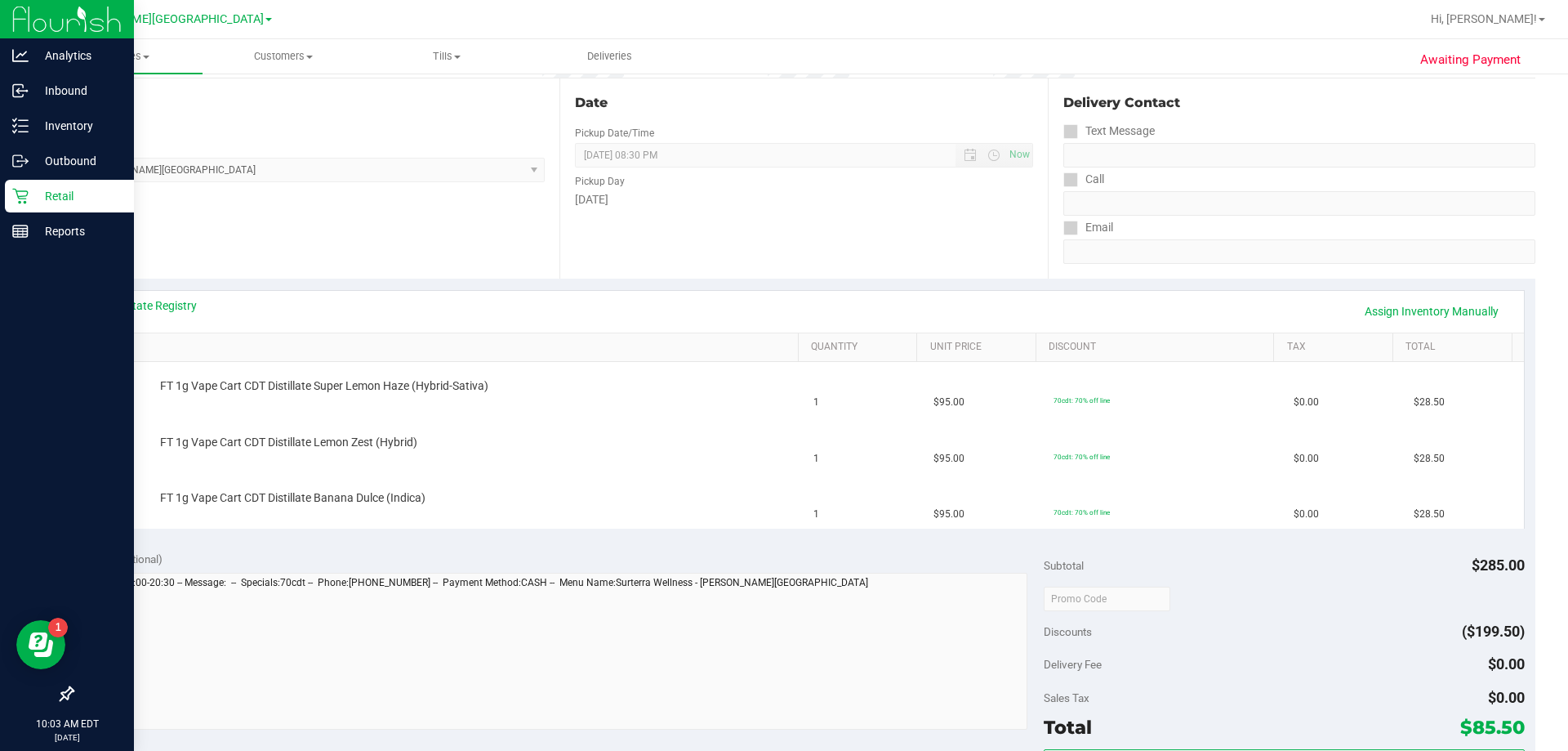 scroll, scrollTop: 159, scrollLeft: 0, axis: vertical 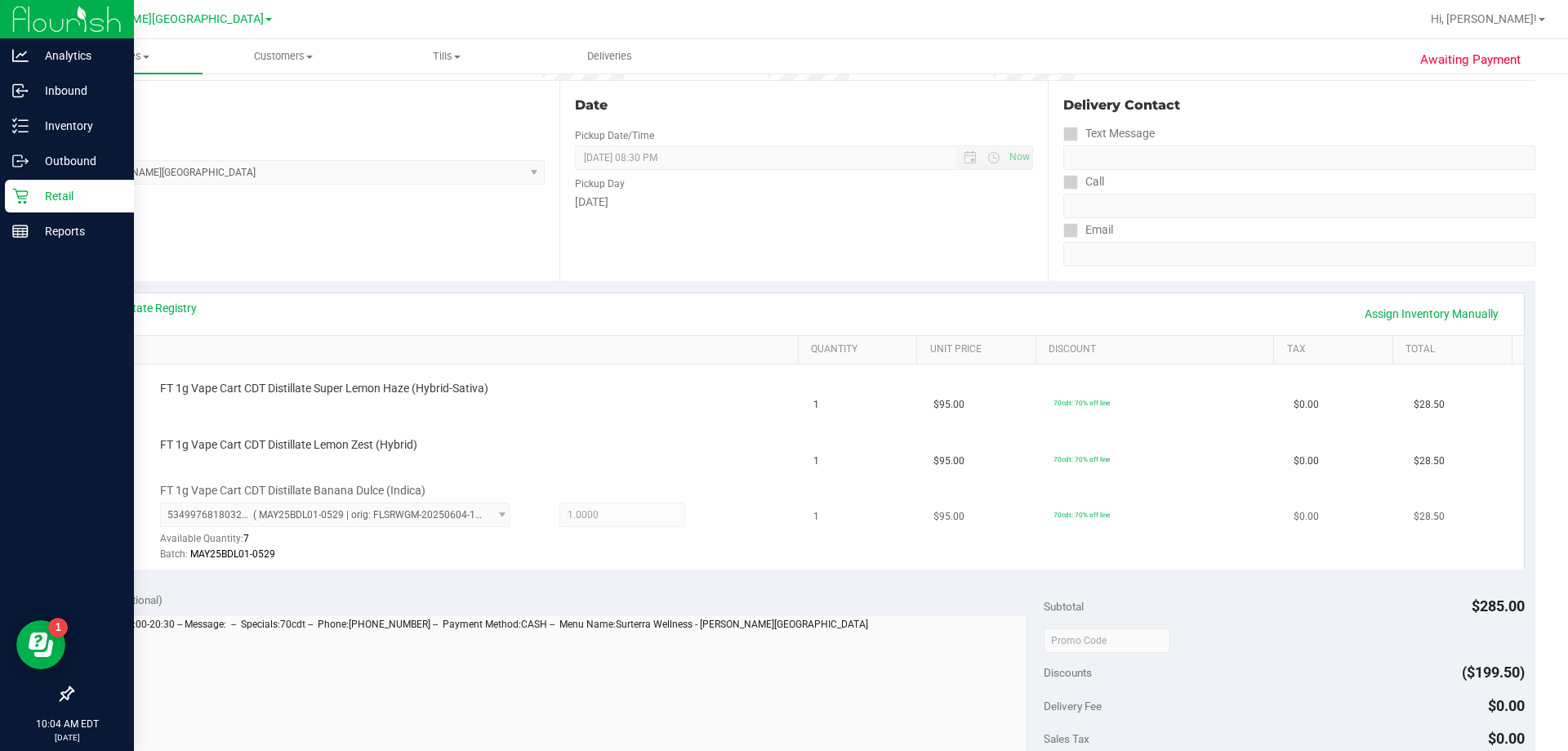 click on "FT 1g Vape Cart CDT Distillate Banana Dulce (Indica)
5349976818032932
(
MAY25BDL01-0529 | orig: FLSRWGM-20250604-1266
)
5349976818032932
Available Quantity:  7
1.0000 1
Batch:" at bounding box center [444, 523] 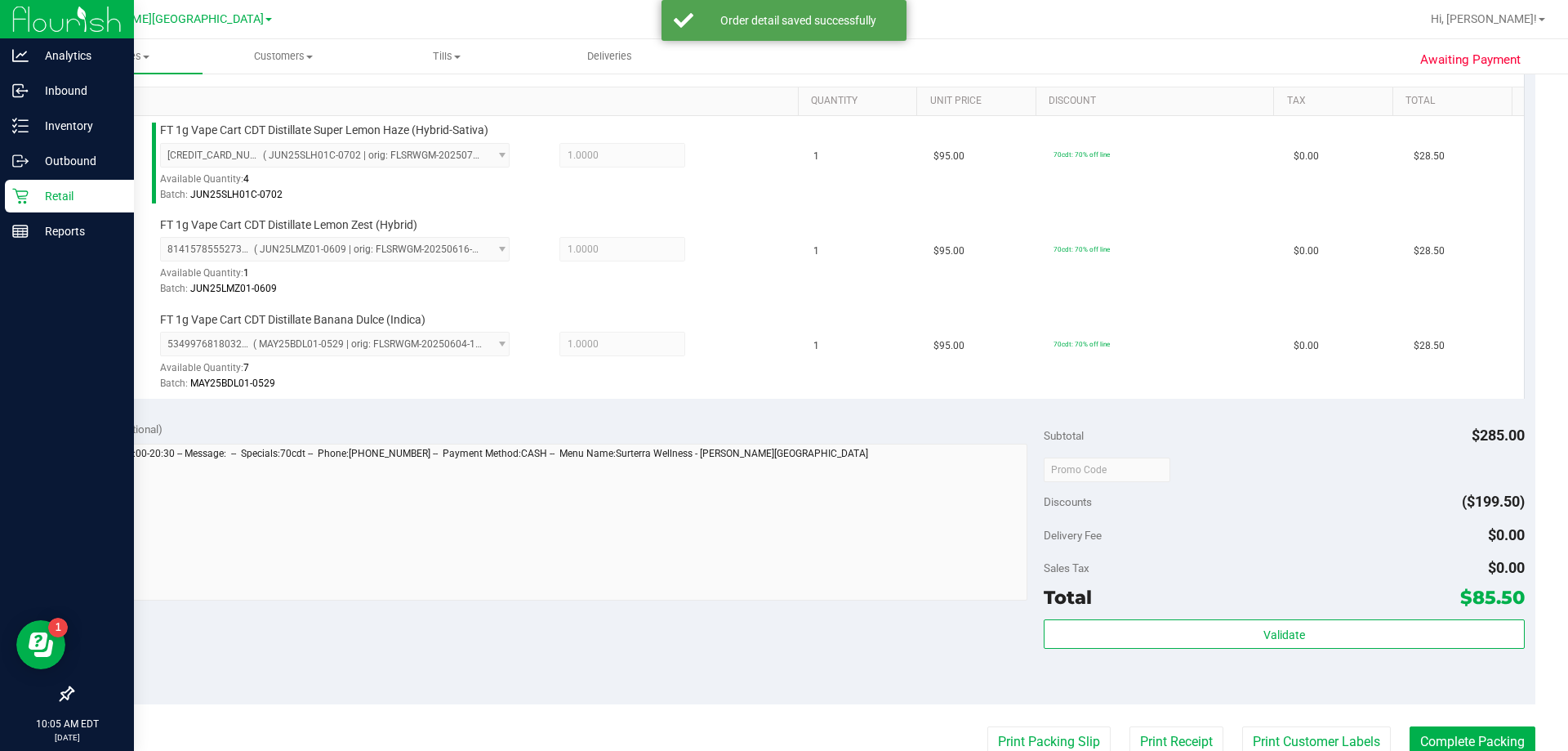 scroll, scrollTop: 650, scrollLeft: 0, axis: vertical 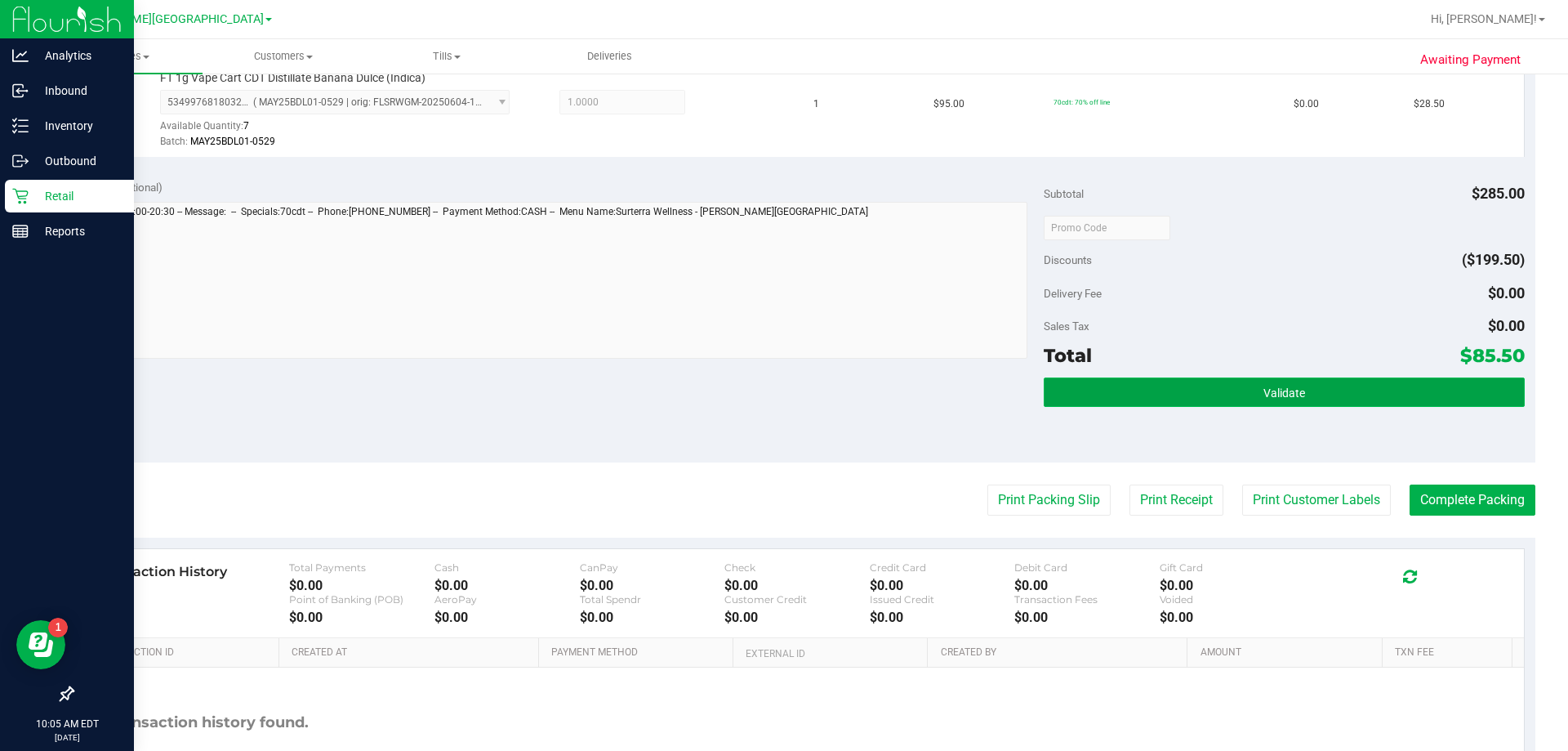 click on "Validate" at bounding box center [1284, 392] 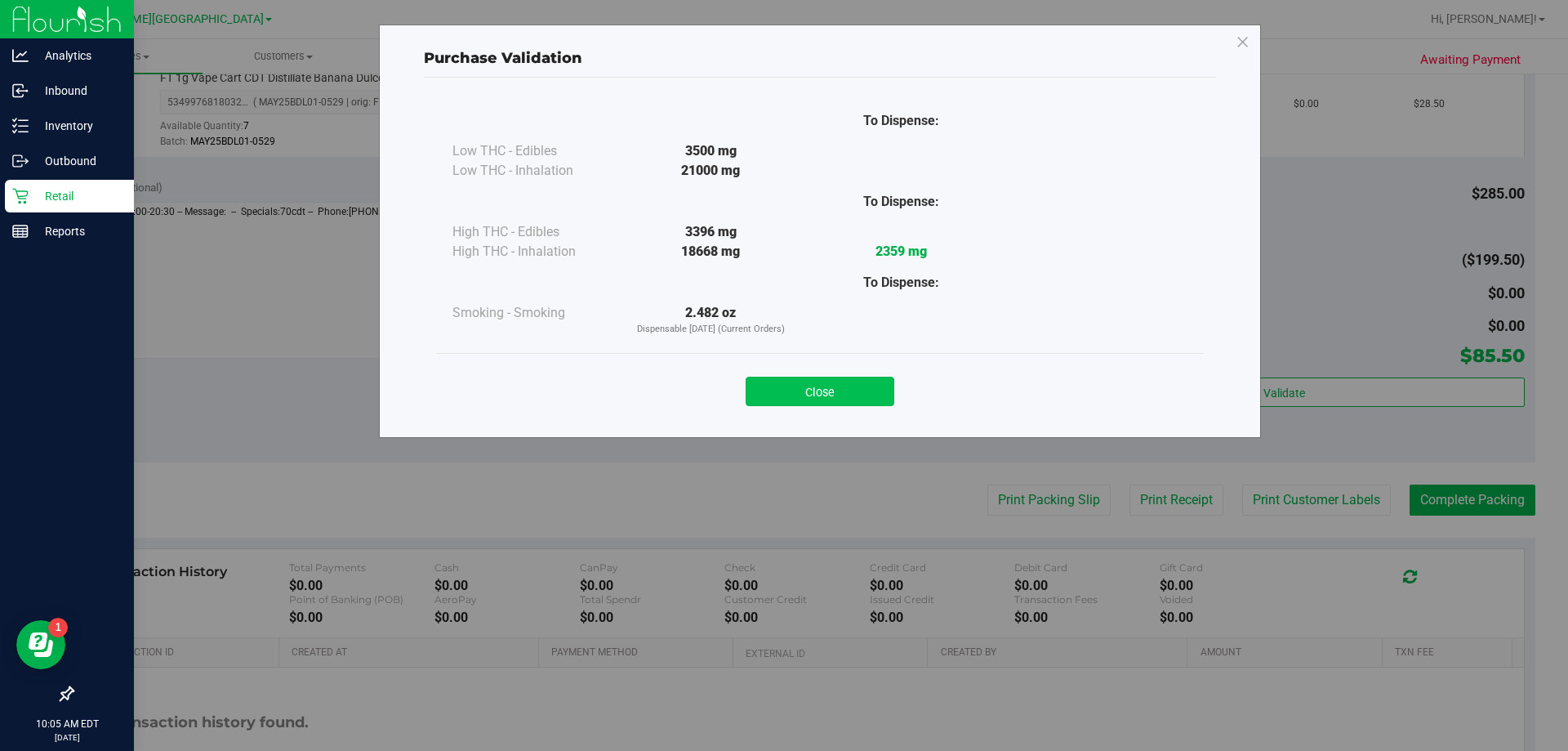 click on "Close" at bounding box center (820, 391) 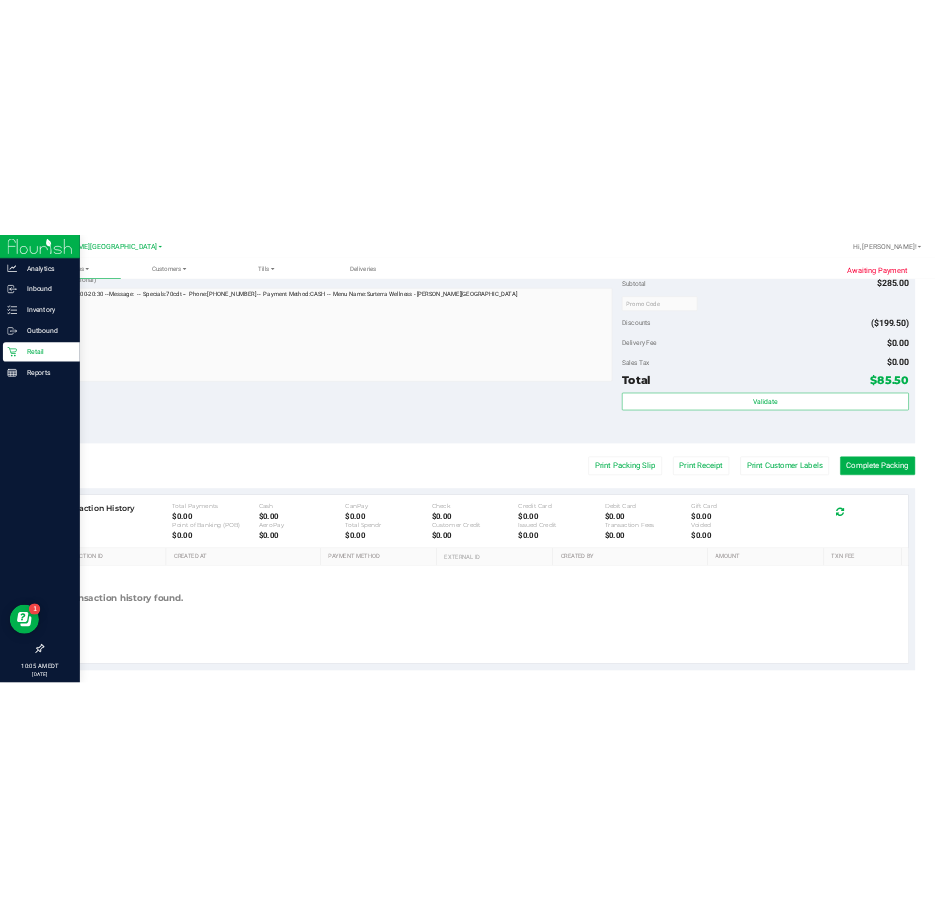 scroll, scrollTop: 948, scrollLeft: 0, axis: vertical 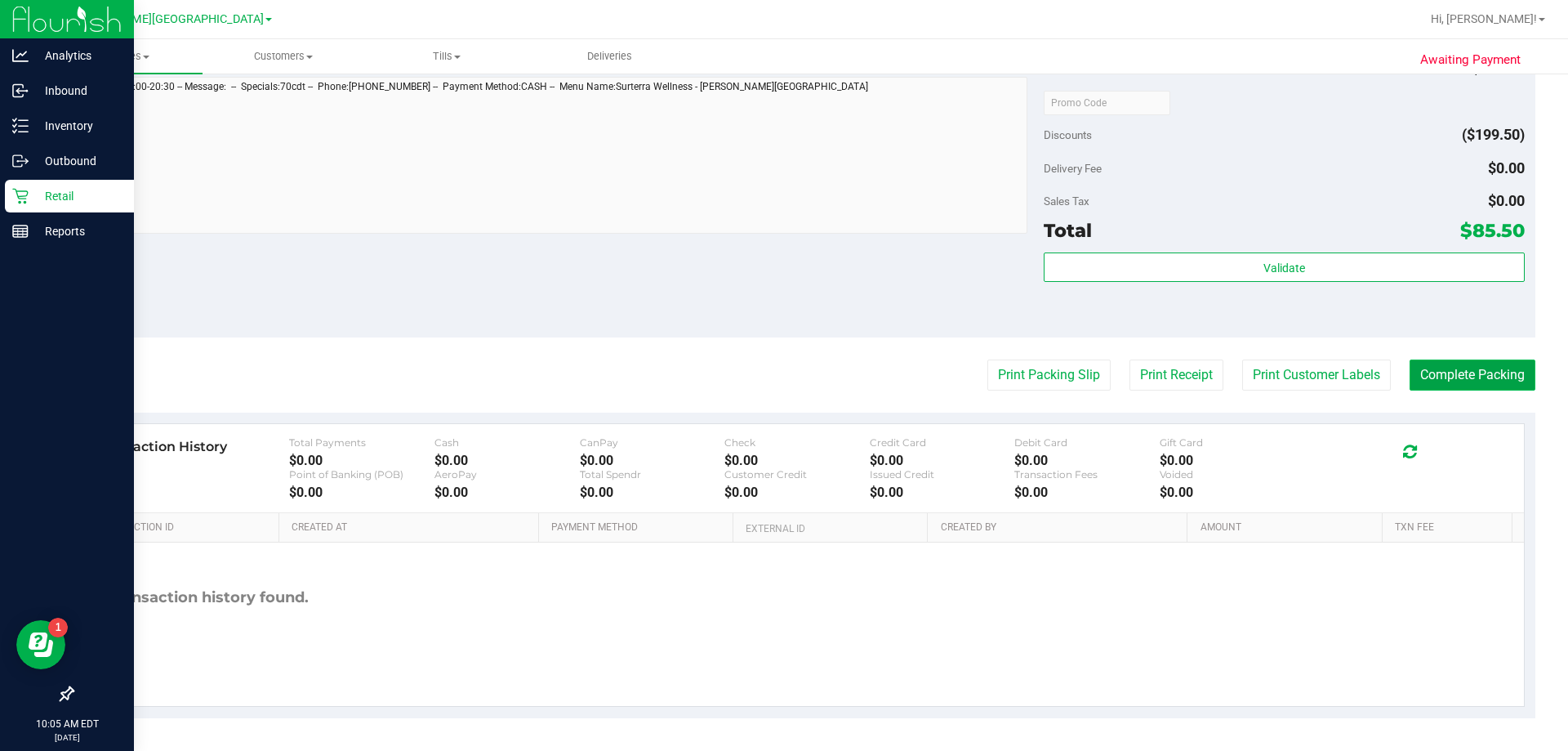 click on "Complete Packing" at bounding box center [1472, 375] 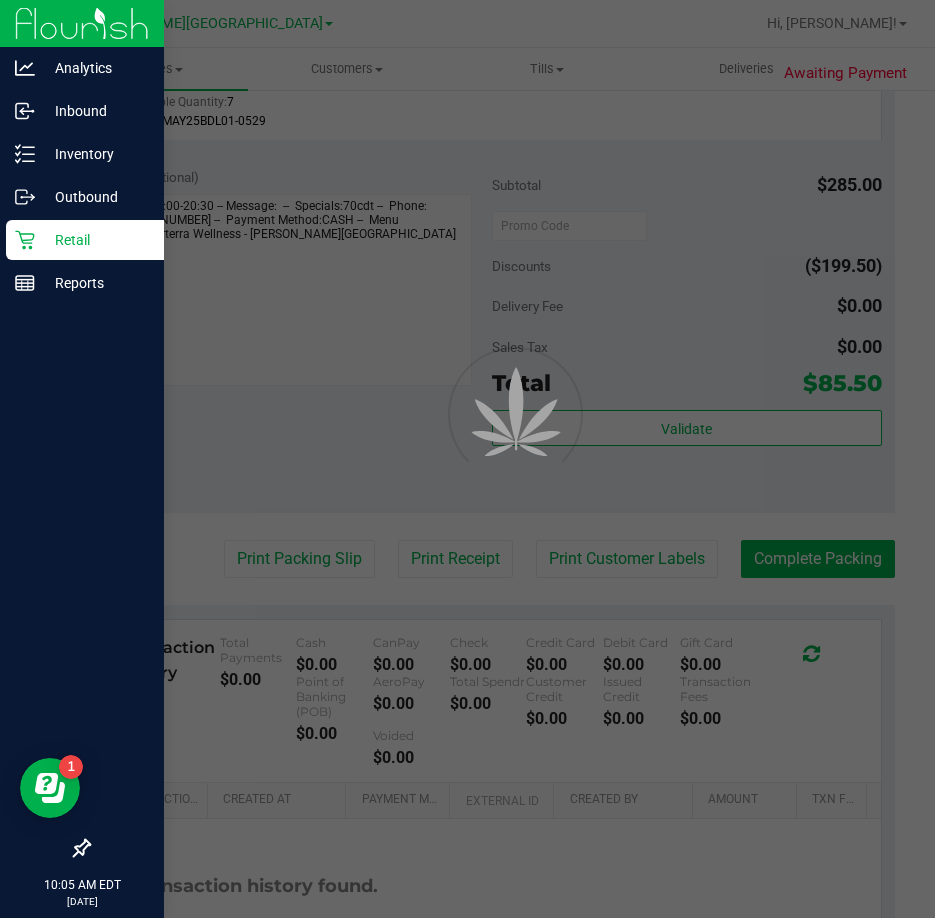 scroll, scrollTop: 0, scrollLeft: 0, axis: both 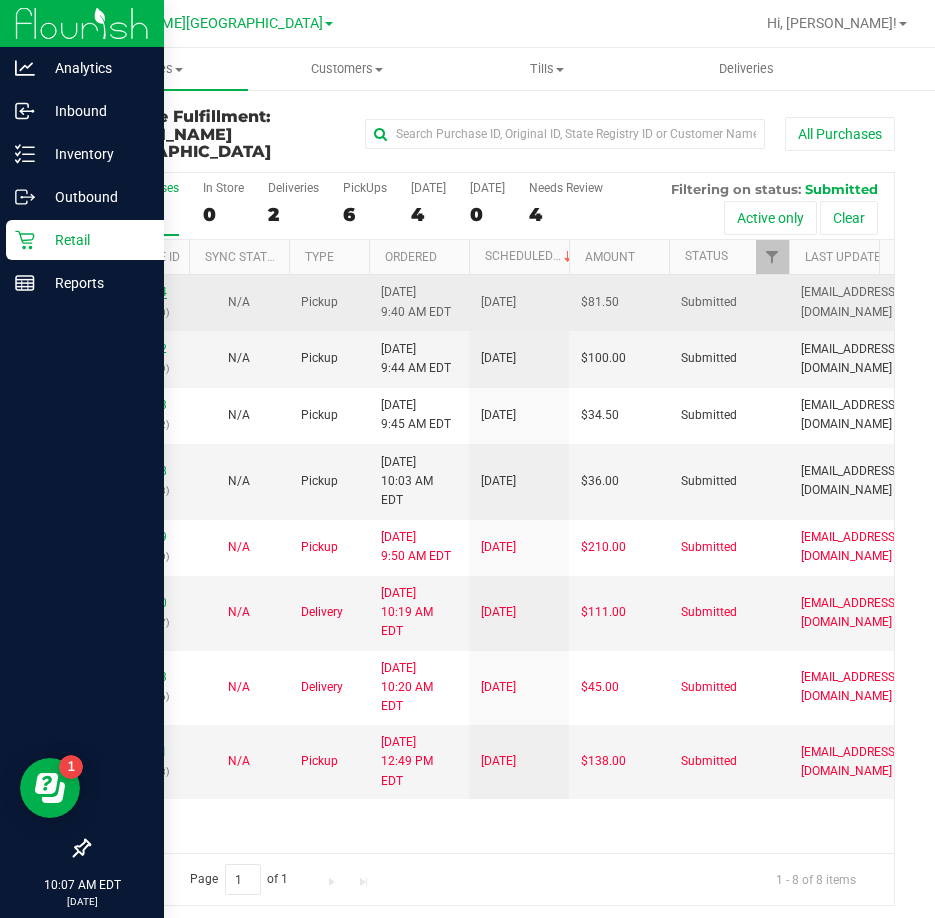 click on "11654174" at bounding box center [139, 292] 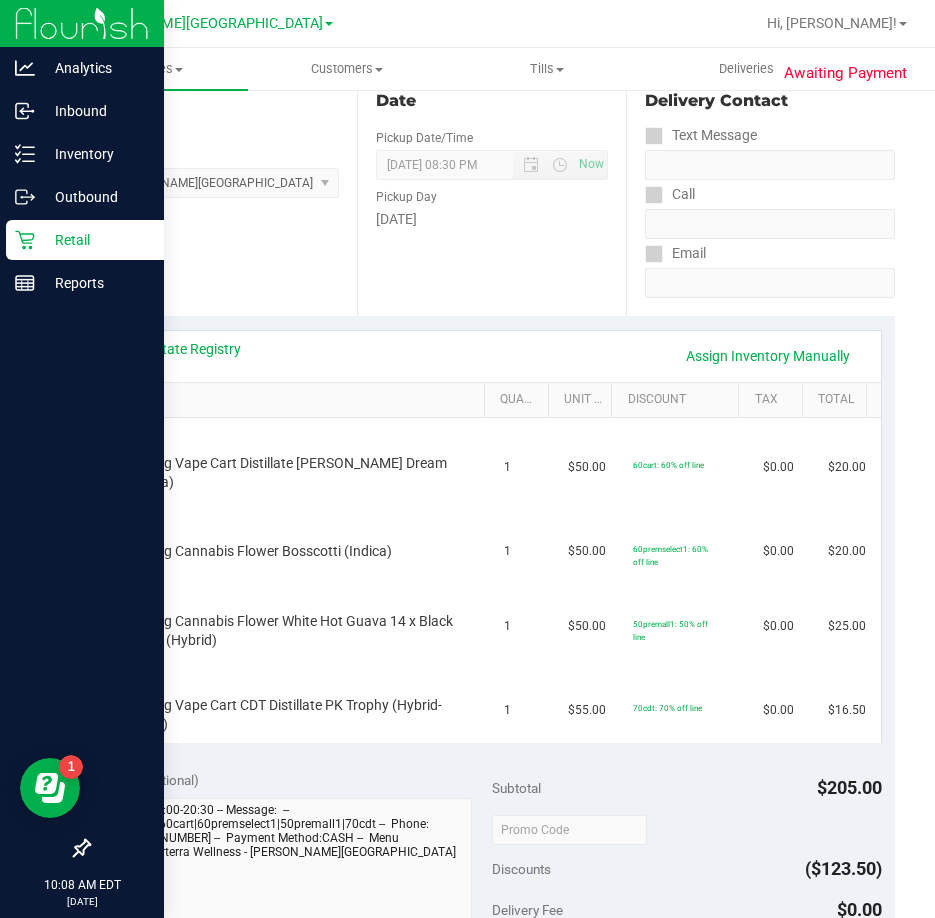 scroll, scrollTop: 224, scrollLeft: 0, axis: vertical 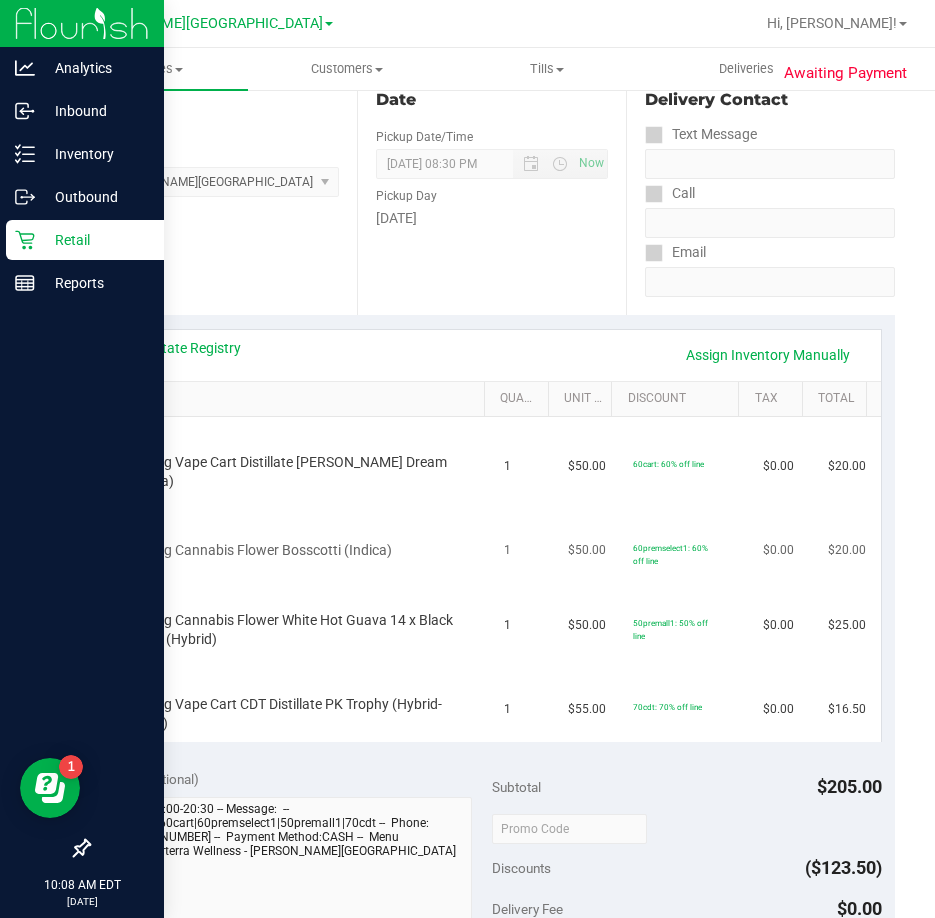 click on "FT 3.5g Cannabis Flower Bosscotti (Indica)" at bounding box center (297, 538) 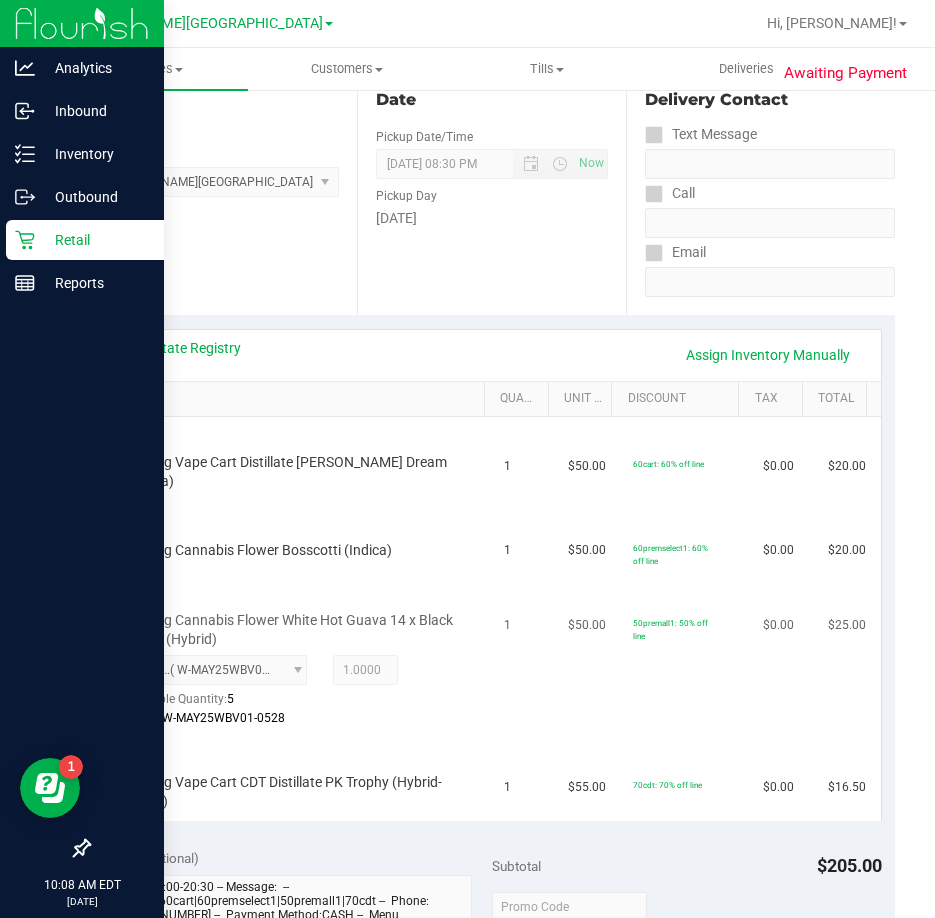 click on "$50.00" at bounding box center (588, 657) 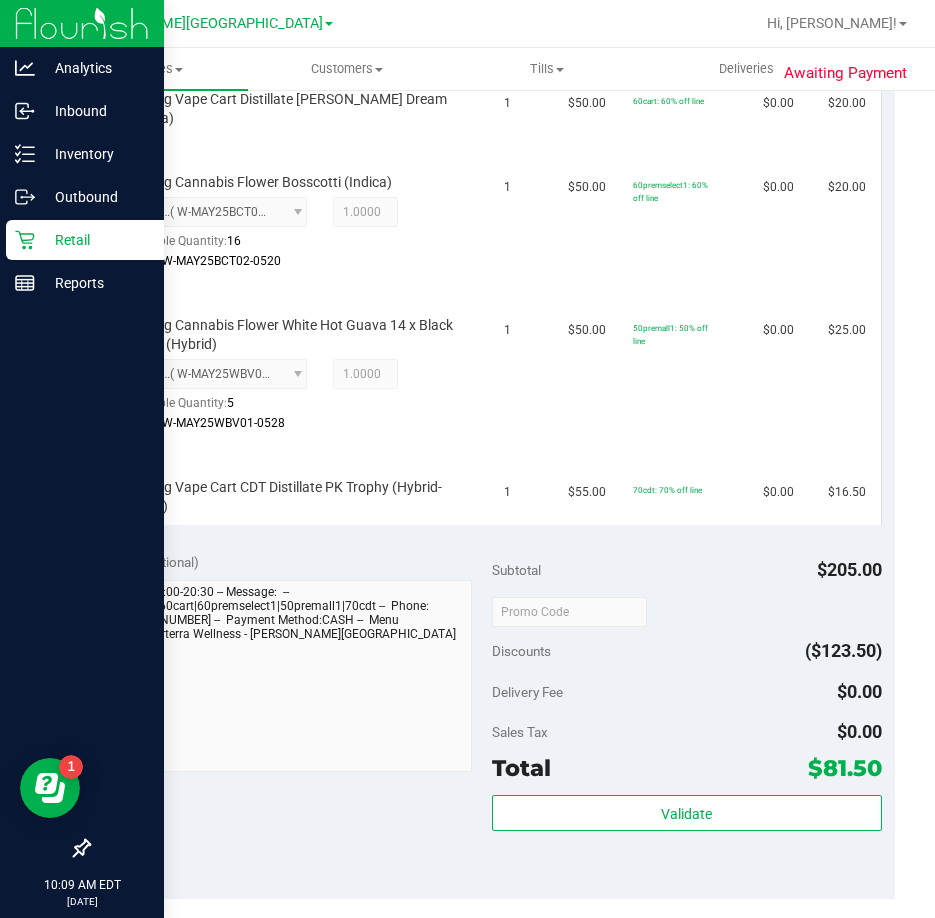 scroll, scrollTop: 586, scrollLeft: 0, axis: vertical 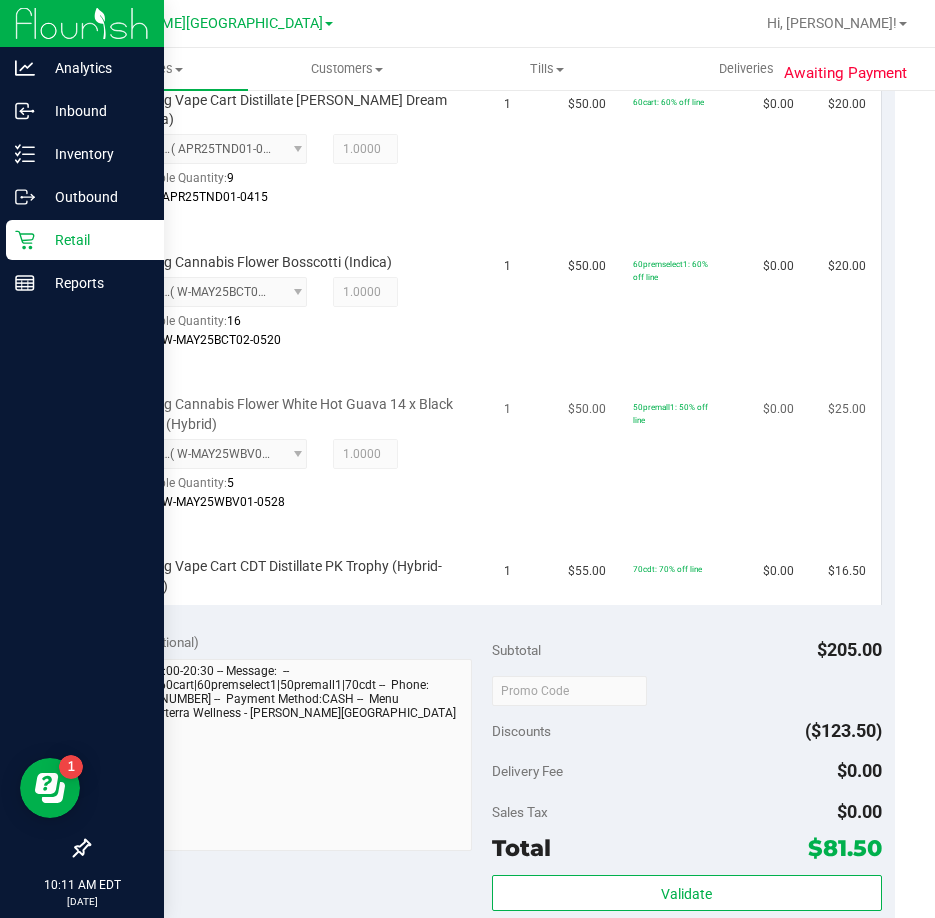 click on "8975726030080691
(
W-MAY25WBV01-0528 | orig: FLSRWGM-20250602-2011
)
8975726030080691
Available Quantity:  5
1.0000 1
Batch:
W-MAY25WBV01-0528" at bounding box center [289, 475] 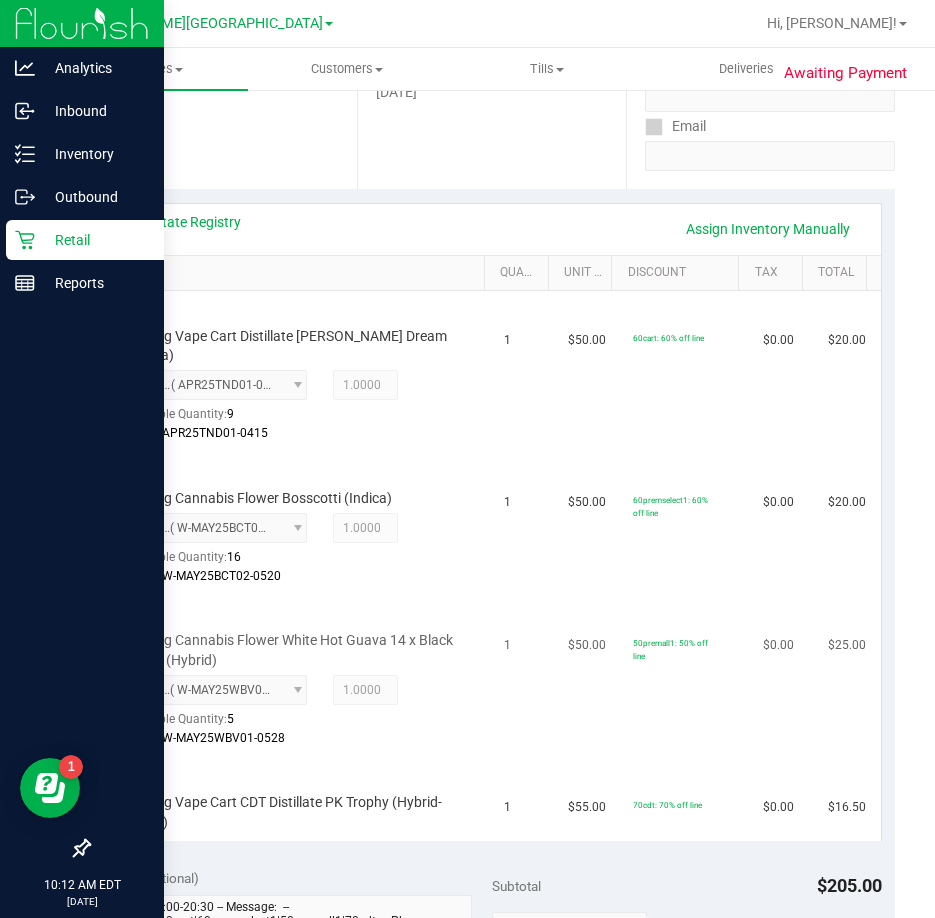 scroll, scrollTop: 342, scrollLeft: 0, axis: vertical 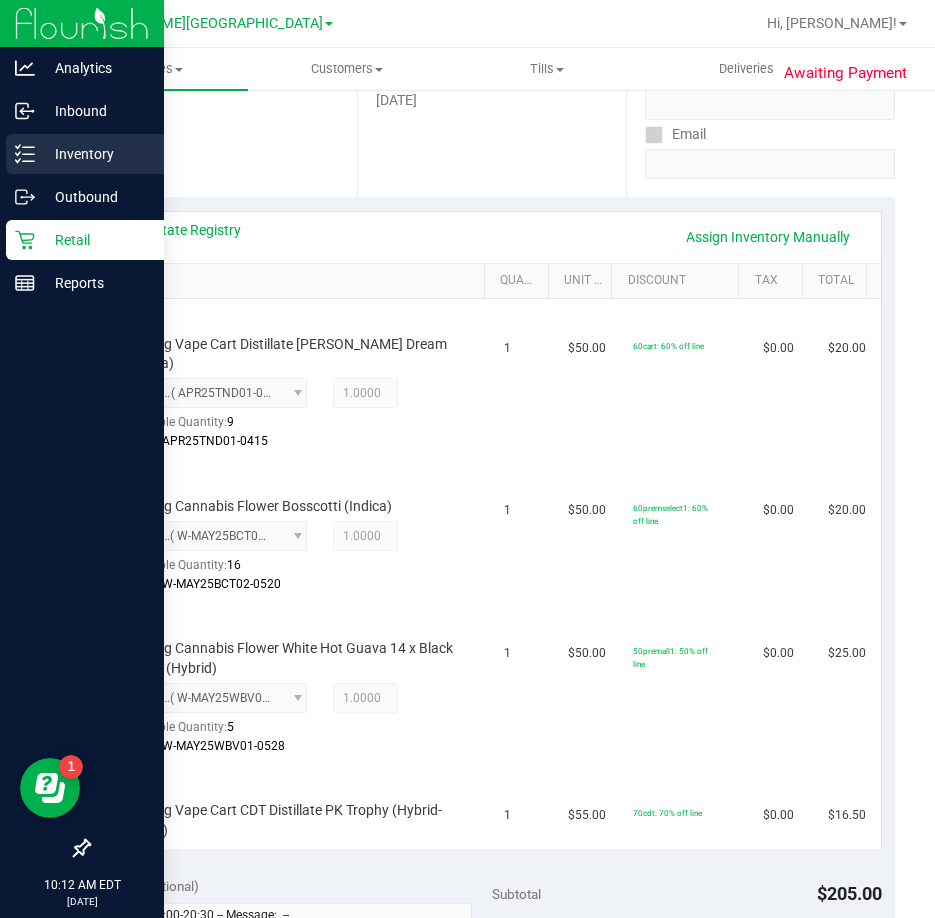 click 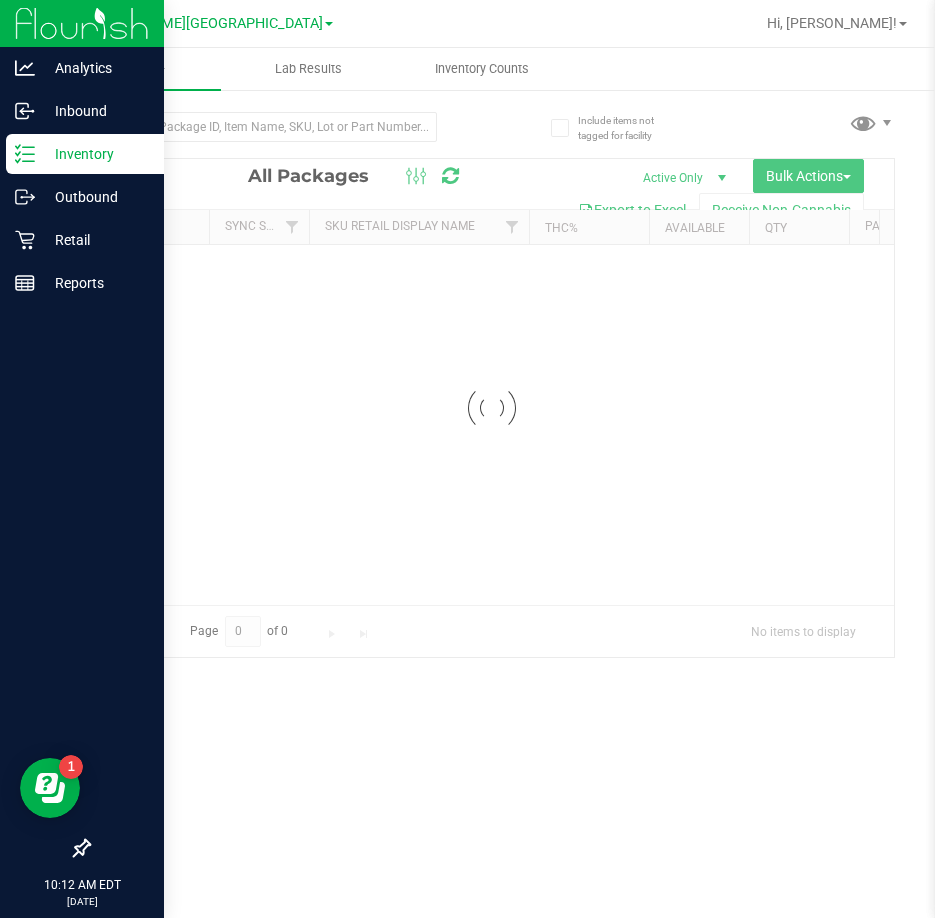 scroll, scrollTop: 0, scrollLeft: 0, axis: both 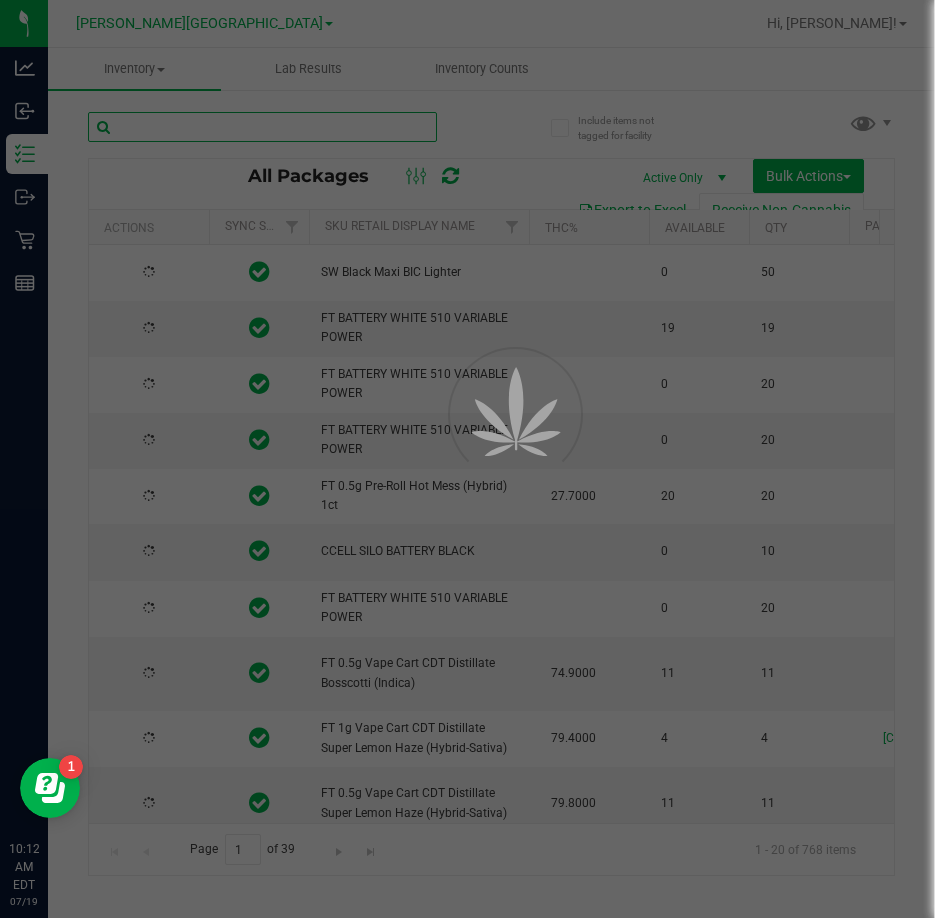 click at bounding box center (262, 127) 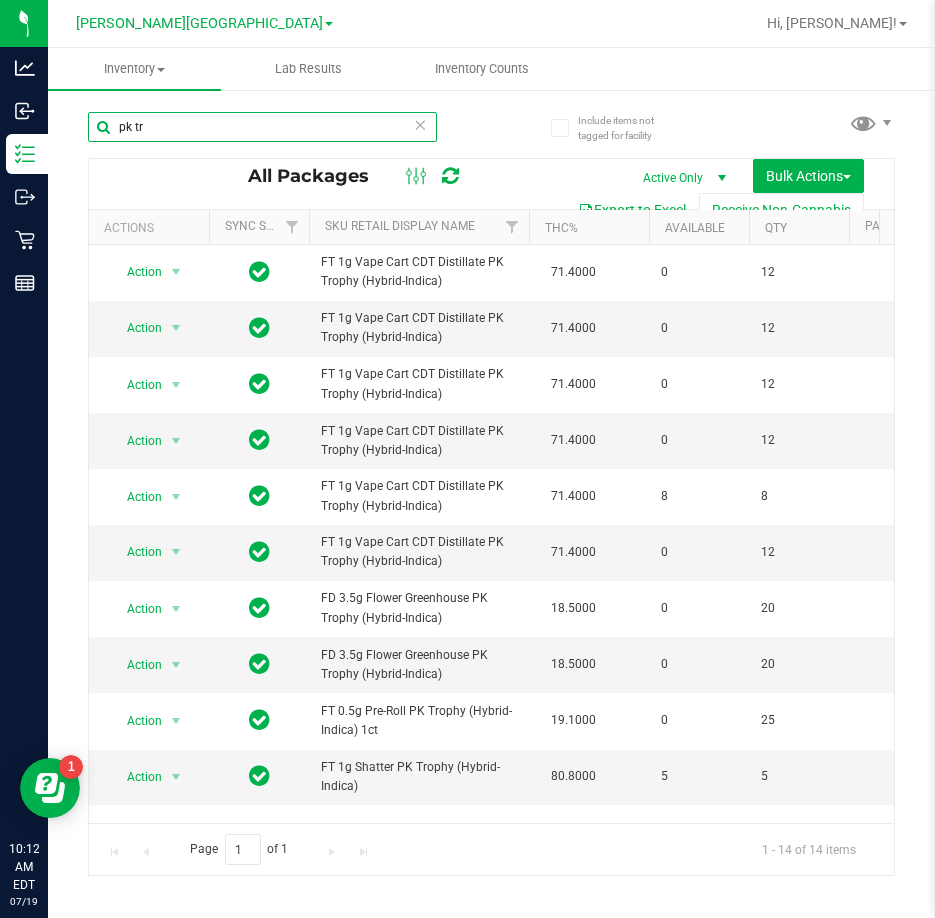 scroll, scrollTop: 0, scrollLeft: 0, axis: both 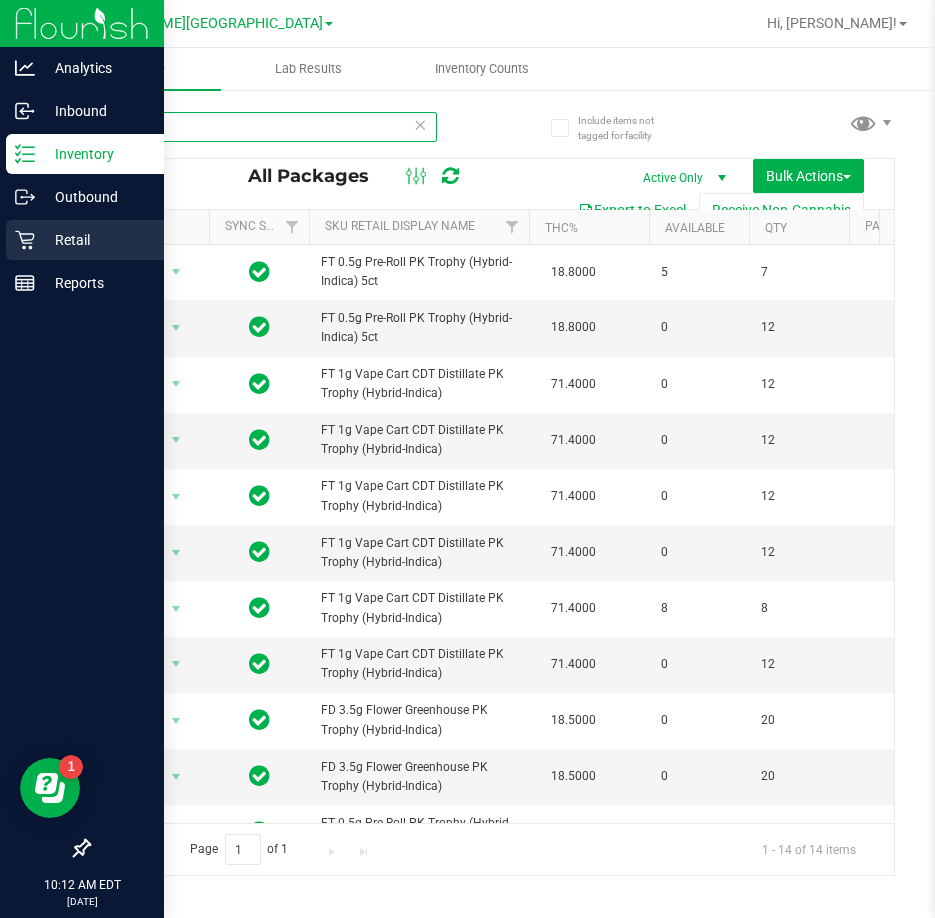 type on "pk tr" 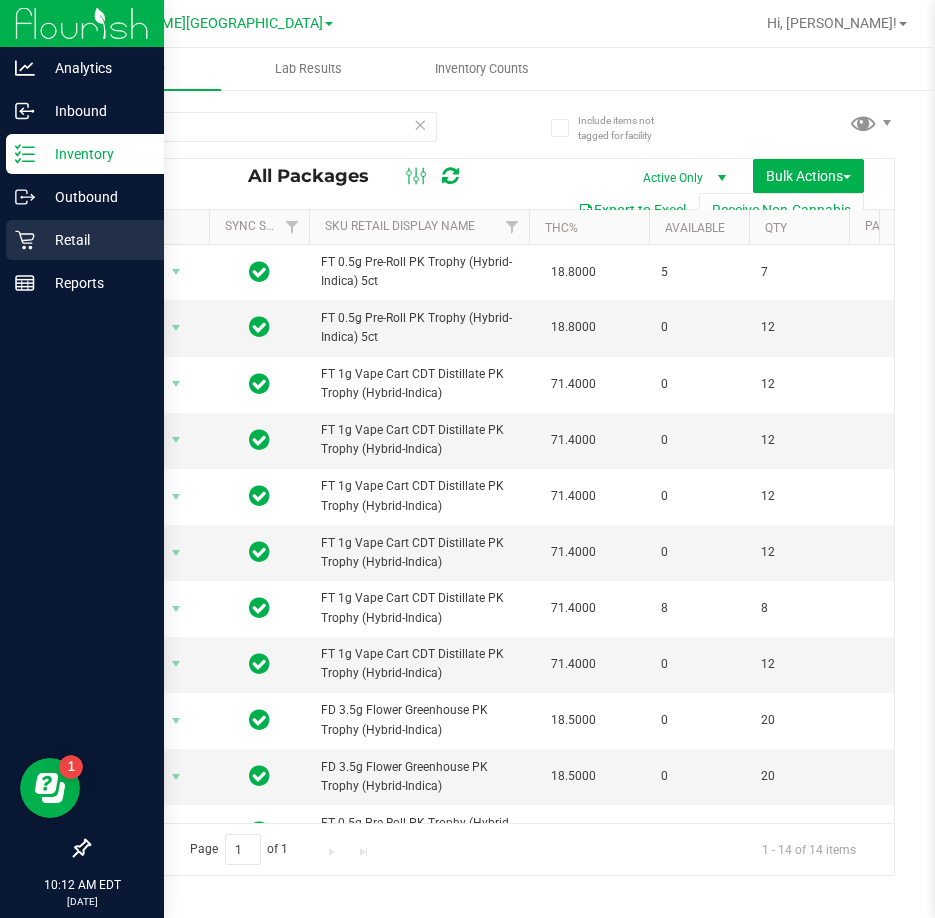 click on "Retail" at bounding box center [85, 240] 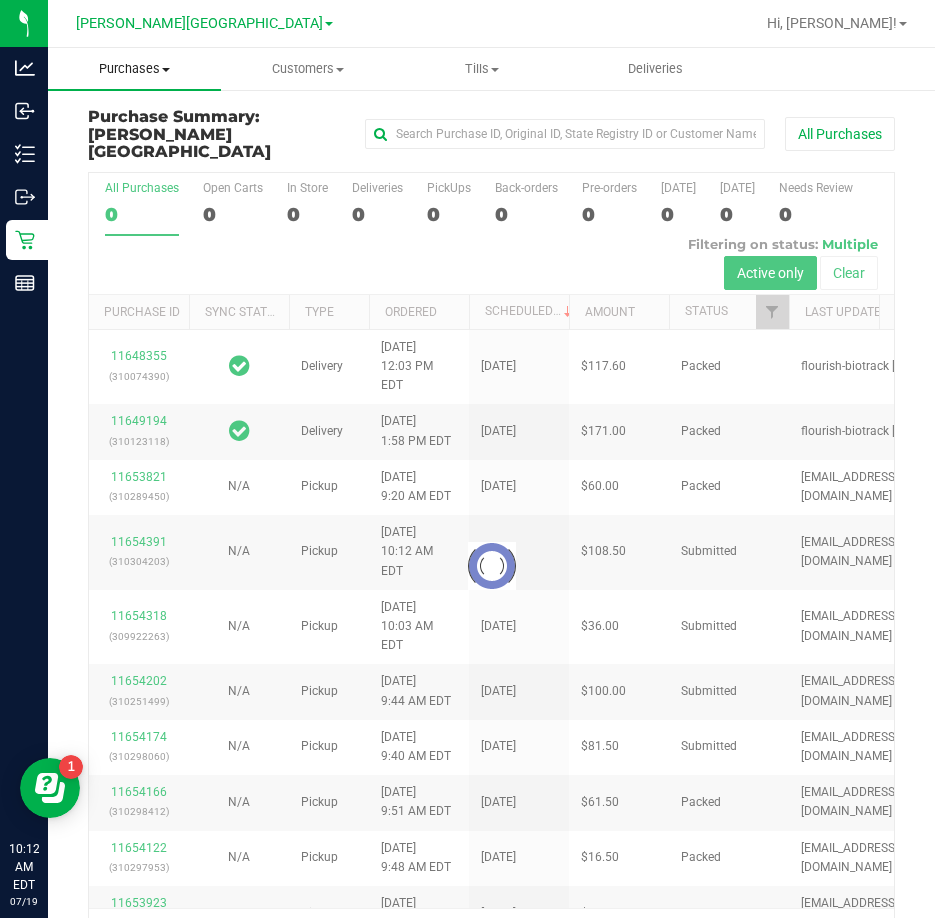 click on "Purchases" at bounding box center [134, 69] 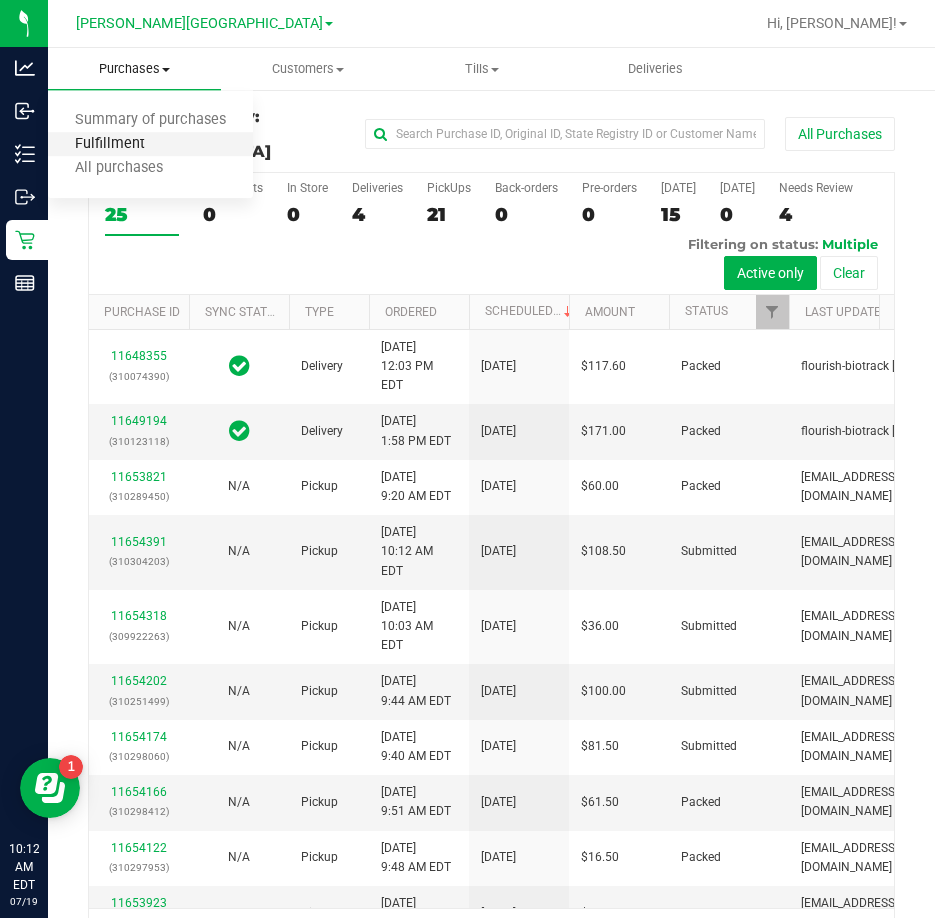 click on "Fulfillment" at bounding box center (110, 144) 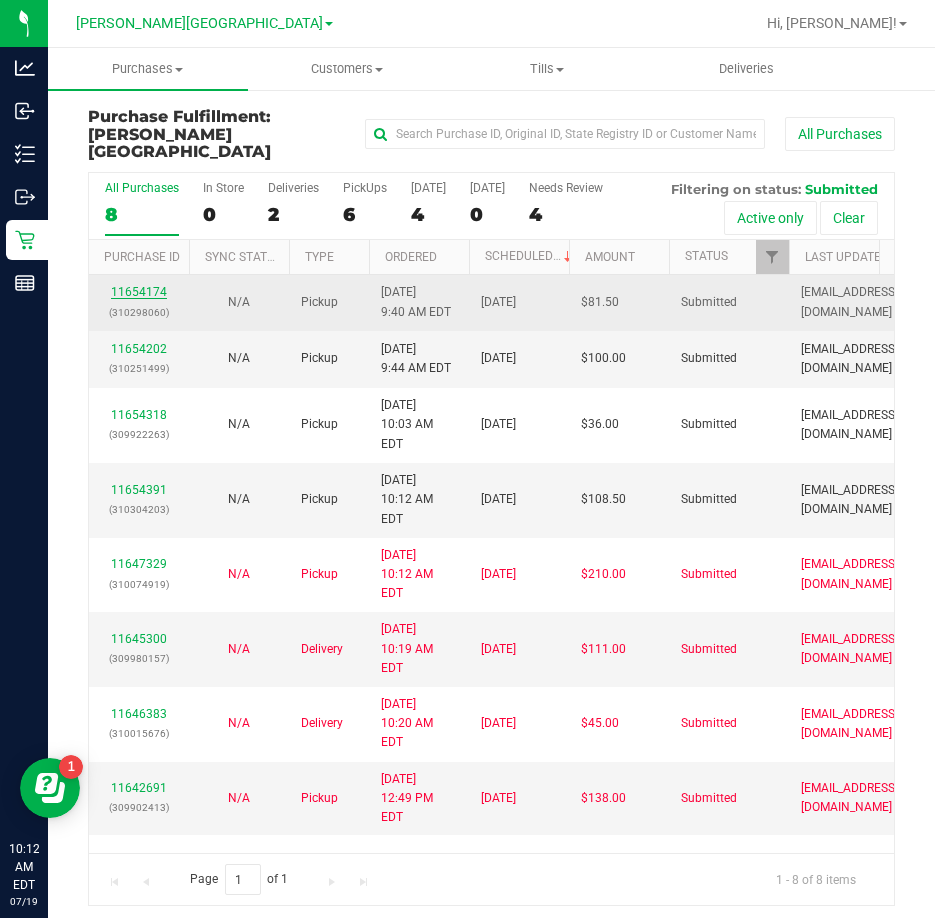 click on "11654174" at bounding box center (139, 292) 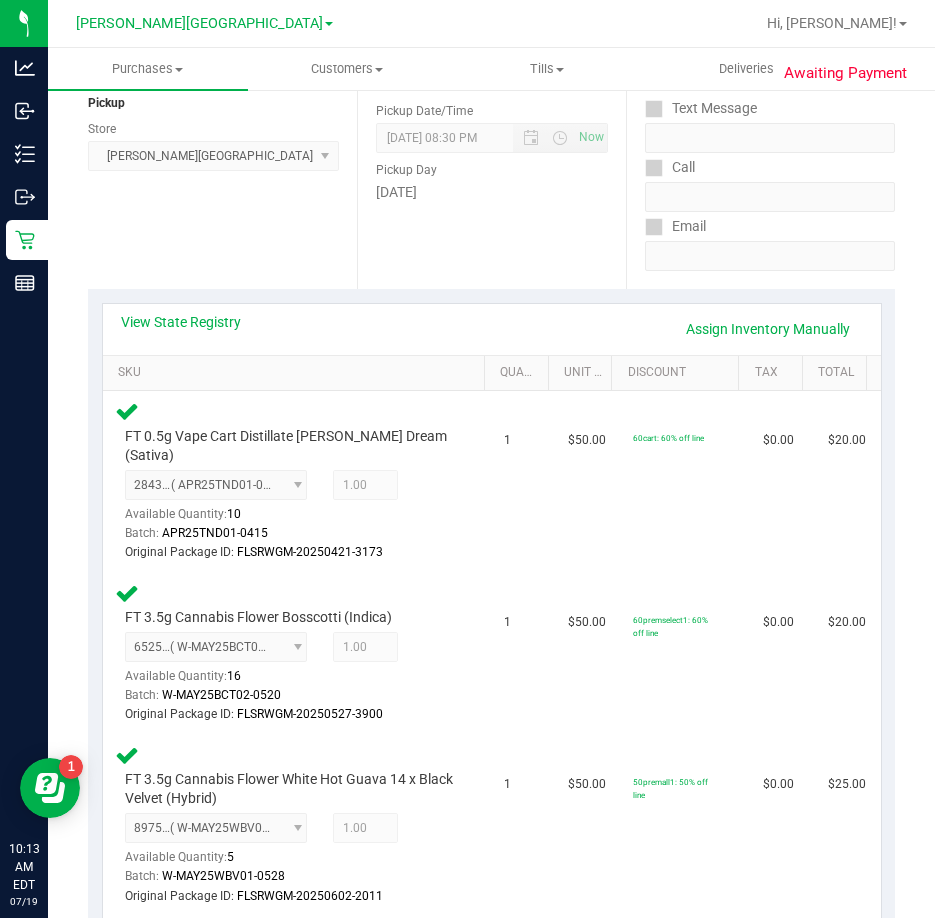 scroll, scrollTop: 0, scrollLeft: 0, axis: both 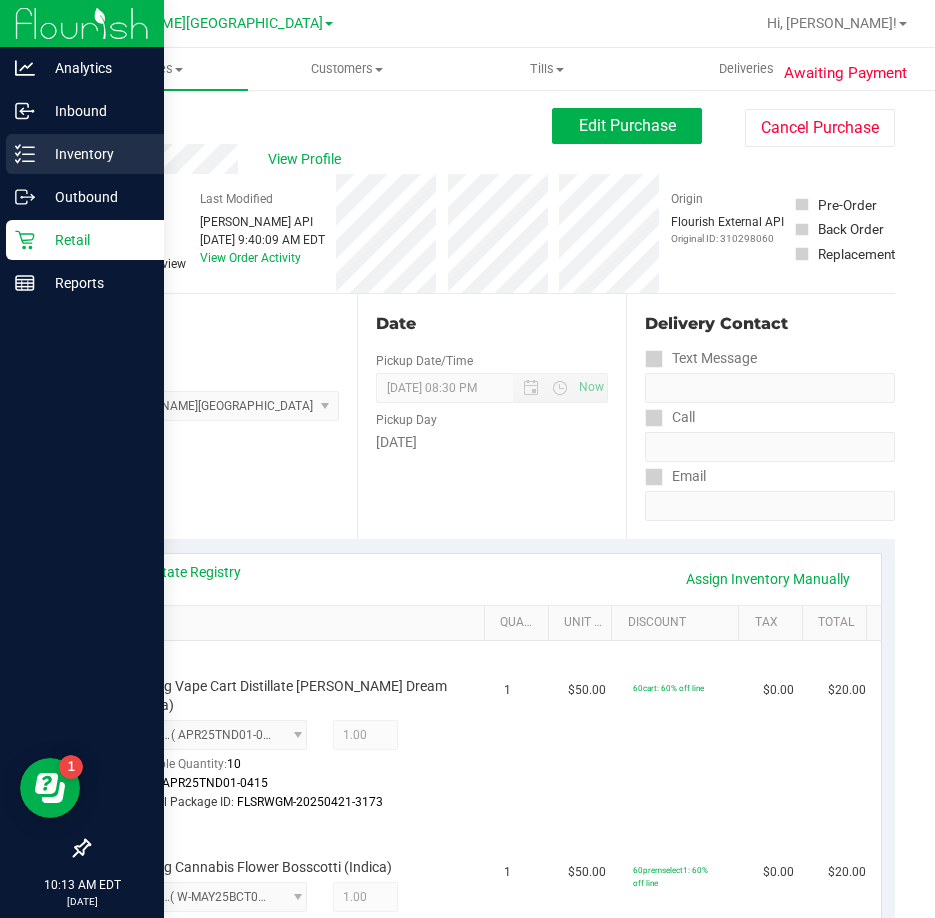 click 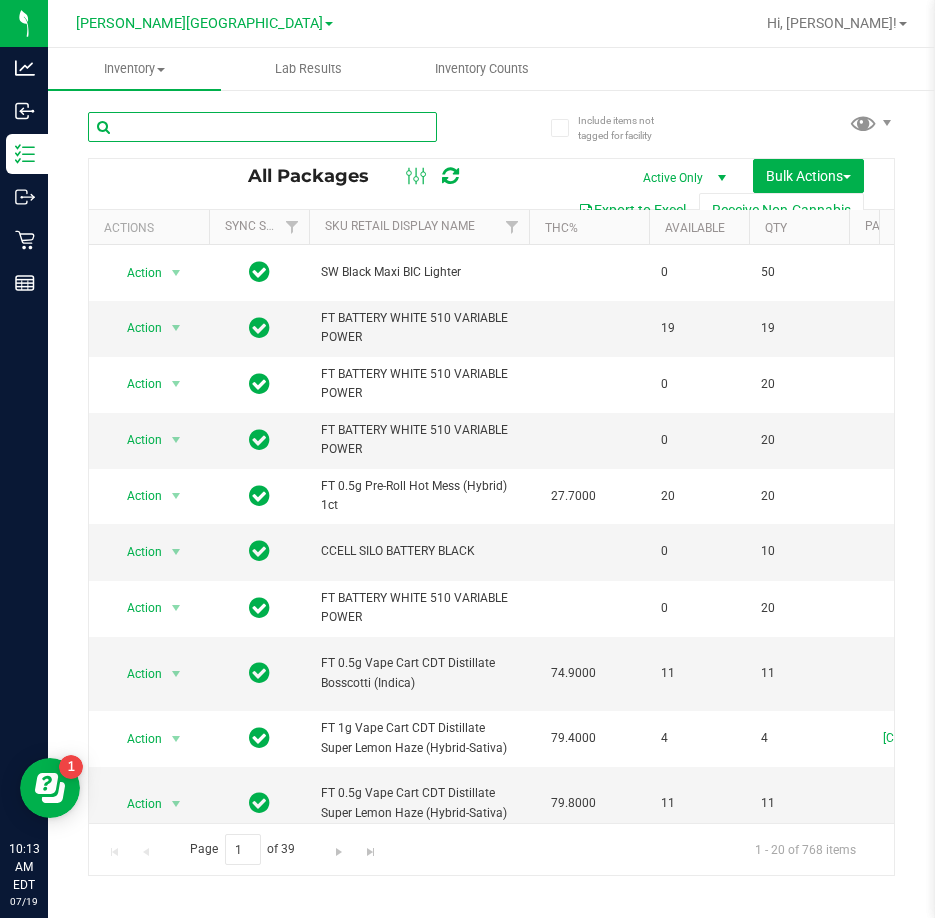 click at bounding box center [262, 127] 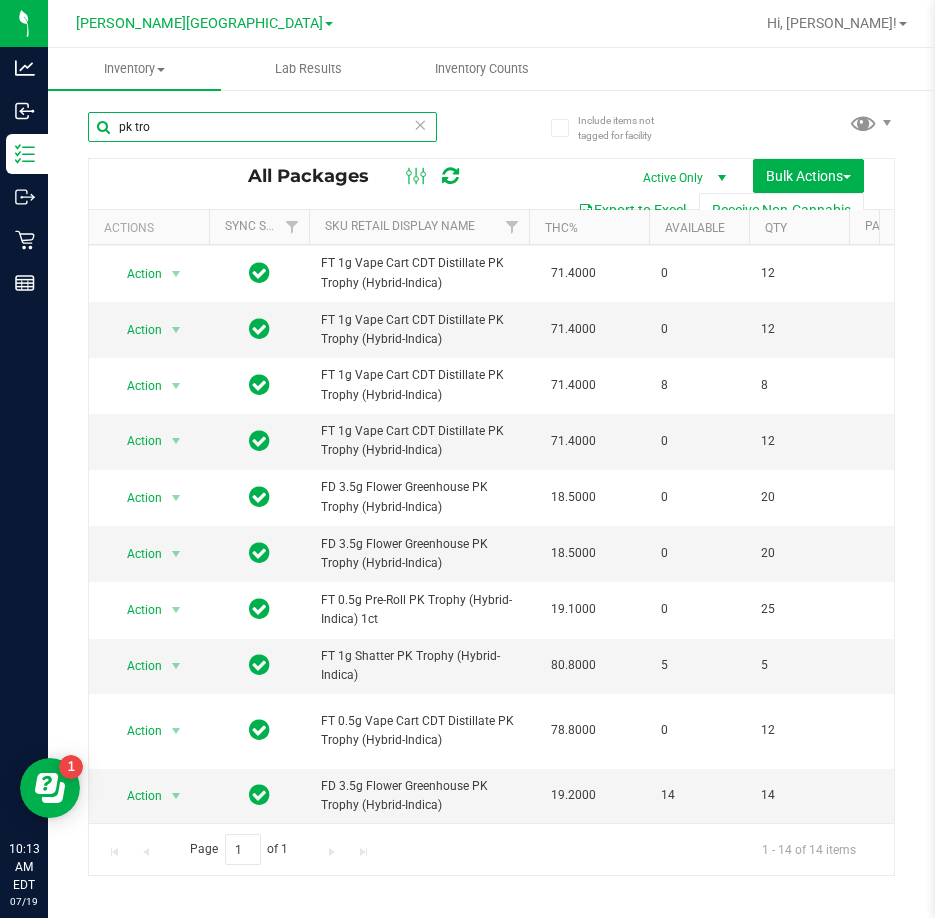 scroll, scrollTop: 0, scrollLeft: 0, axis: both 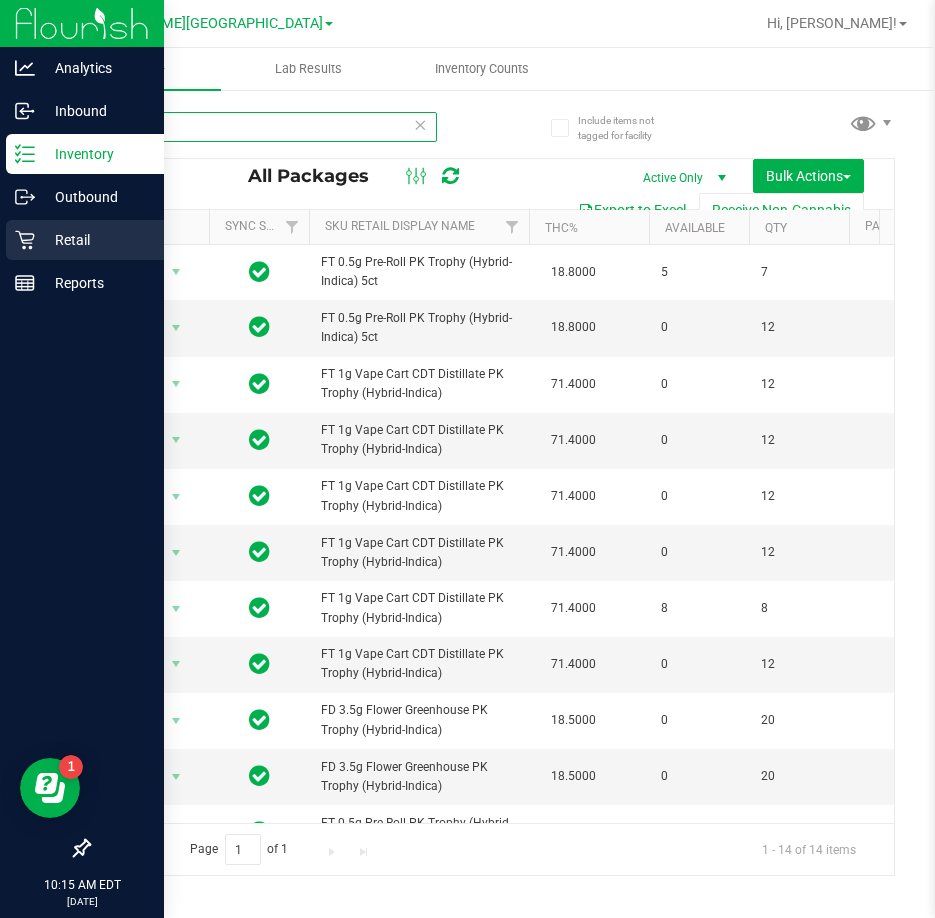 type on "pk tro" 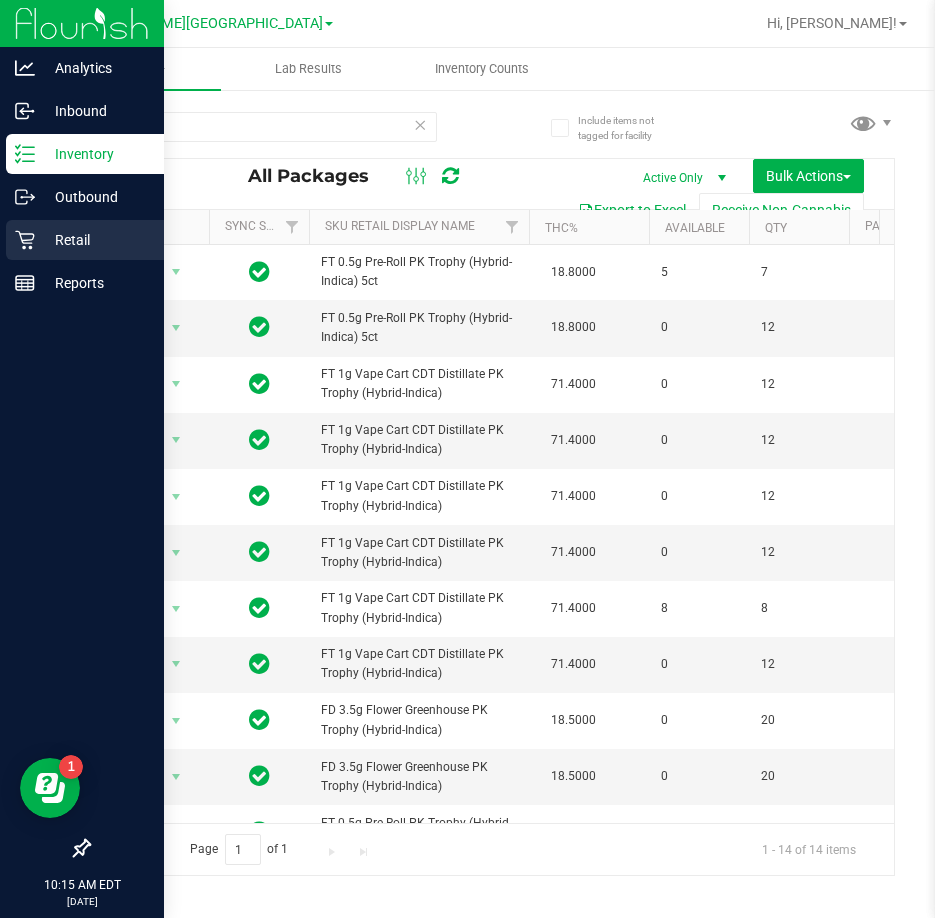 click on "Retail" at bounding box center [95, 240] 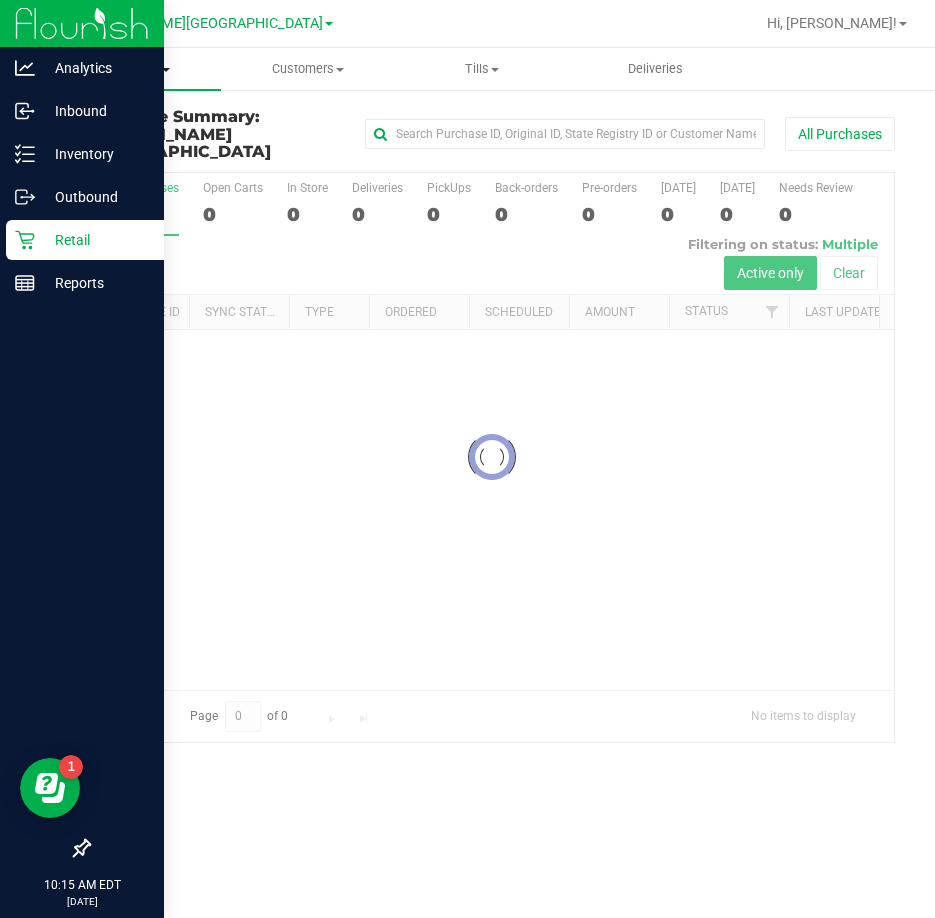 click on "Purchases" at bounding box center (134, 69) 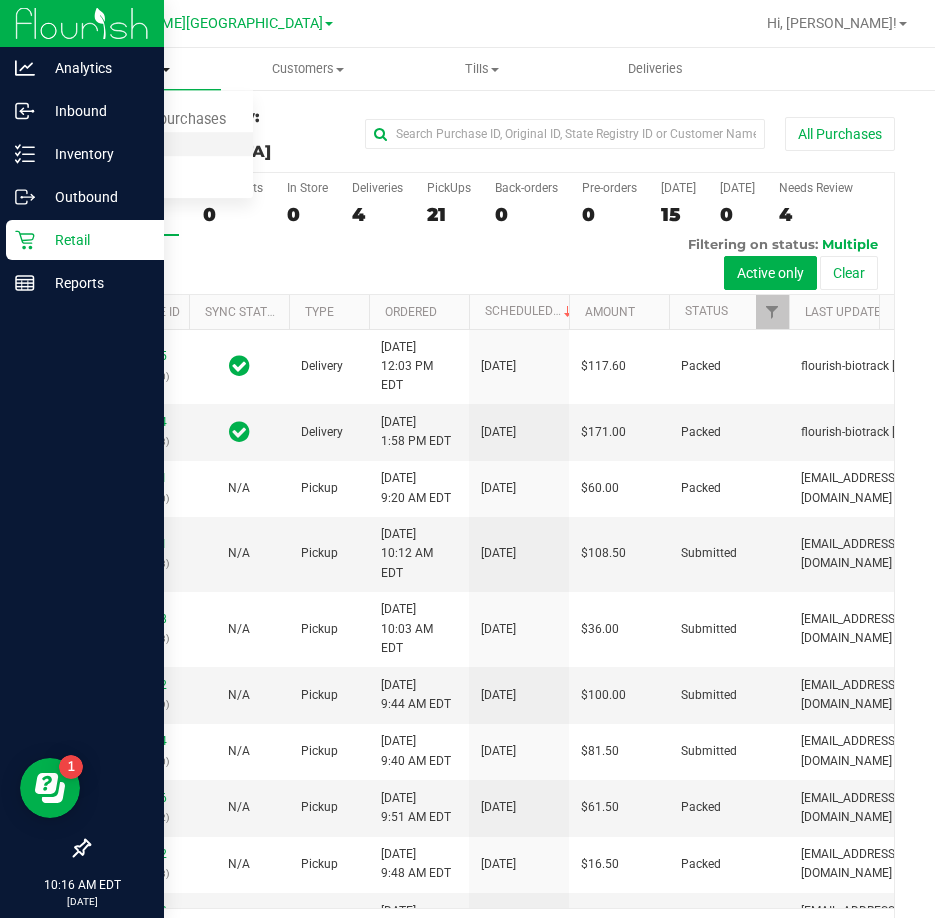 click on "Fulfillment" at bounding box center [110, 144] 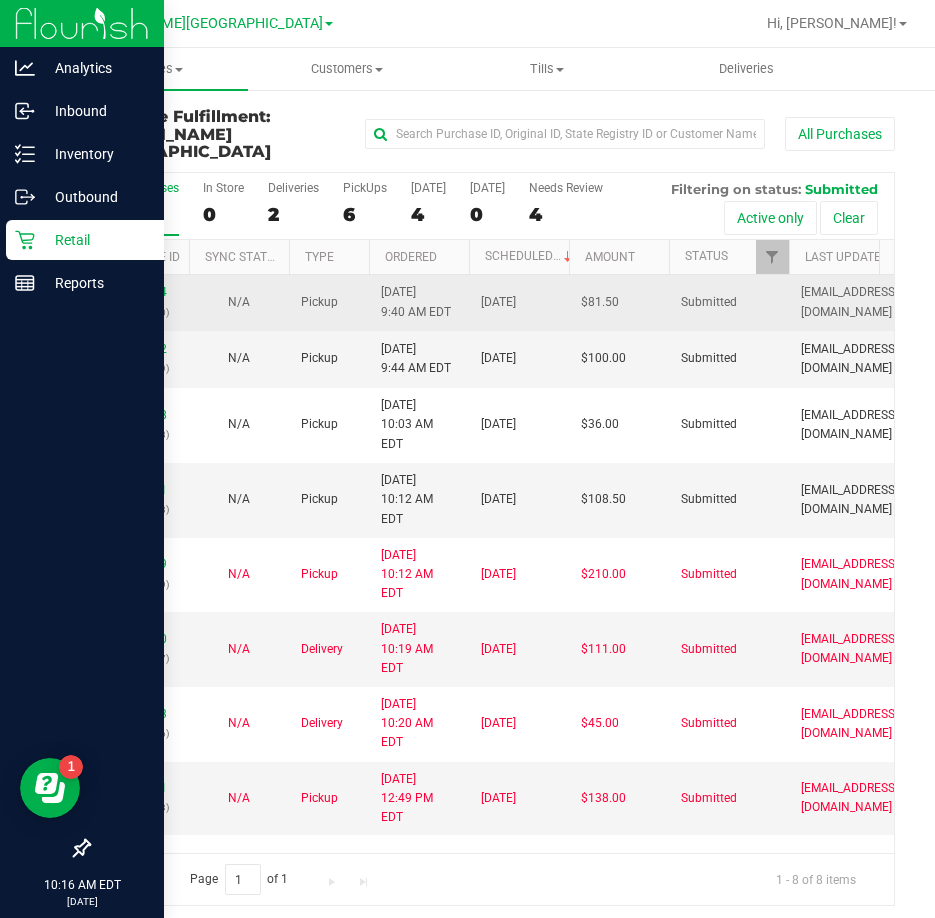 click on "11654174
(310298060)" at bounding box center (139, 302) 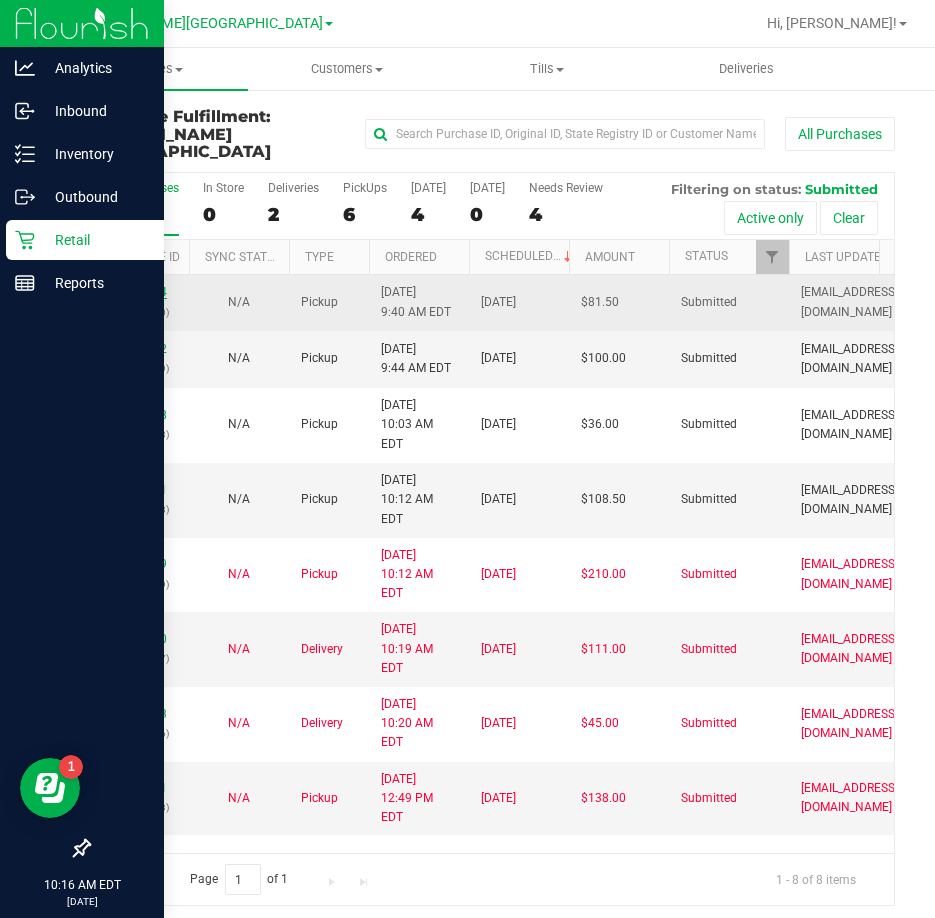 click on "11654174" at bounding box center (139, 292) 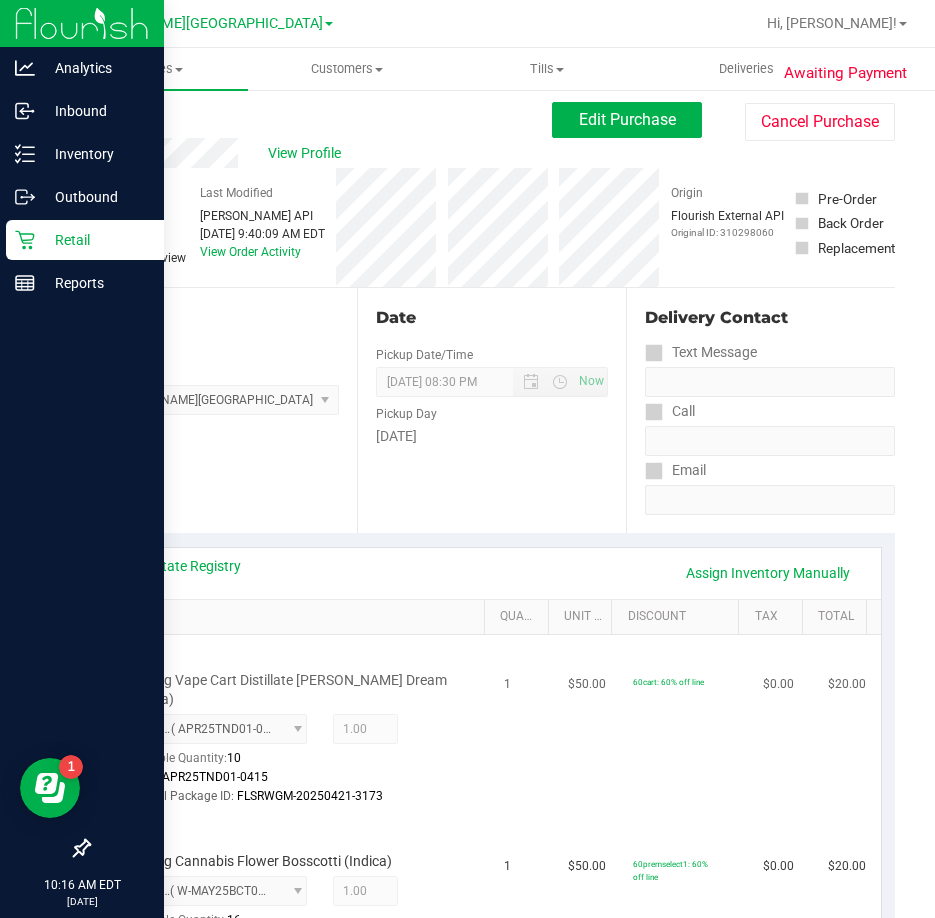 scroll, scrollTop: 0, scrollLeft: 0, axis: both 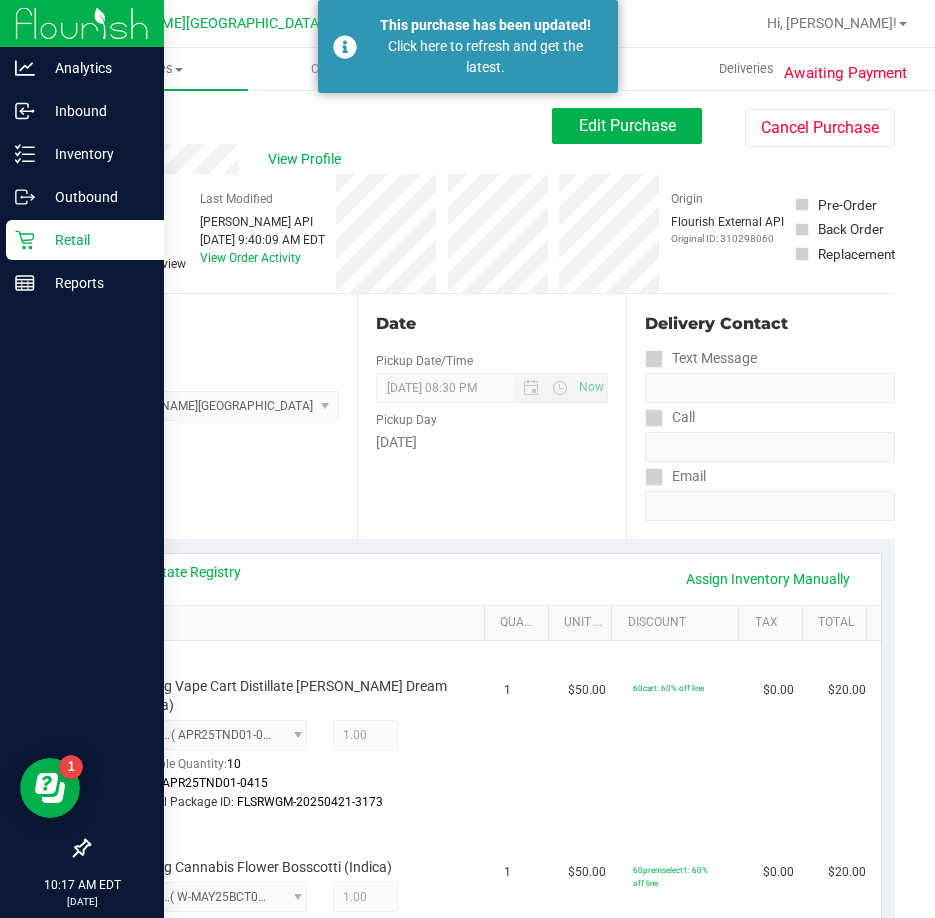 click on "Retail" at bounding box center [95, 240] 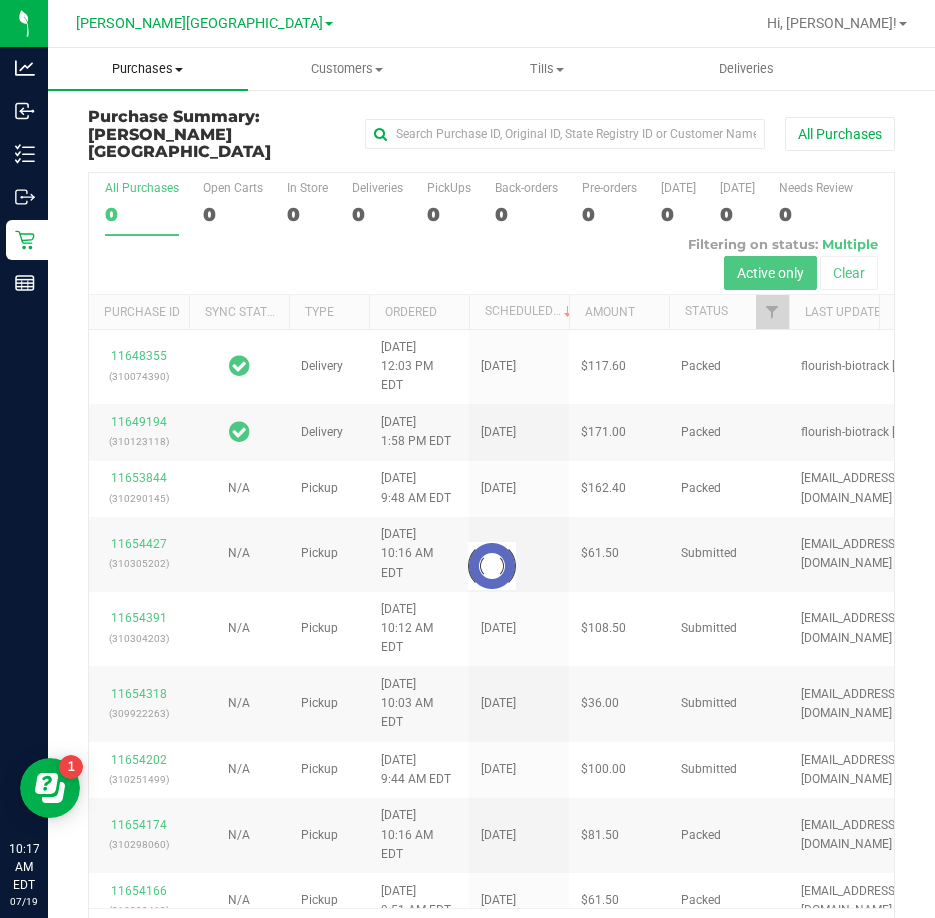 click on "Purchases" at bounding box center [148, 69] 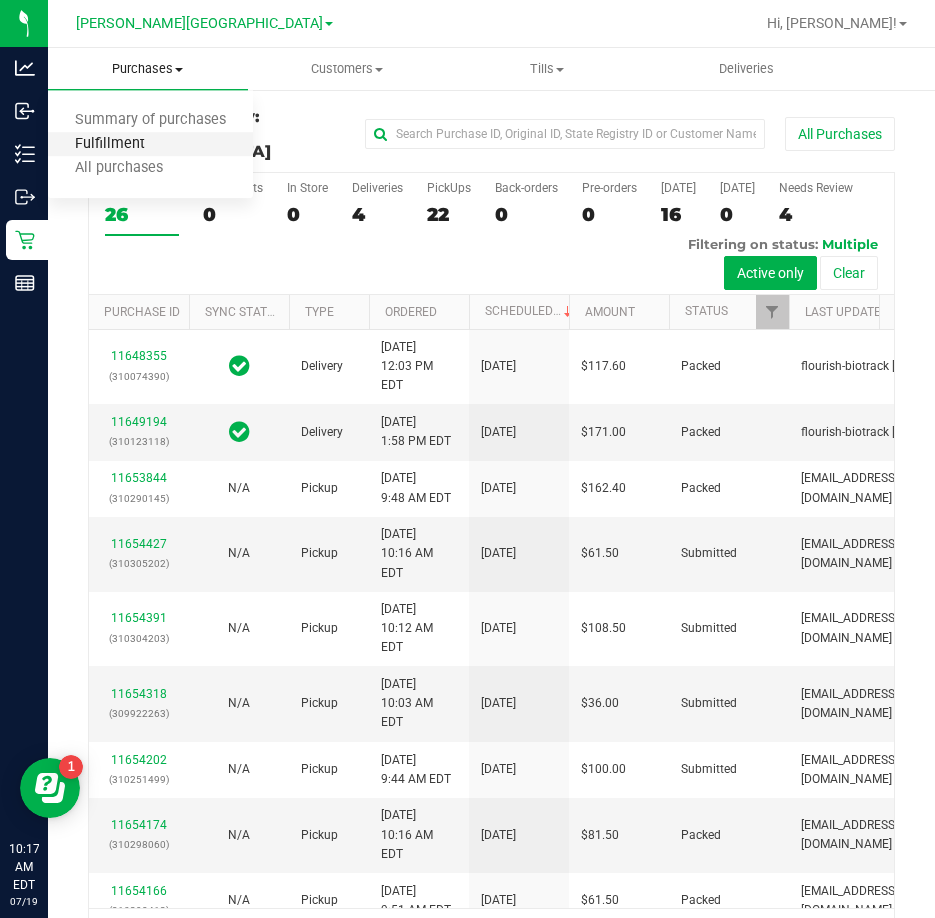 click on "Fulfillment" at bounding box center (110, 144) 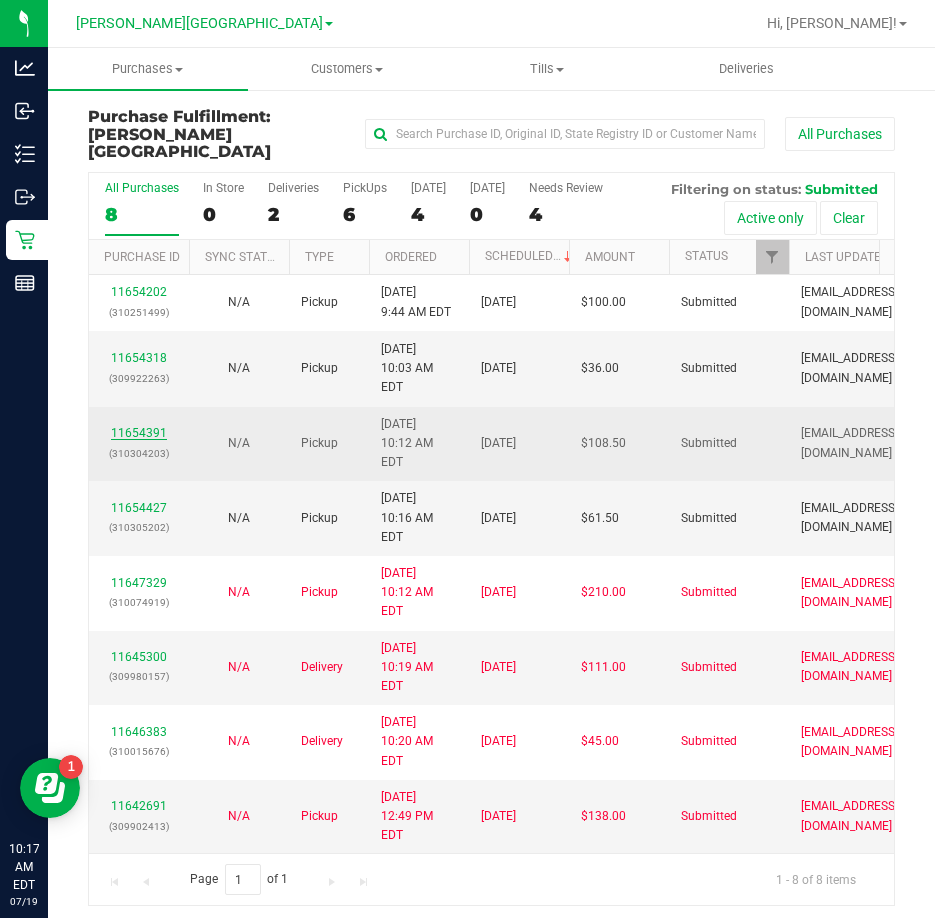 click on "11654391" at bounding box center (139, 433) 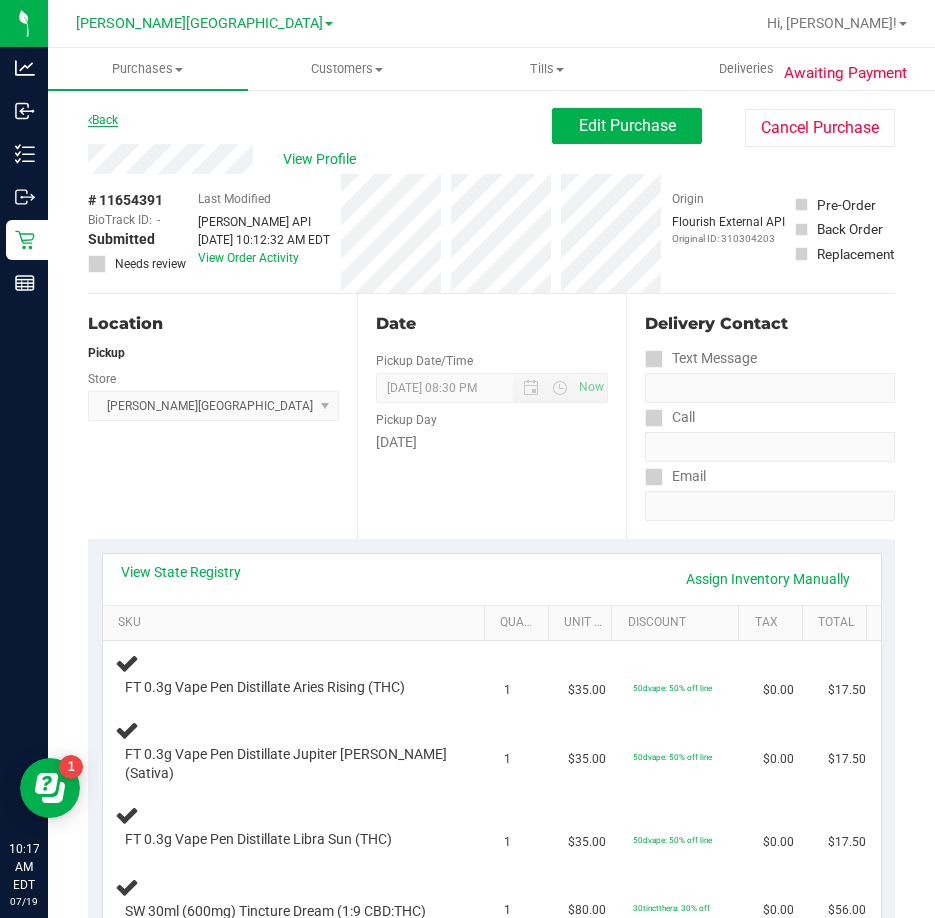 click on "Back" at bounding box center [103, 120] 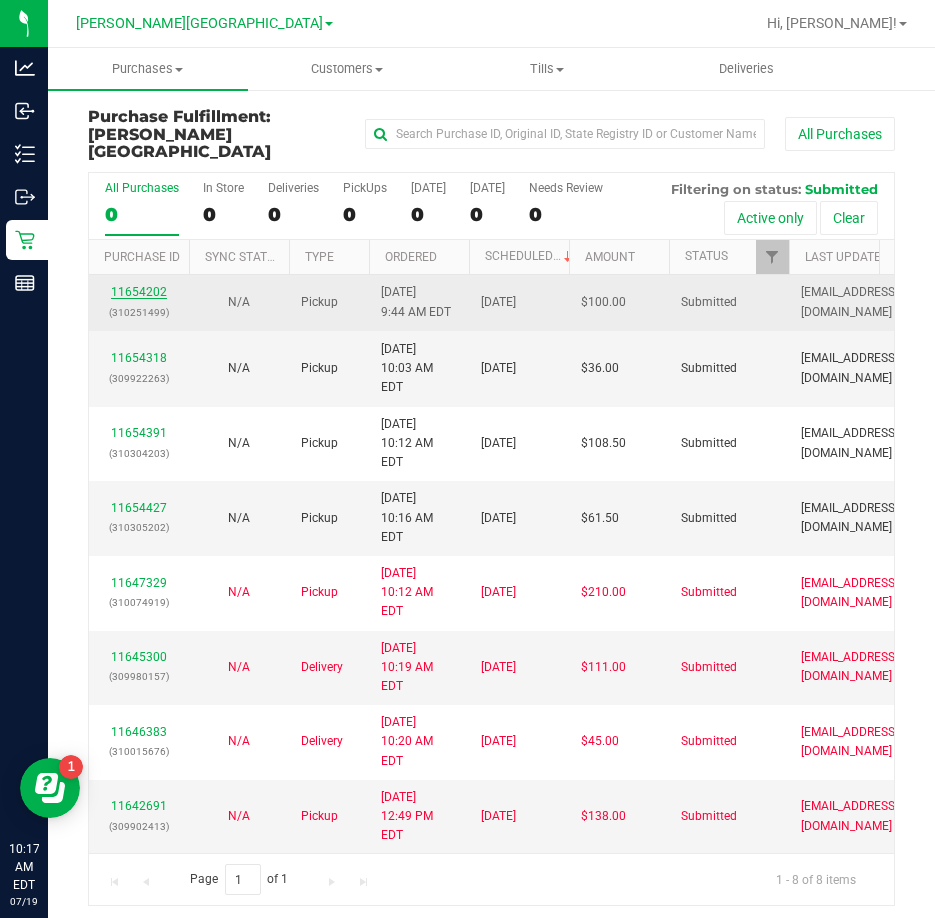 click on "11654202" at bounding box center (139, 292) 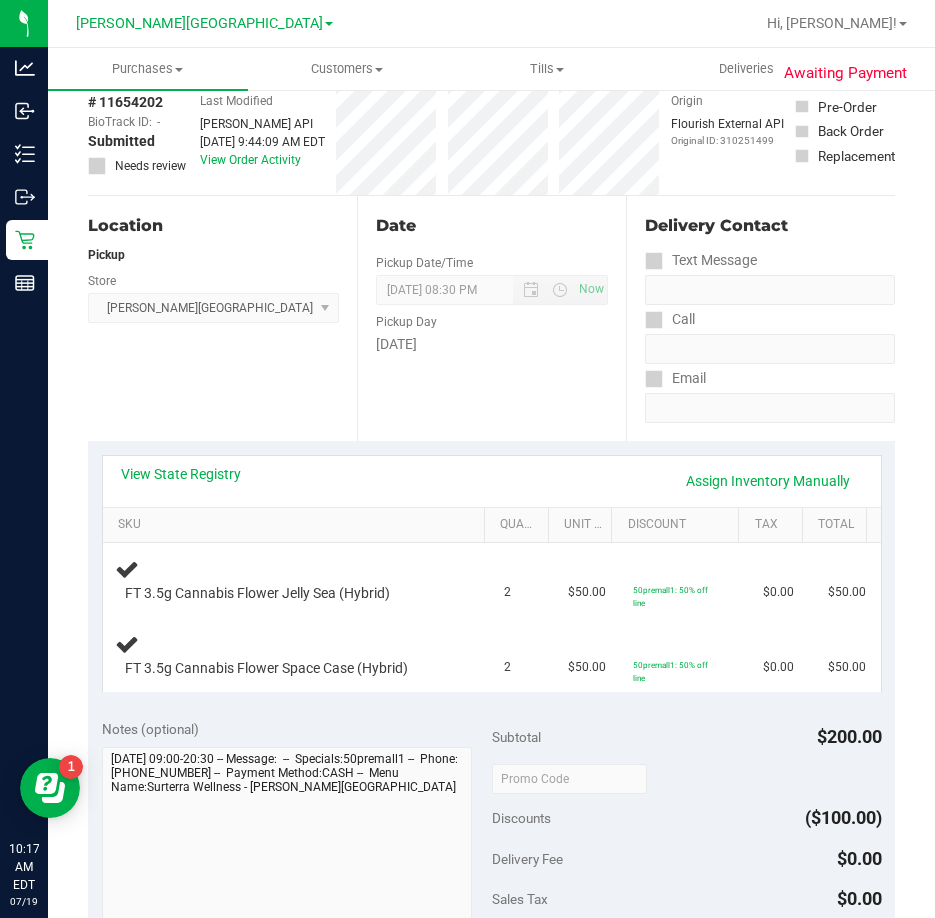 scroll, scrollTop: 0, scrollLeft: 0, axis: both 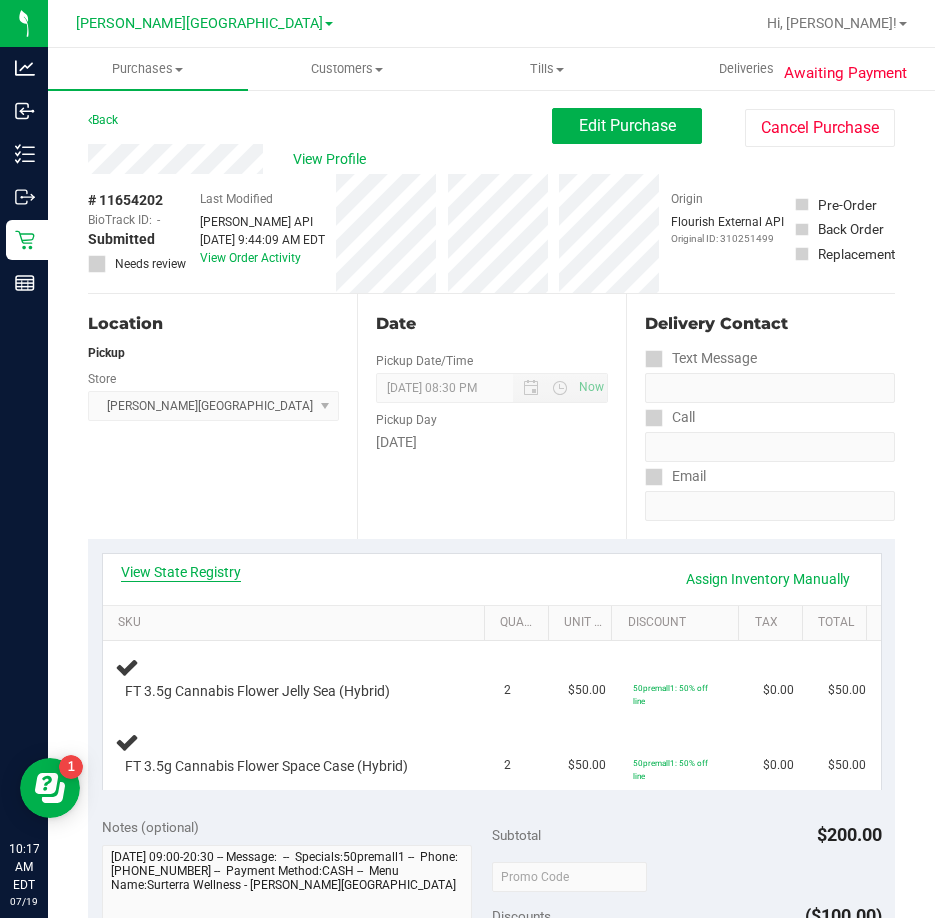 click on "View State Registry" at bounding box center (181, 572) 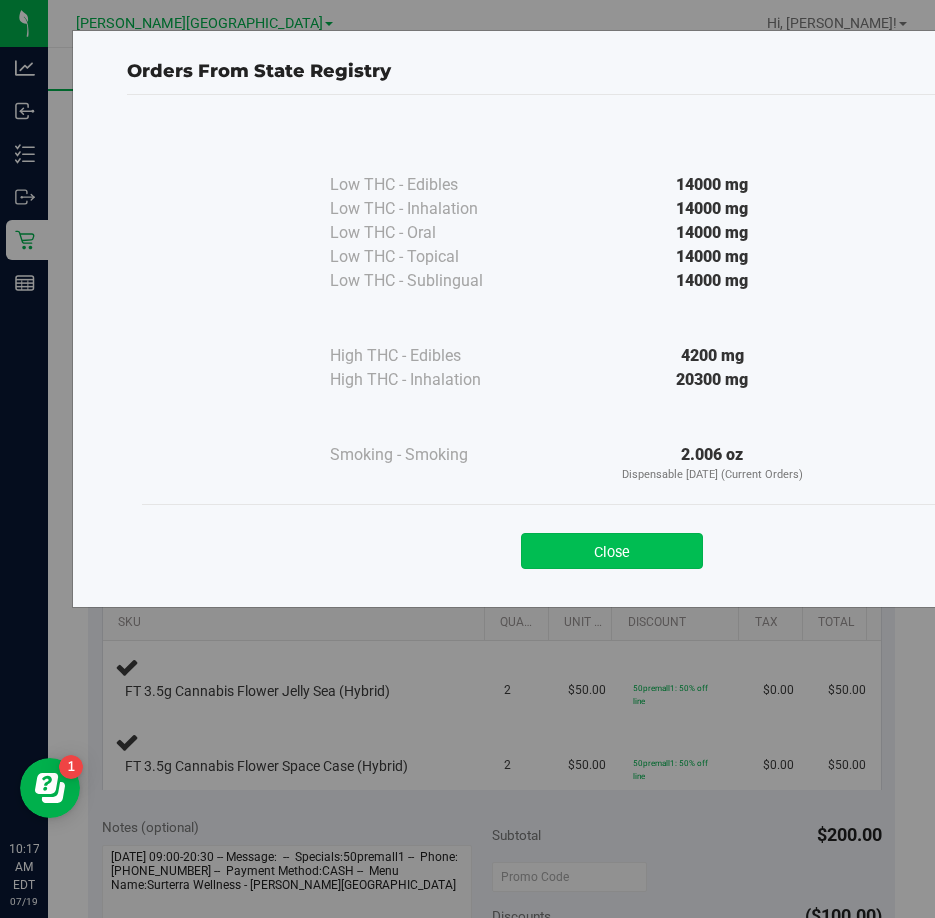 click on "Close" at bounding box center [612, 551] 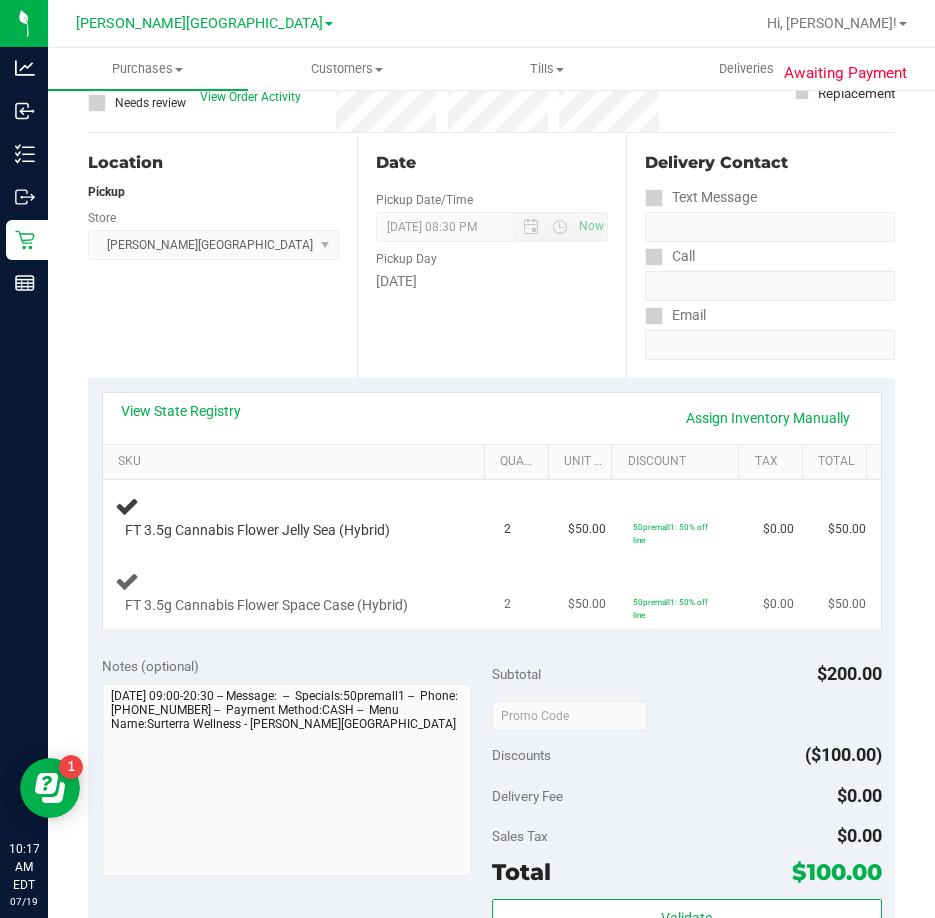 scroll, scrollTop: 200, scrollLeft: 0, axis: vertical 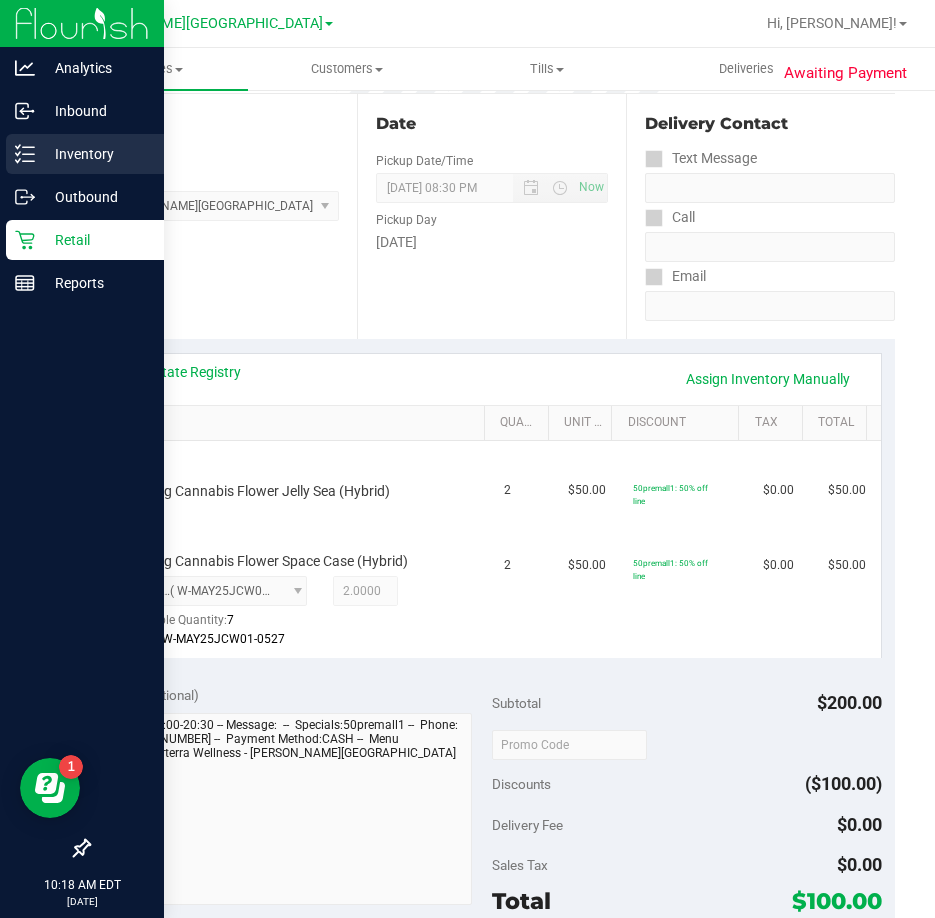 click on "Inventory" at bounding box center [95, 154] 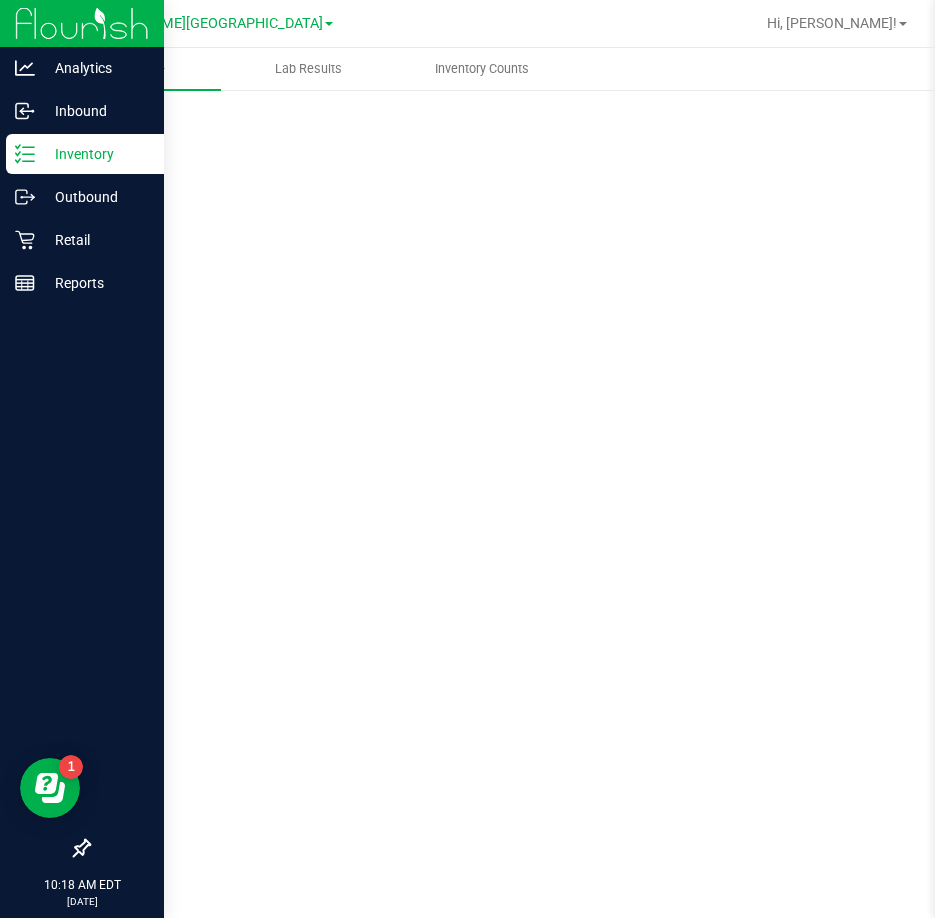 scroll, scrollTop: 0, scrollLeft: 0, axis: both 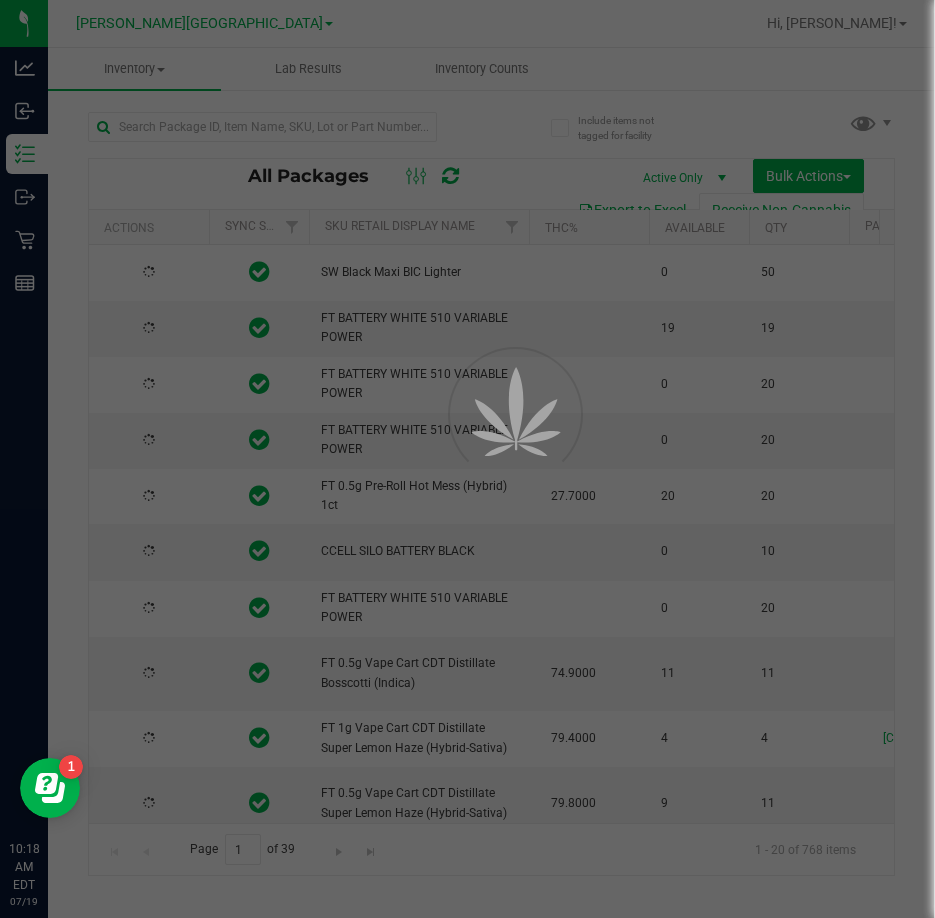 click at bounding box center (467, 459) 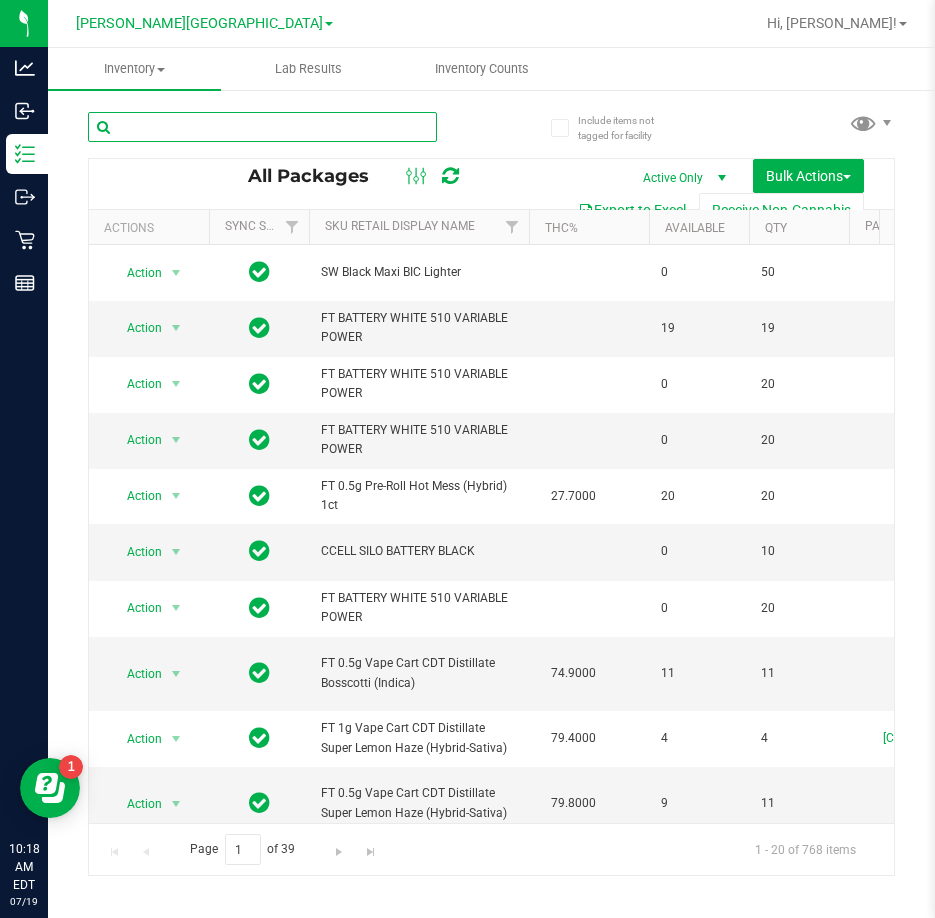 click at bounding box center [262, 127] 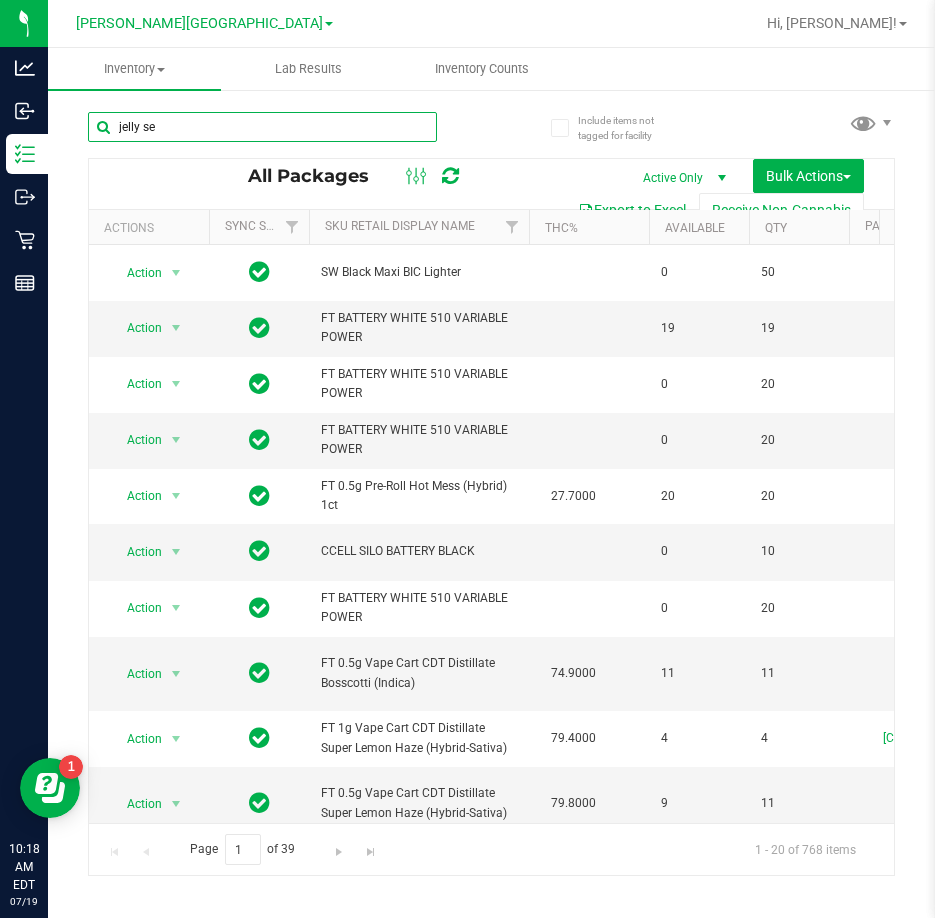 type on "jelly sea" 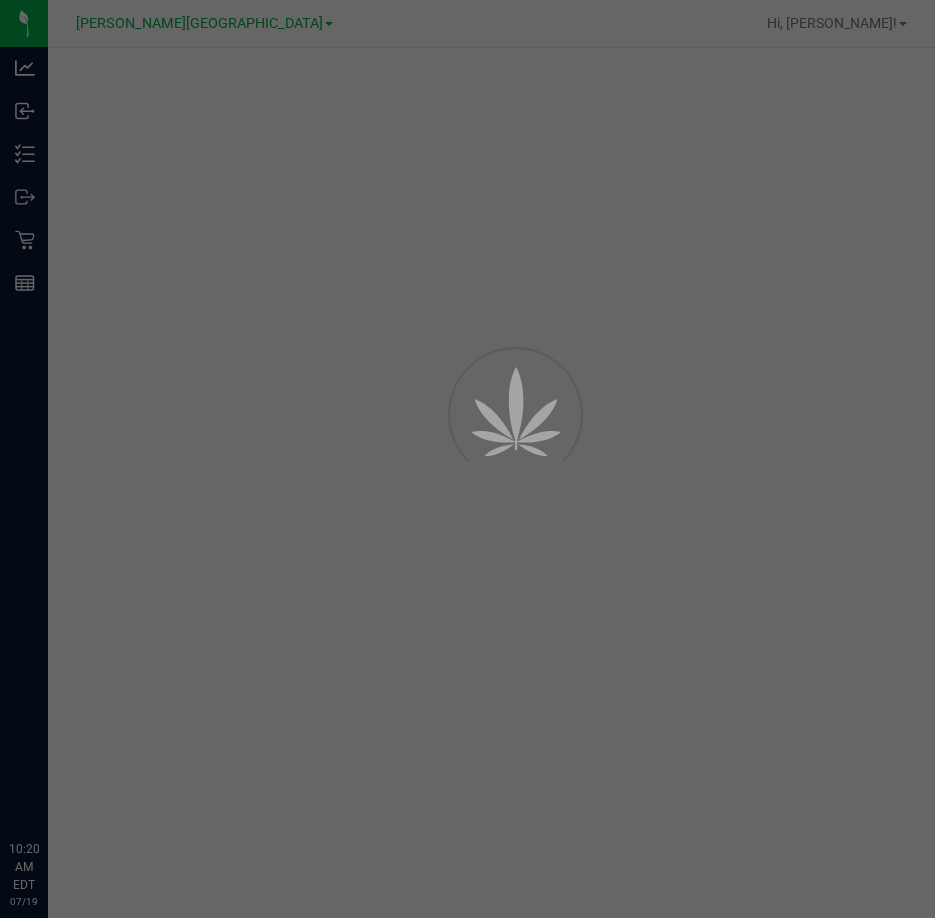 scroll, scrollTop: 0, scrollLeft: 0, axis: both 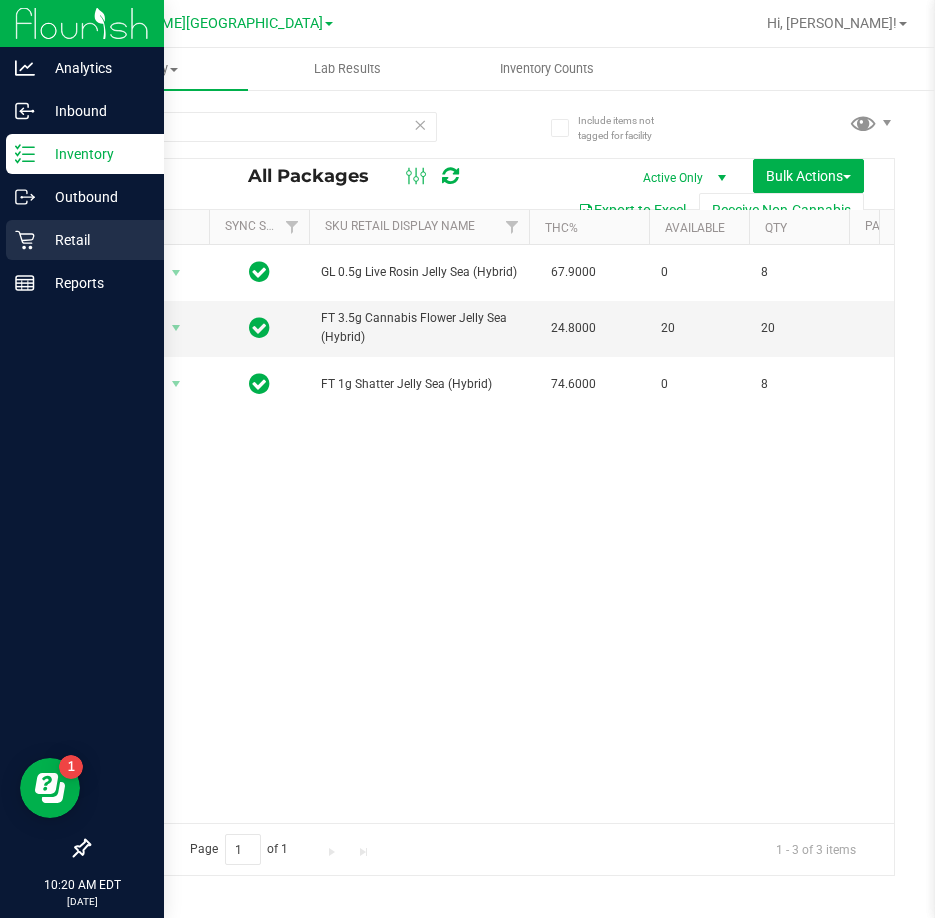 click on "Retail" at bounding box center [95, 240] 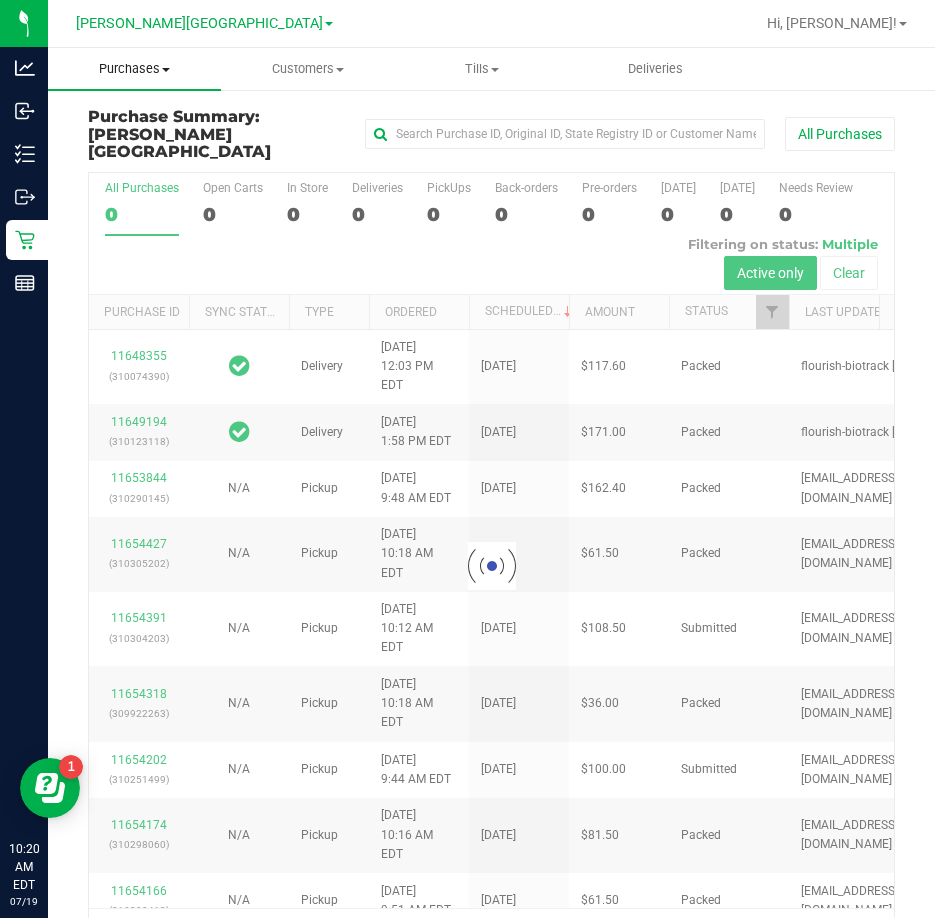 click on "Purchases" at bounding box center (134, 69) 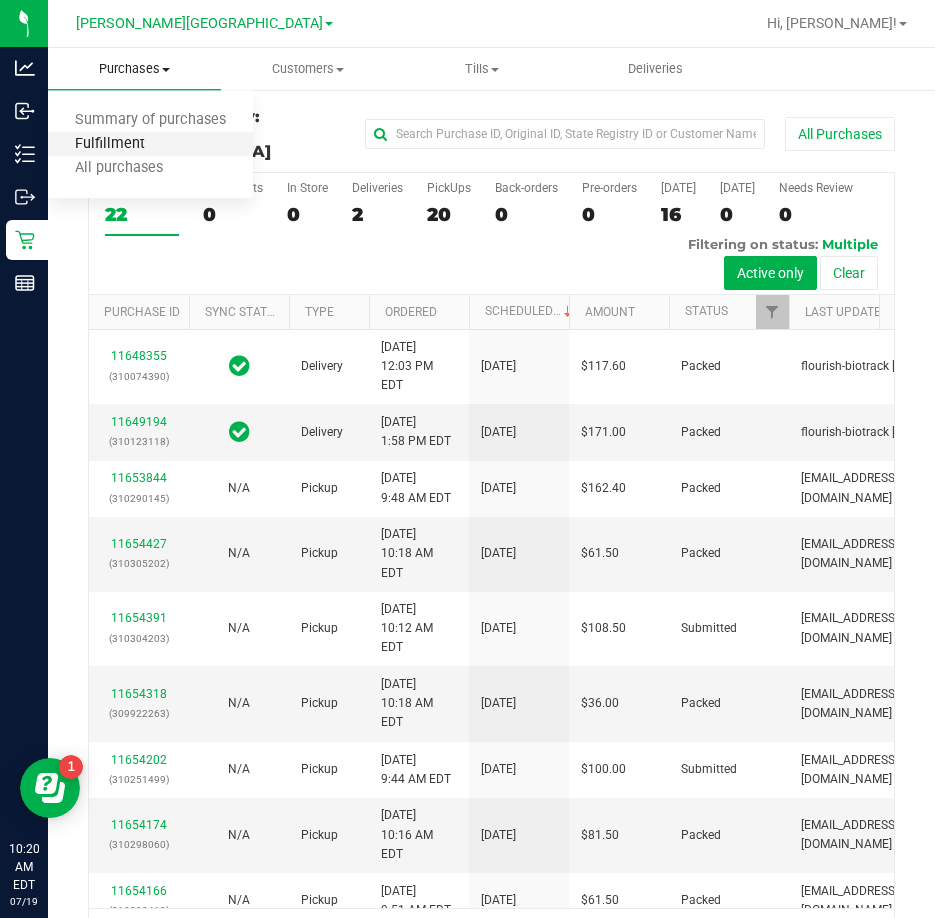 click on "Fulfillment" at bounding box center (110, 144) 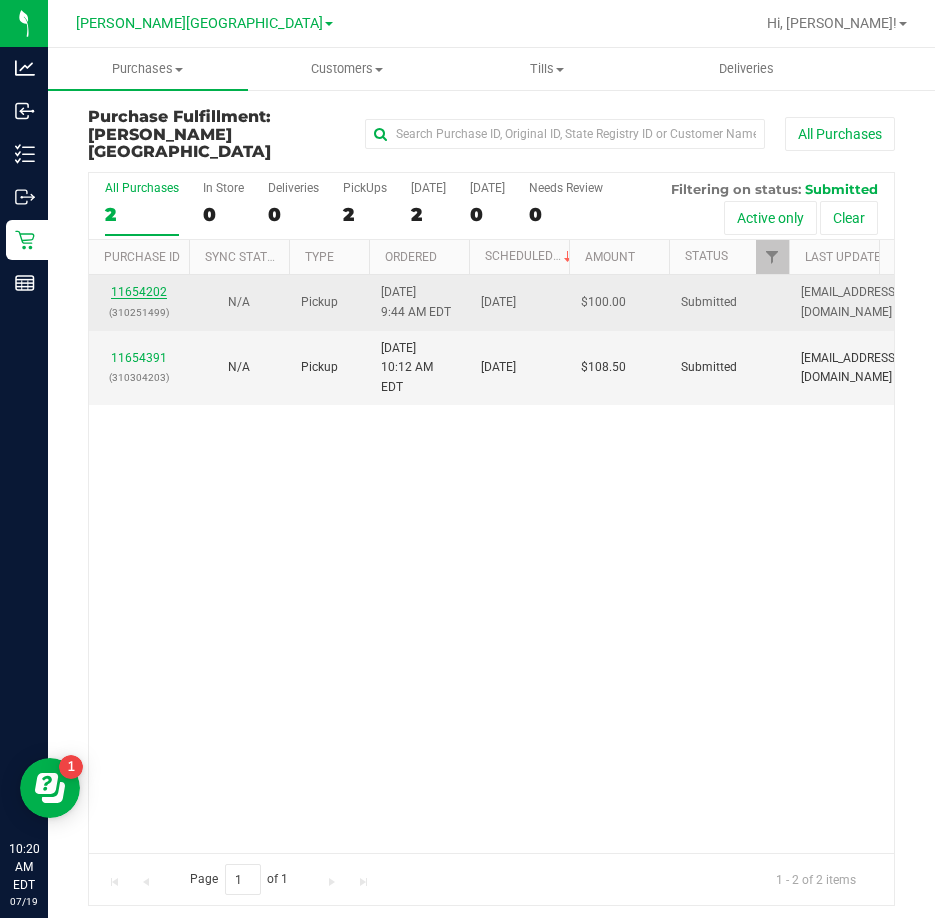 click on "11654202" at bounding box center [139, 292] 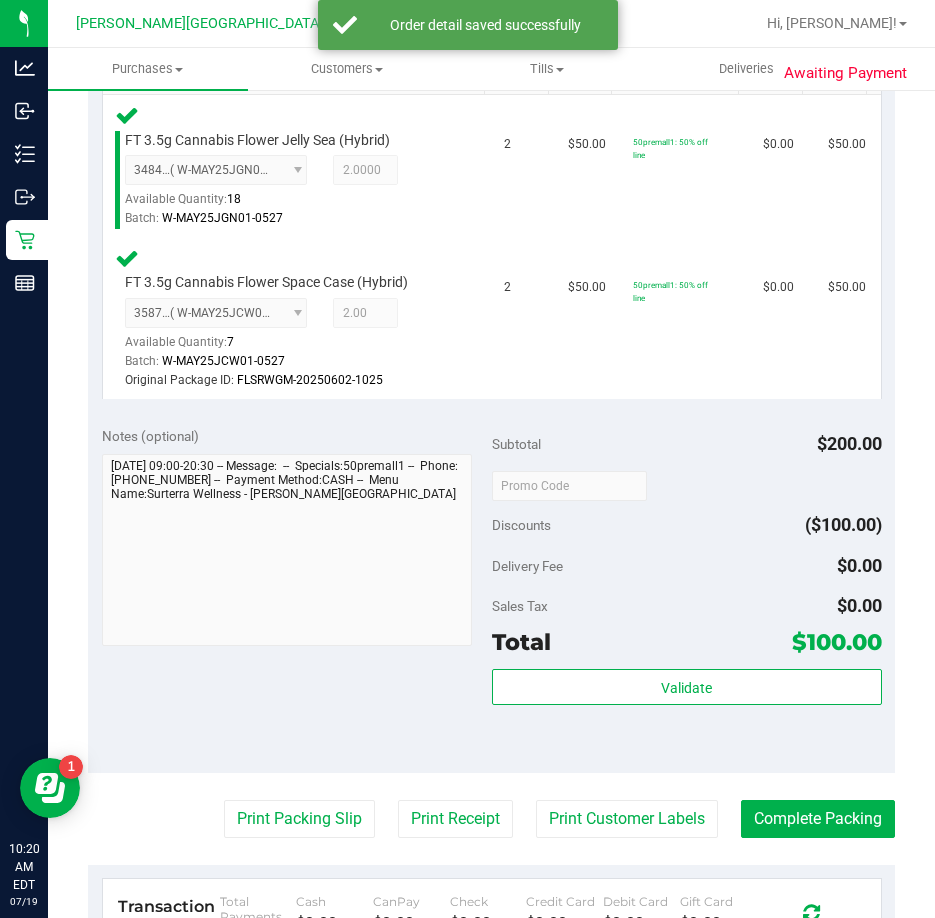 scroll, scrollTop: 700, scrollLeft: 0, axis: vertical 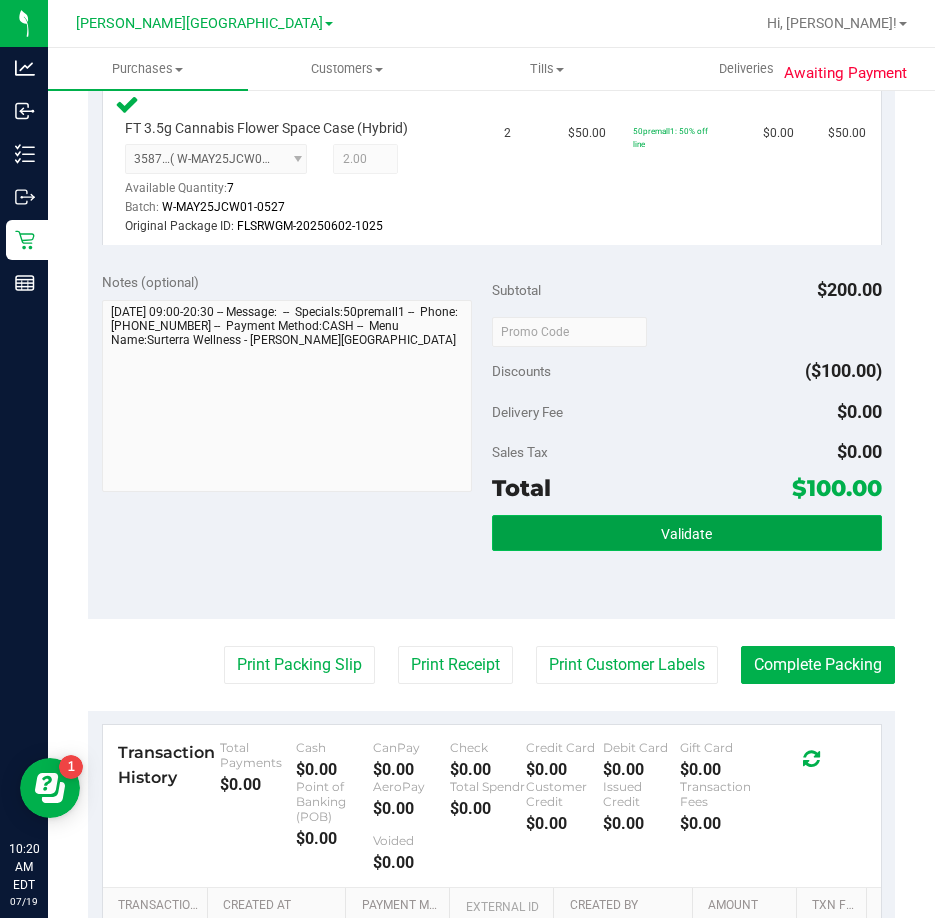 click on "Validate" at bounding box center [687, 533] 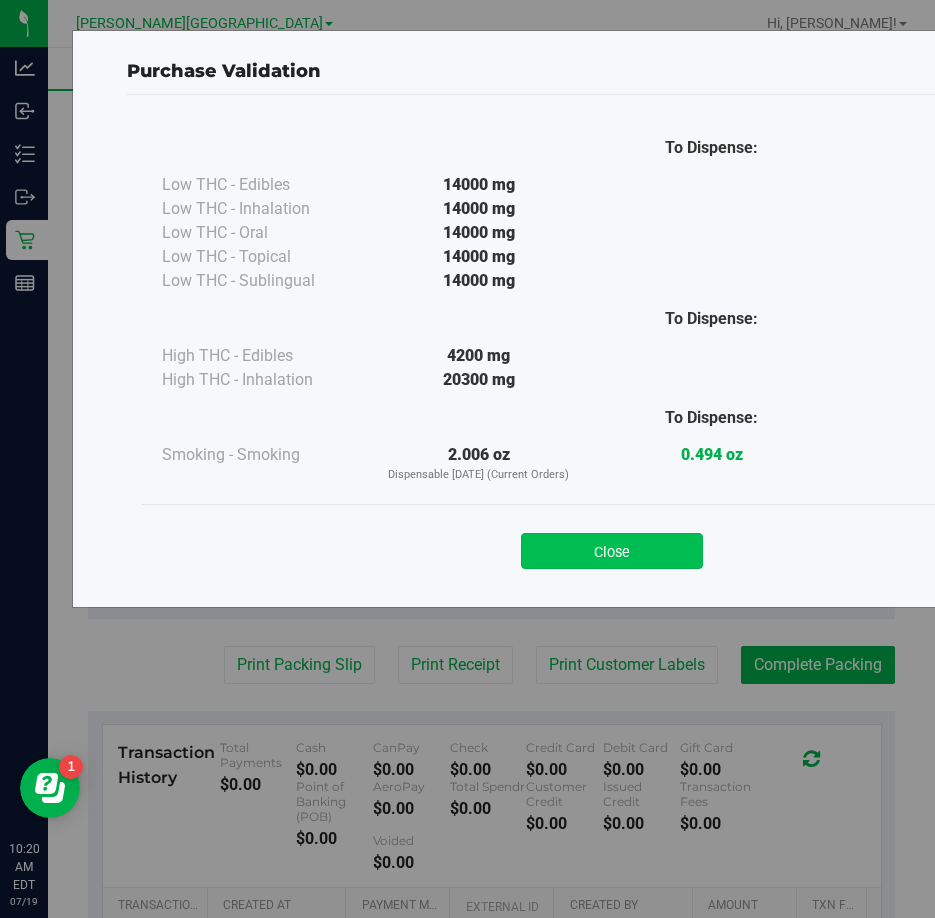 click on "Close" at bounding box center (612, 551) 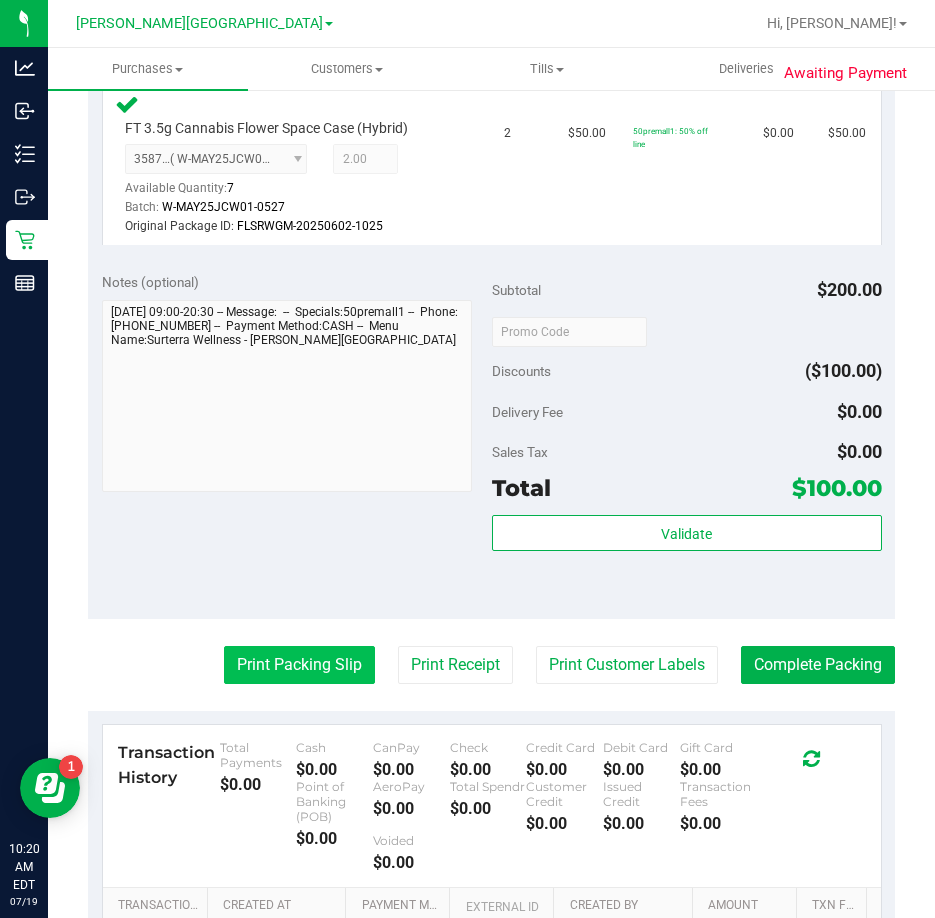 click on "Print Packing Slip" at bounding box center [299, 665] 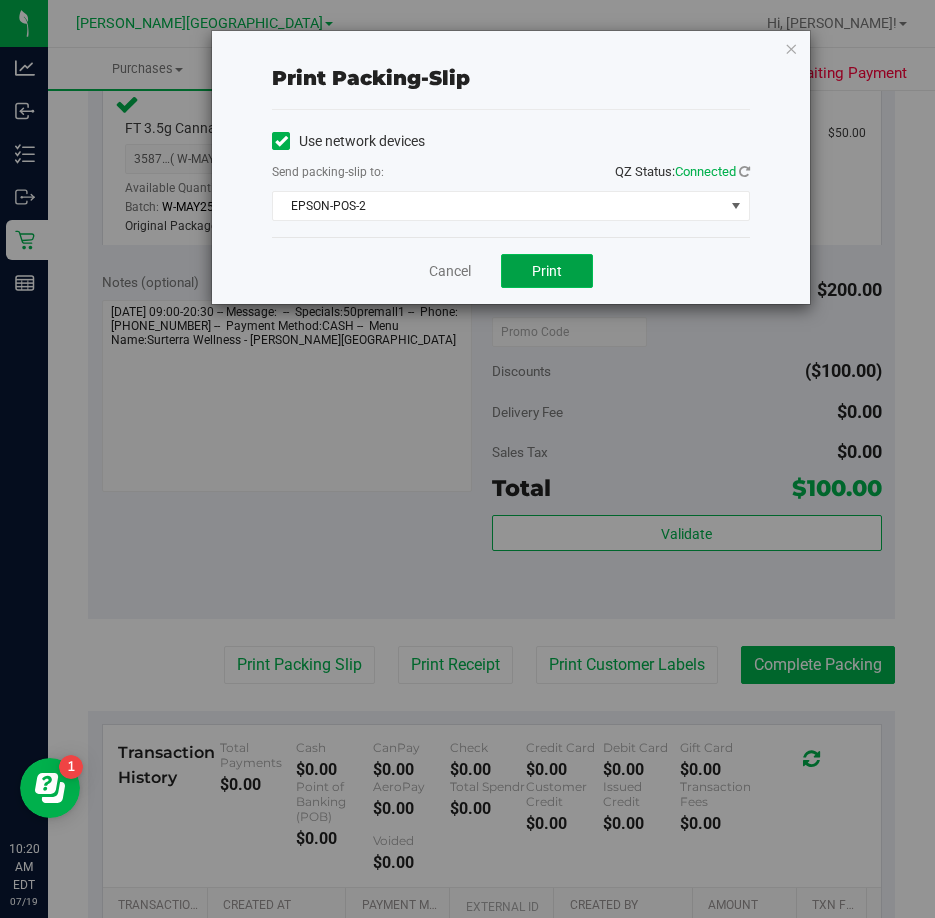 click on "Print" at bounding box center [547, 271] 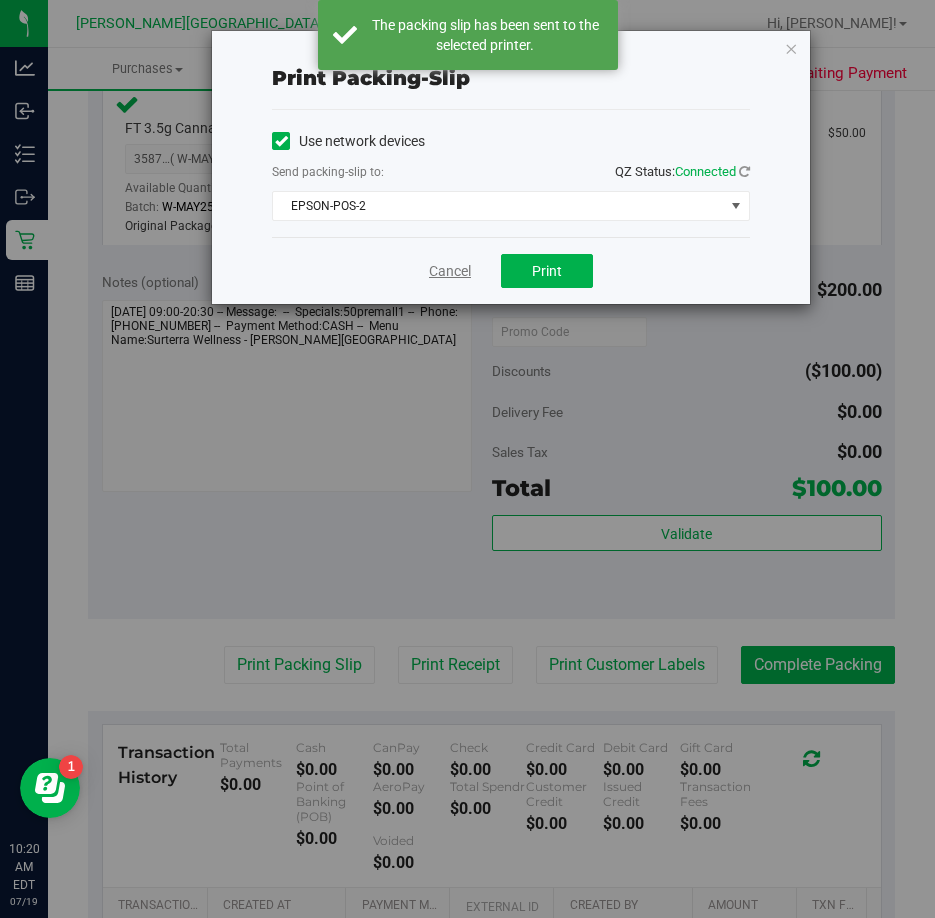 click on "Cancel" at bounding box center (450, 271) 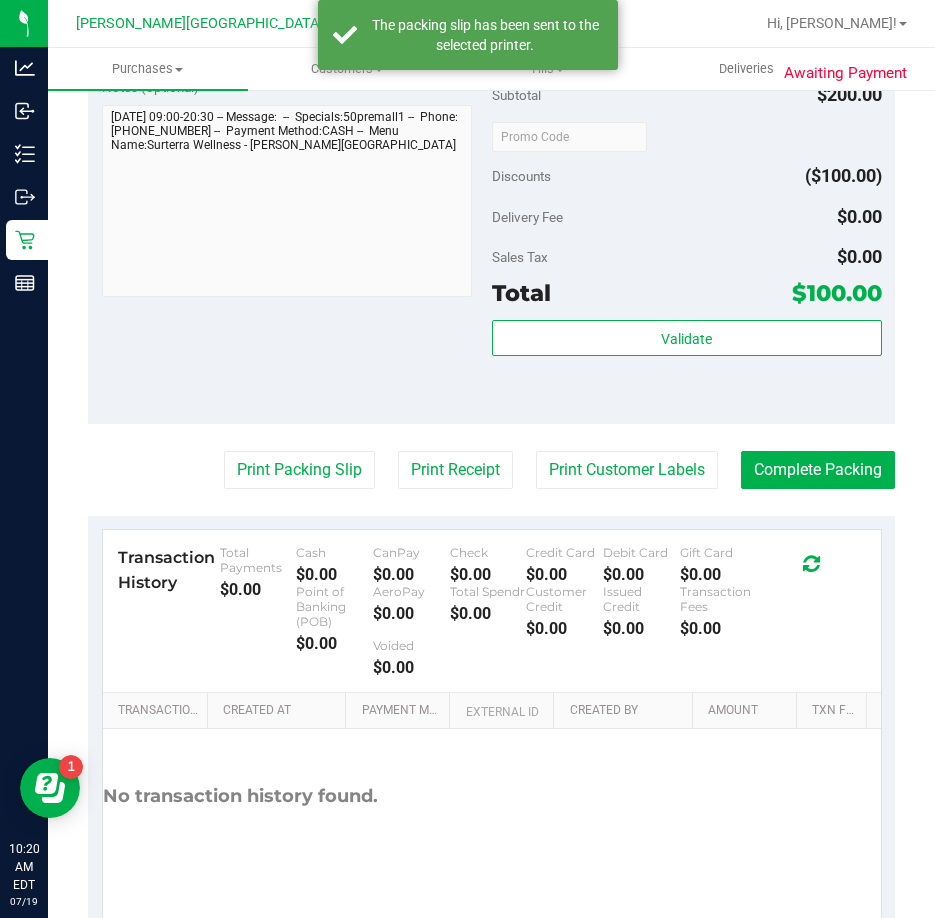 scroll, scrollTop: 961, scrollLeft: 0, axis: vertical 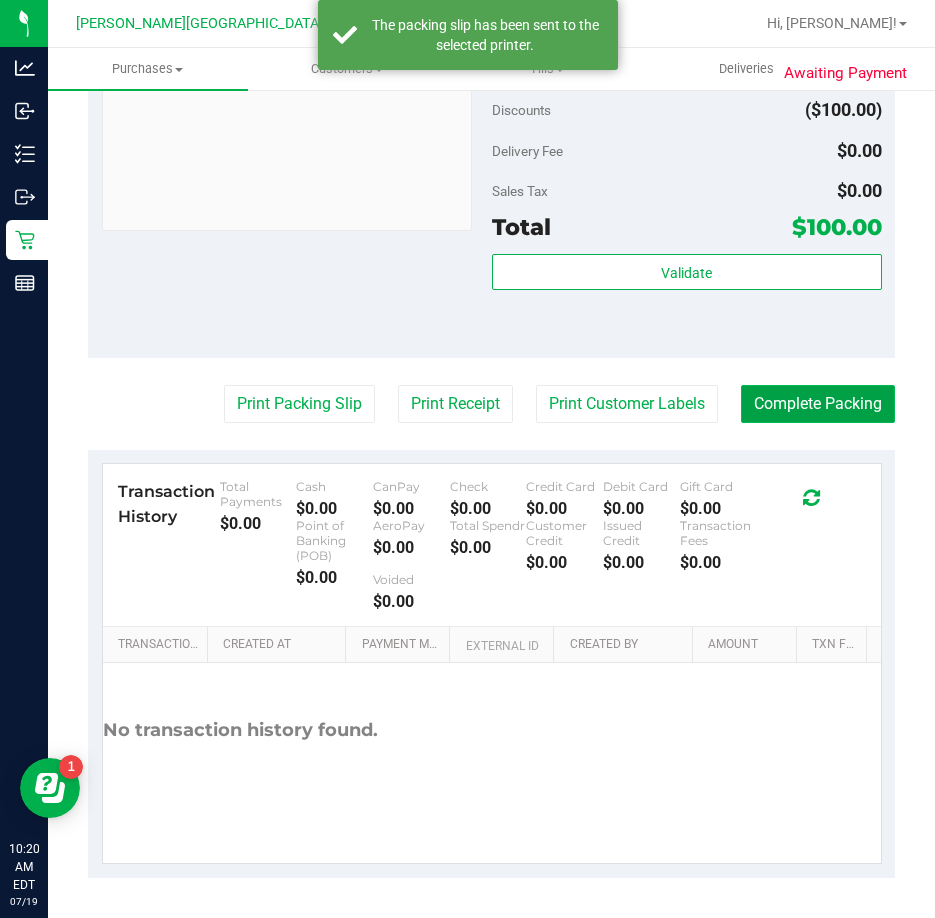 click on "Complete Packing" at bounding box center (818, 404) 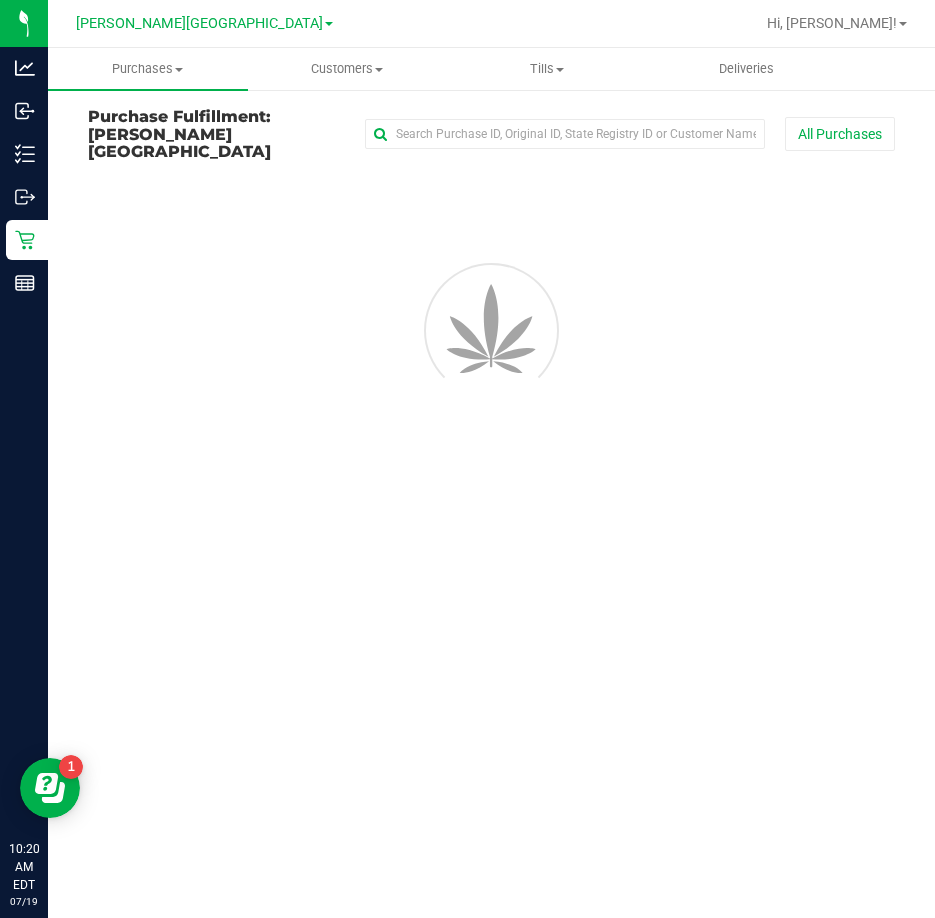 scroll, scrollTop: 0, scrollLeft: 0, axis: both 